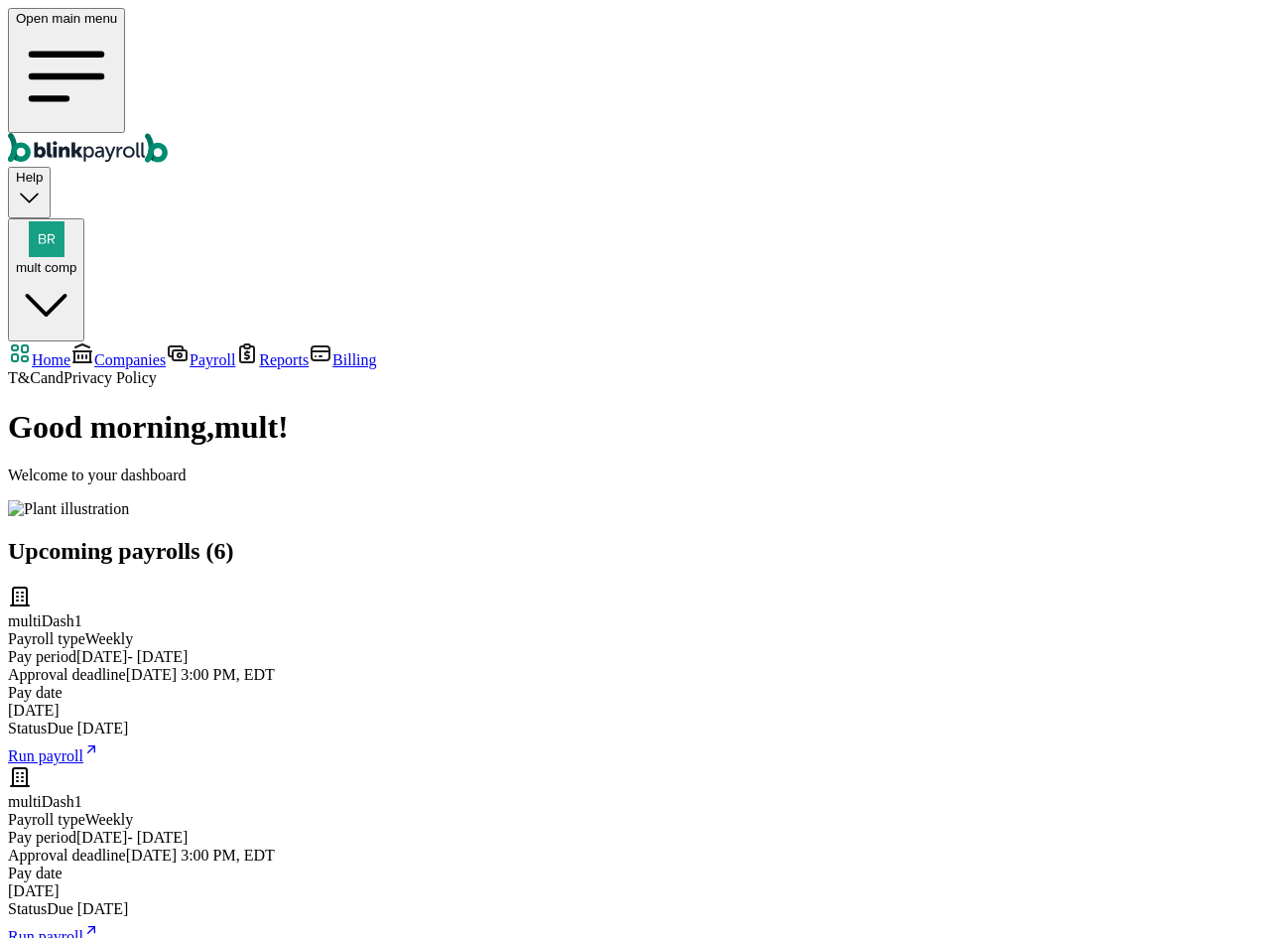 scroll, scrollTop: 0, scrollLeft: 0, axis: both 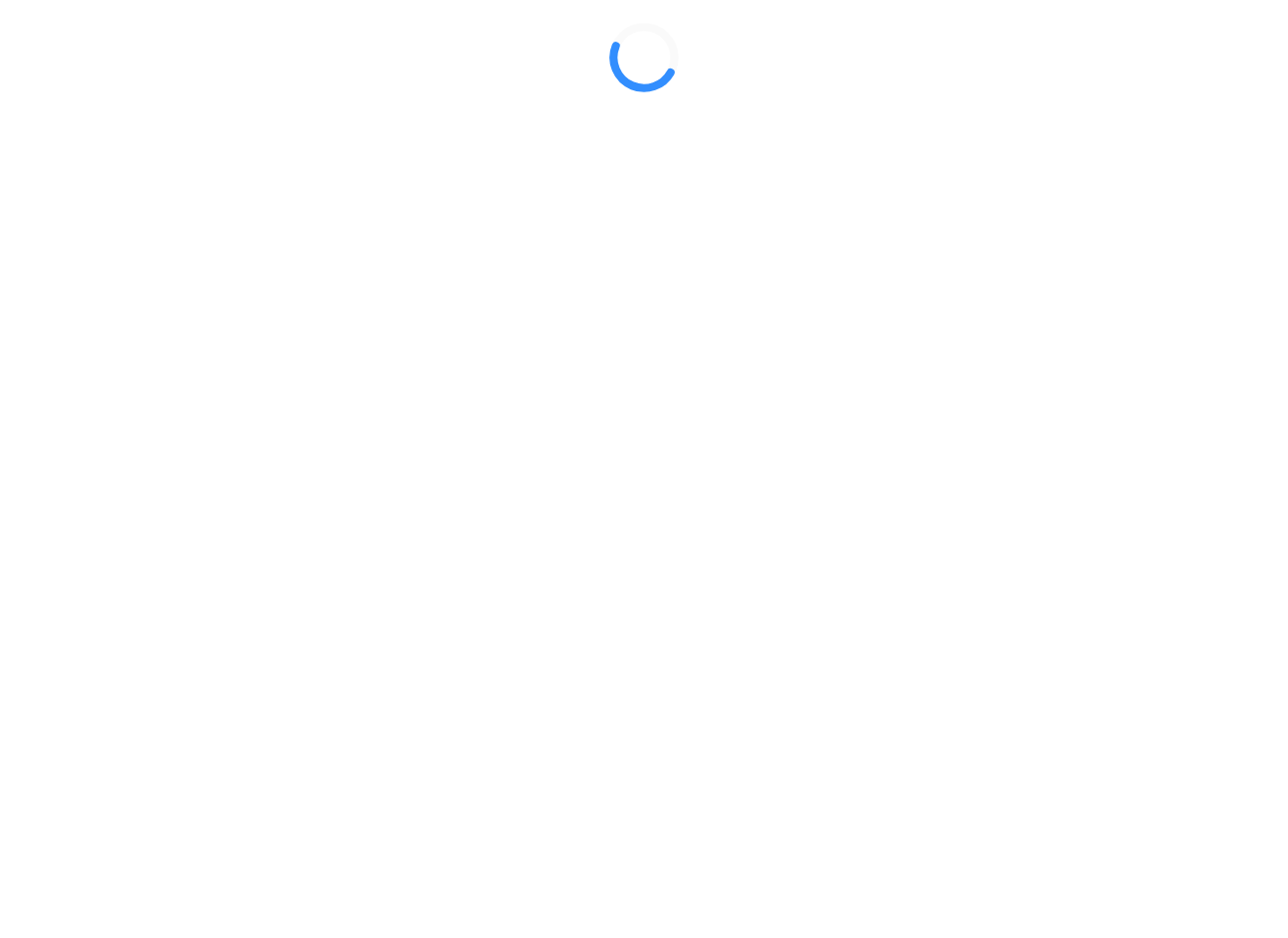 drag, startPoint x: 1282, startPoint y: 287, endPoint x: 1378, endPoint y: 305, distance: 97.67292 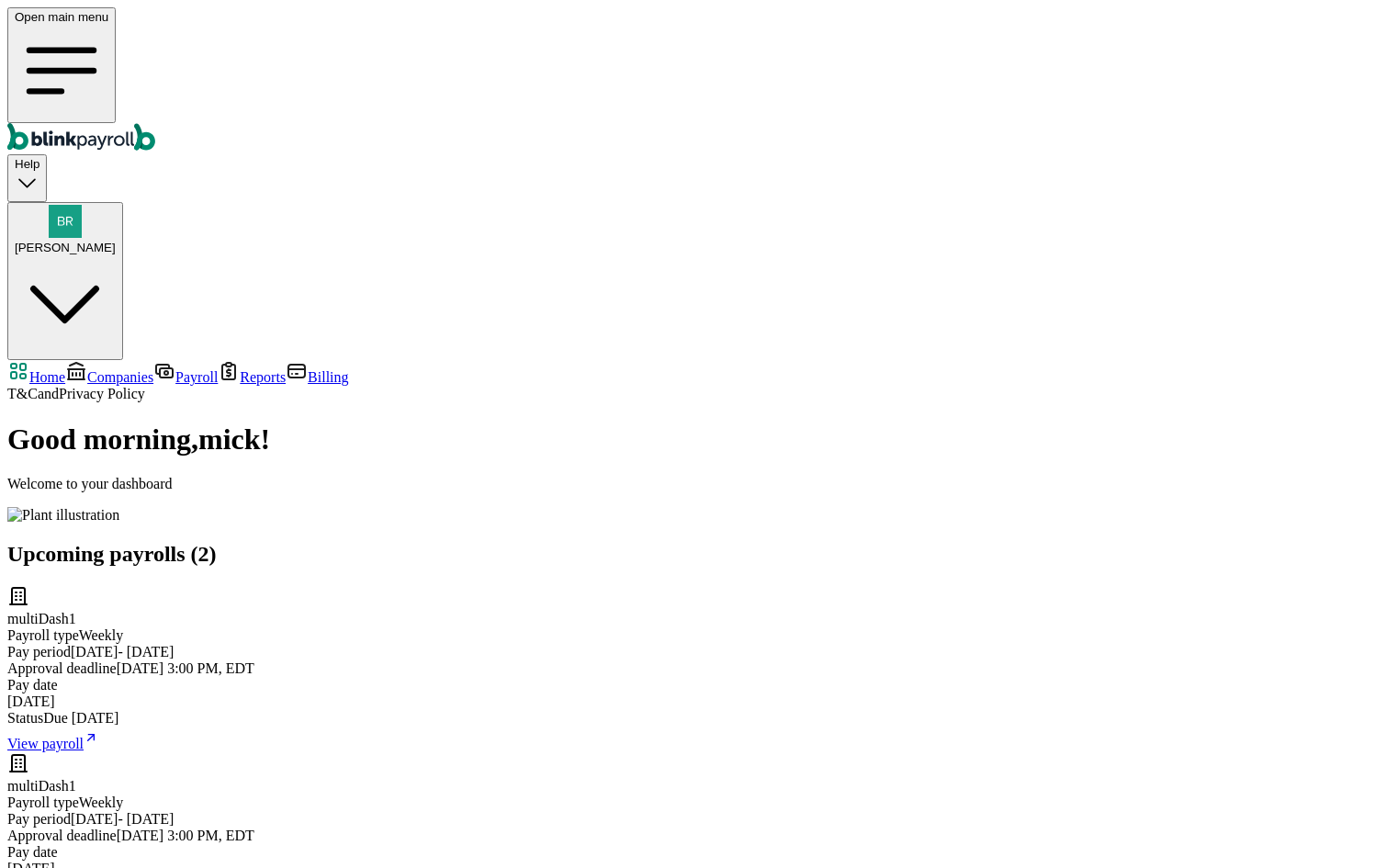 click on "View payroll" at bounding box center (45, 743) 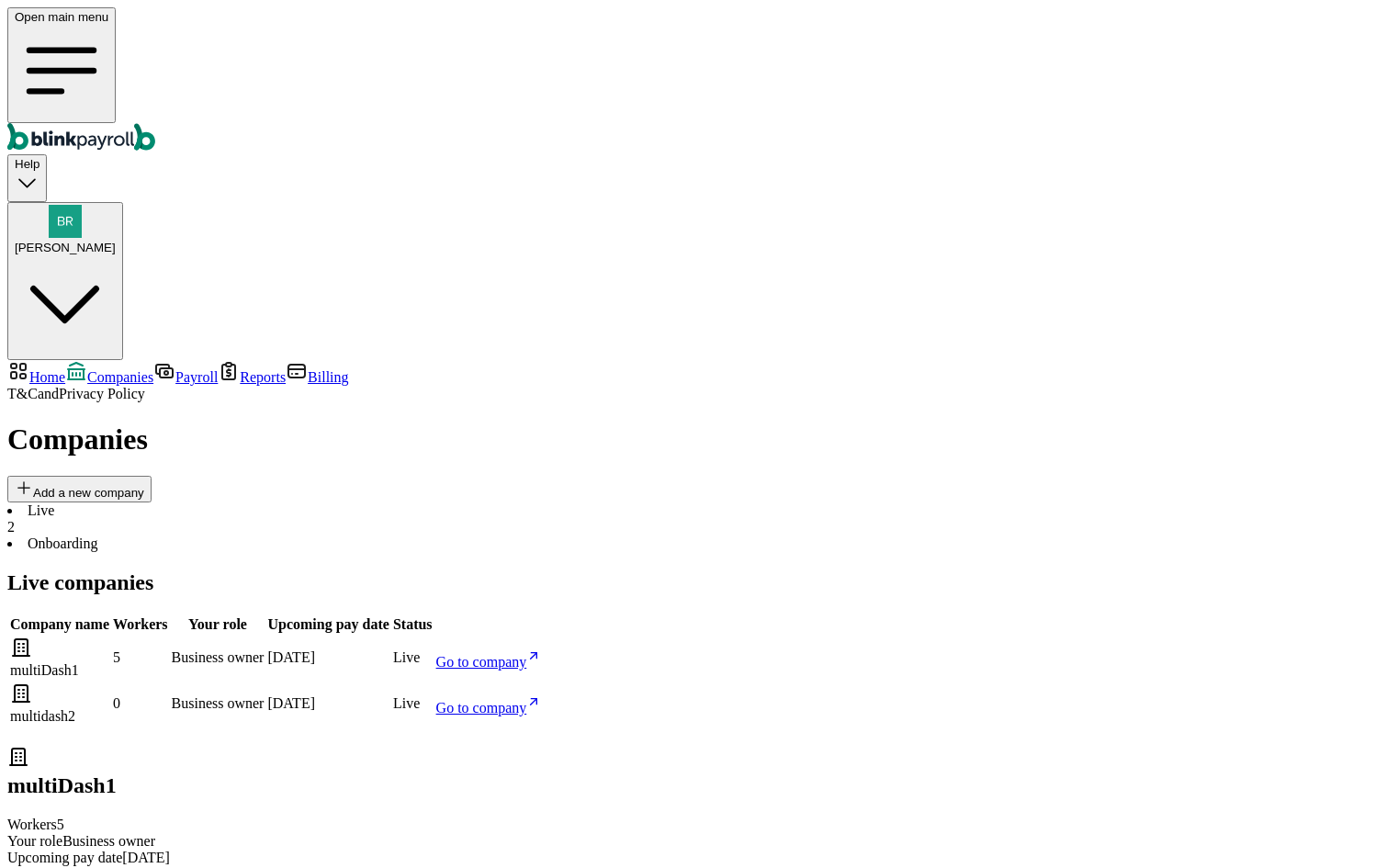 click on "Onboarding" at bounding box center [687, 544] 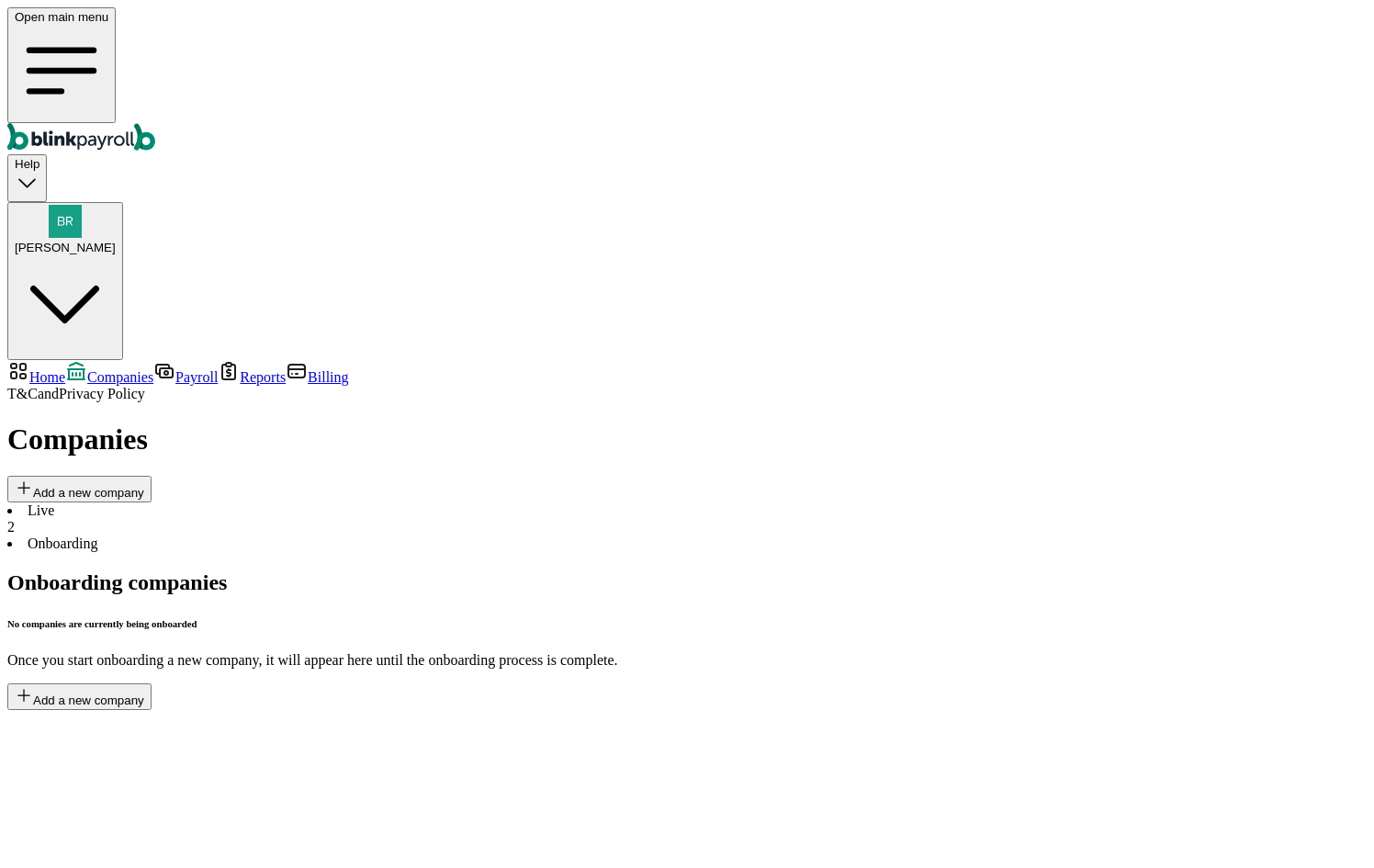 click on "Live 2" at bounding box center [687, 519] 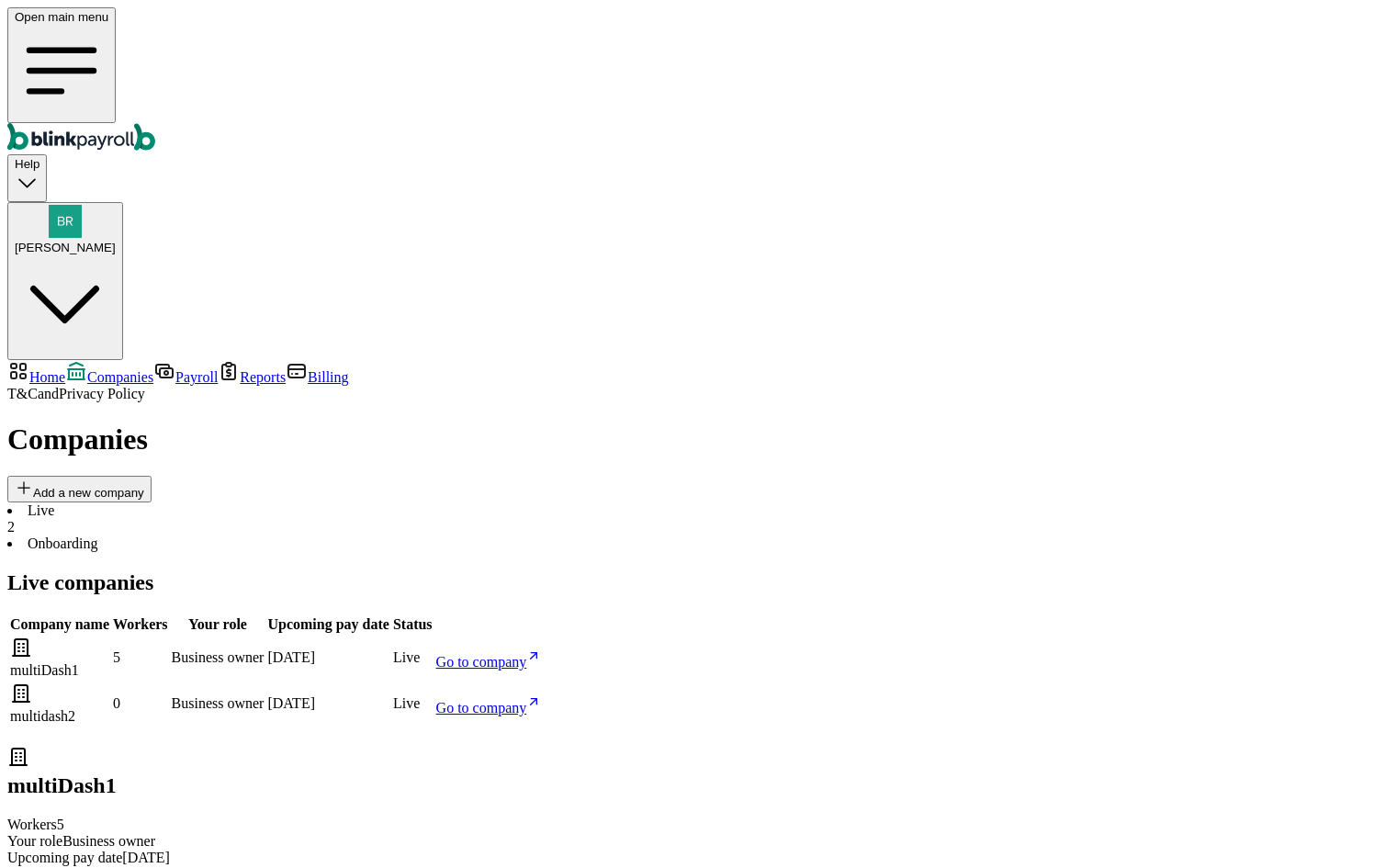 click on "Payroll" at bounding box center (197, 377) 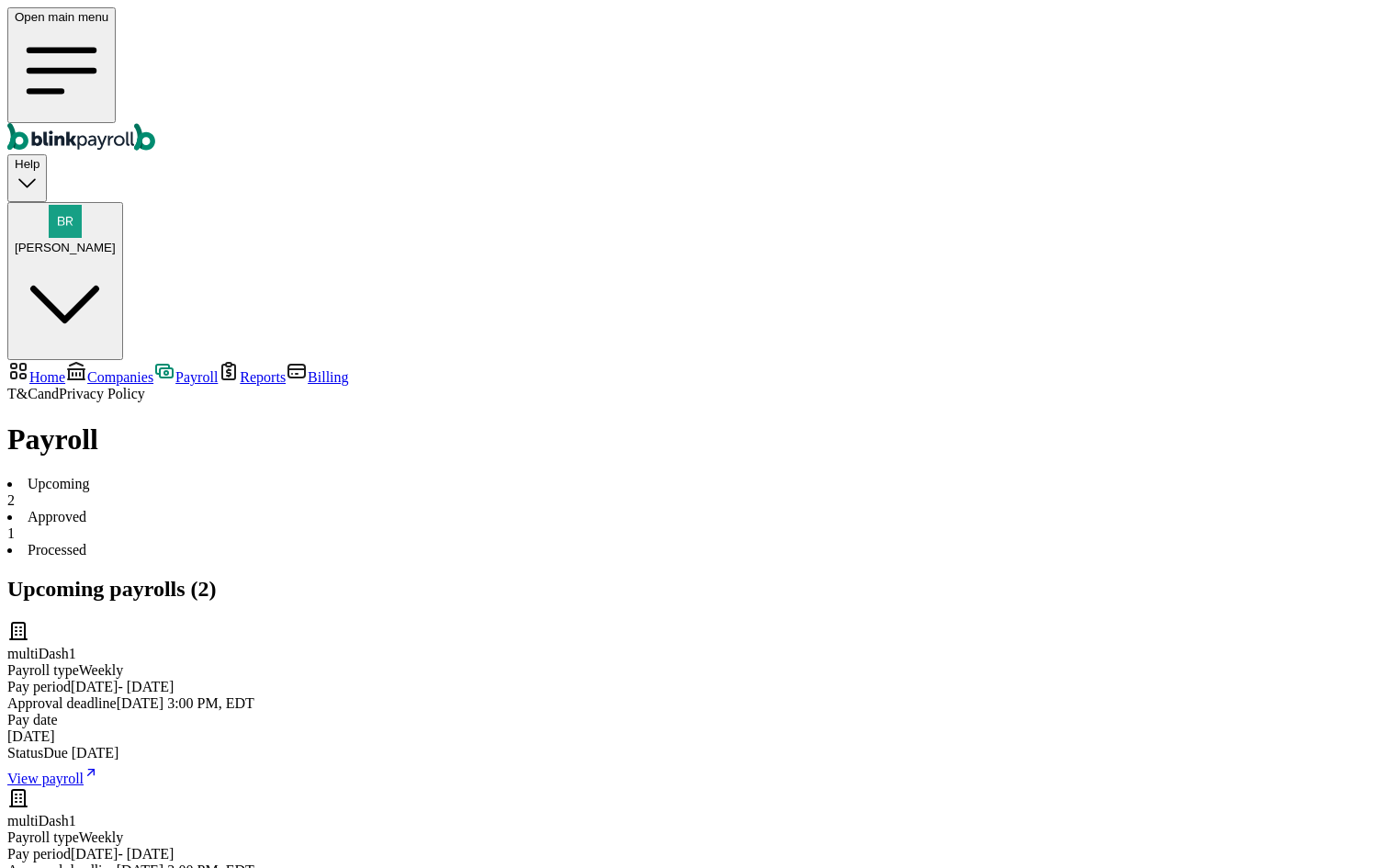 click on "Approved 1" at bounding box center (687, 525) 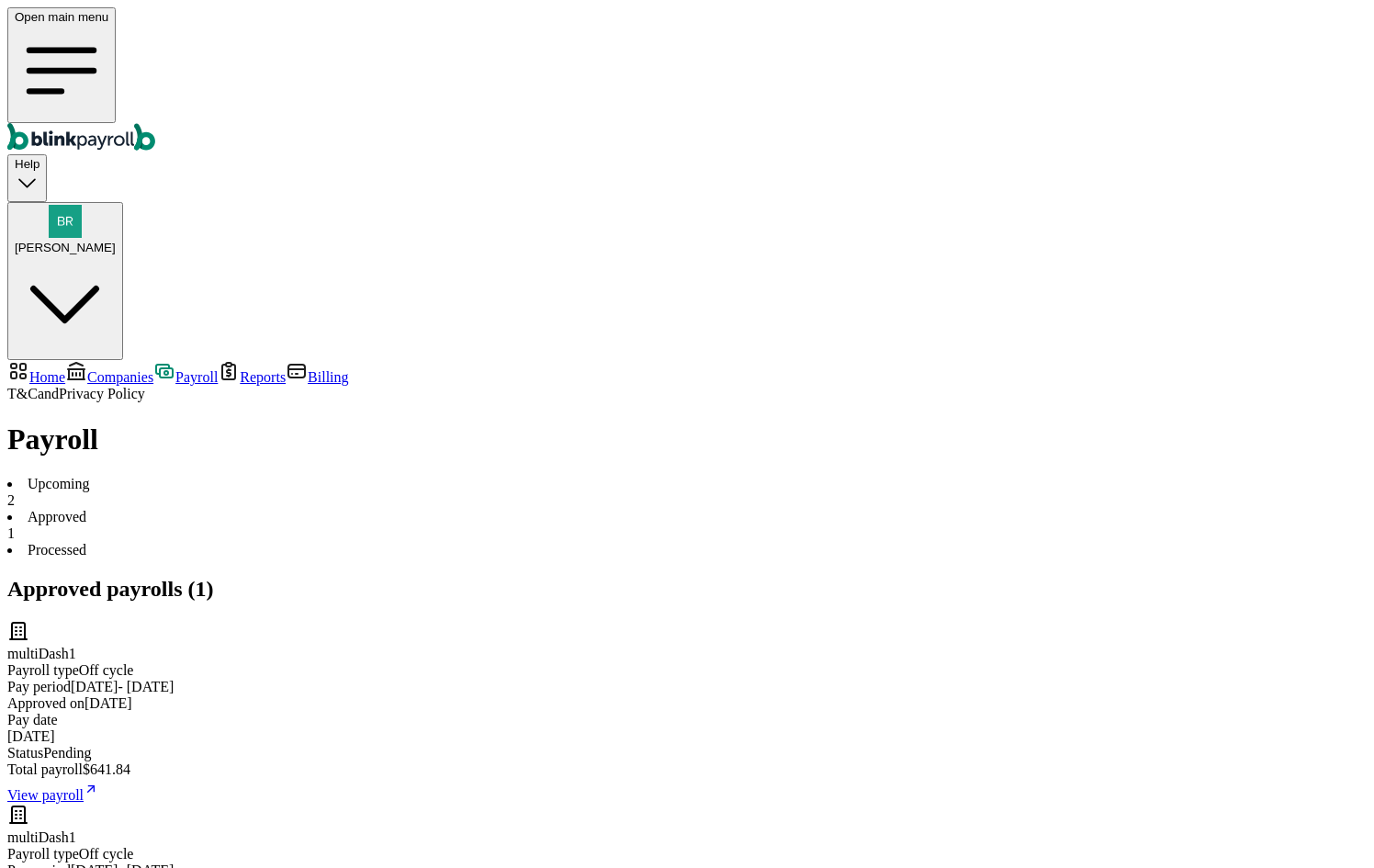 click on "Processed" at bounding box center [687, 550] 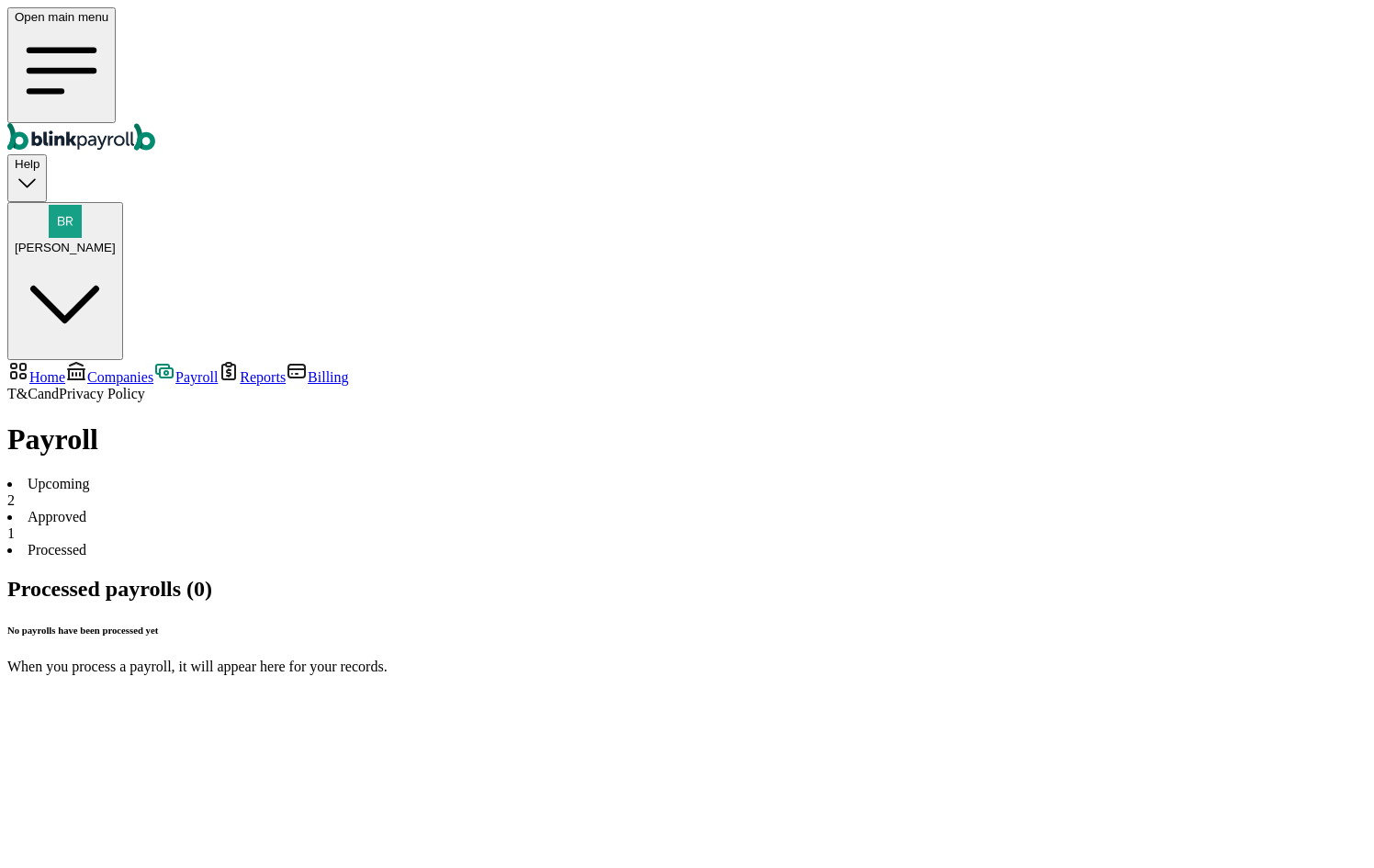 click on "Approved 1" at bounding box center [687, 525] 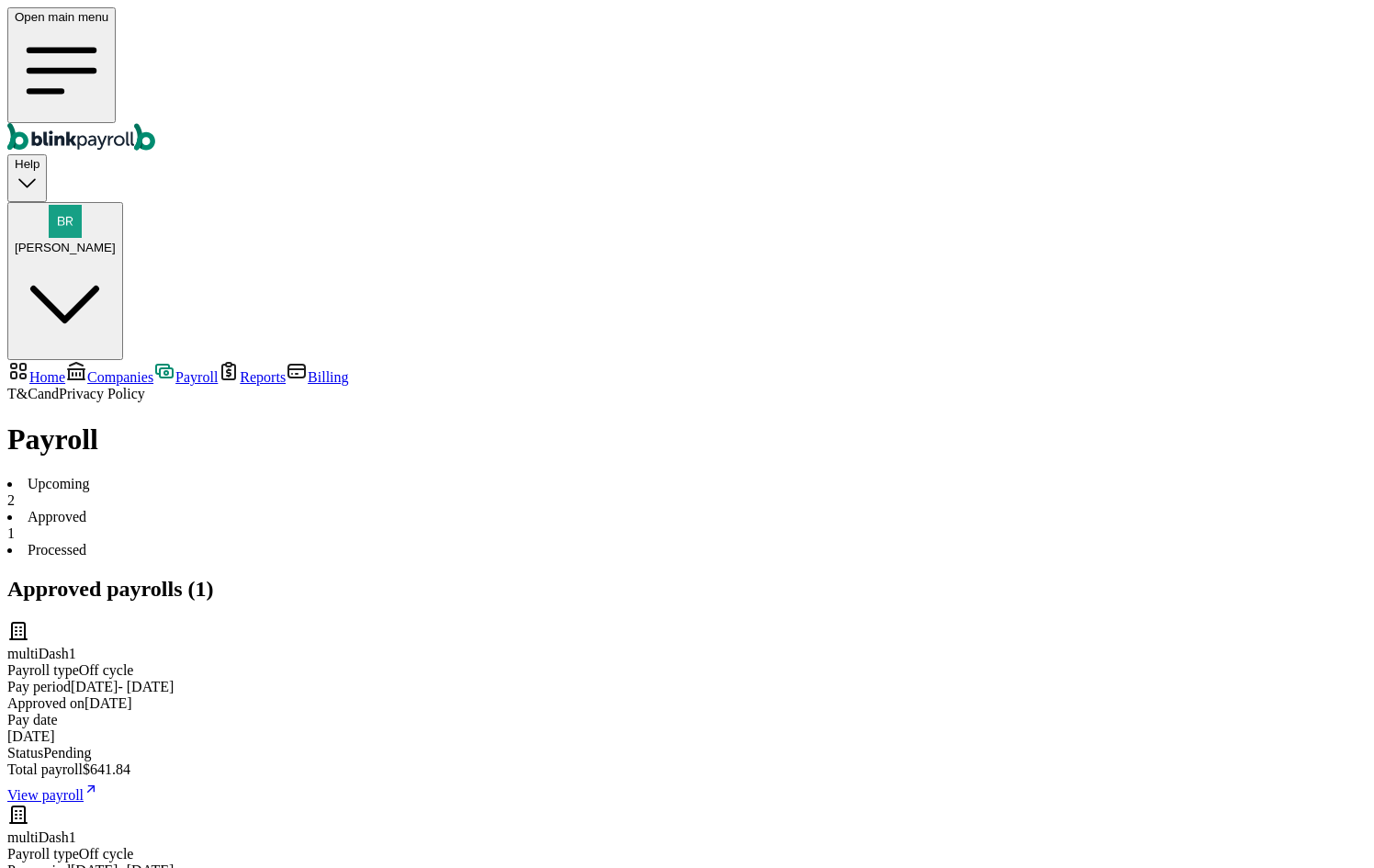 click on "Upcoming 2" at bounding box center (687, 492) 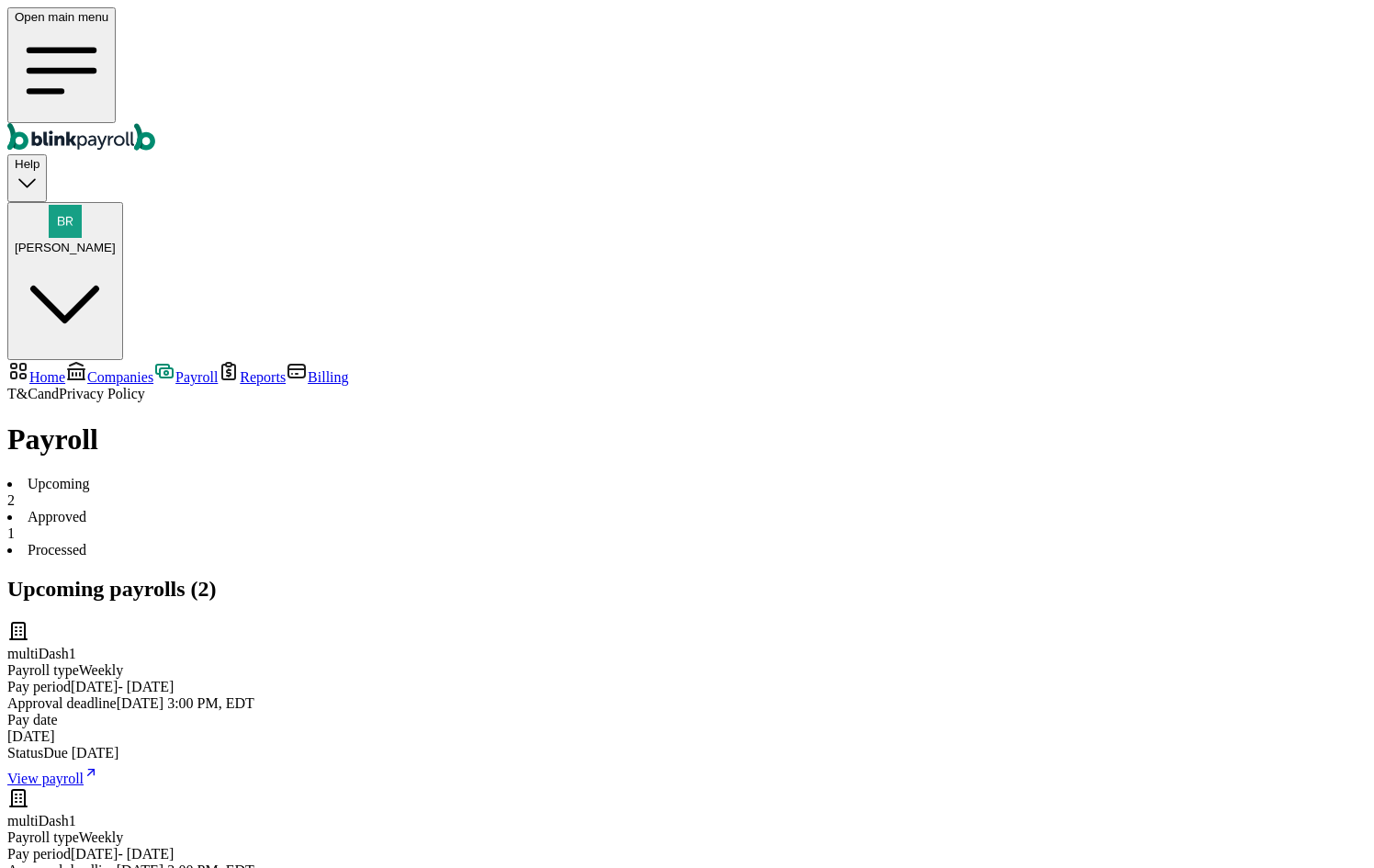 click on "Approved 1" at bounding box center (687, 525) 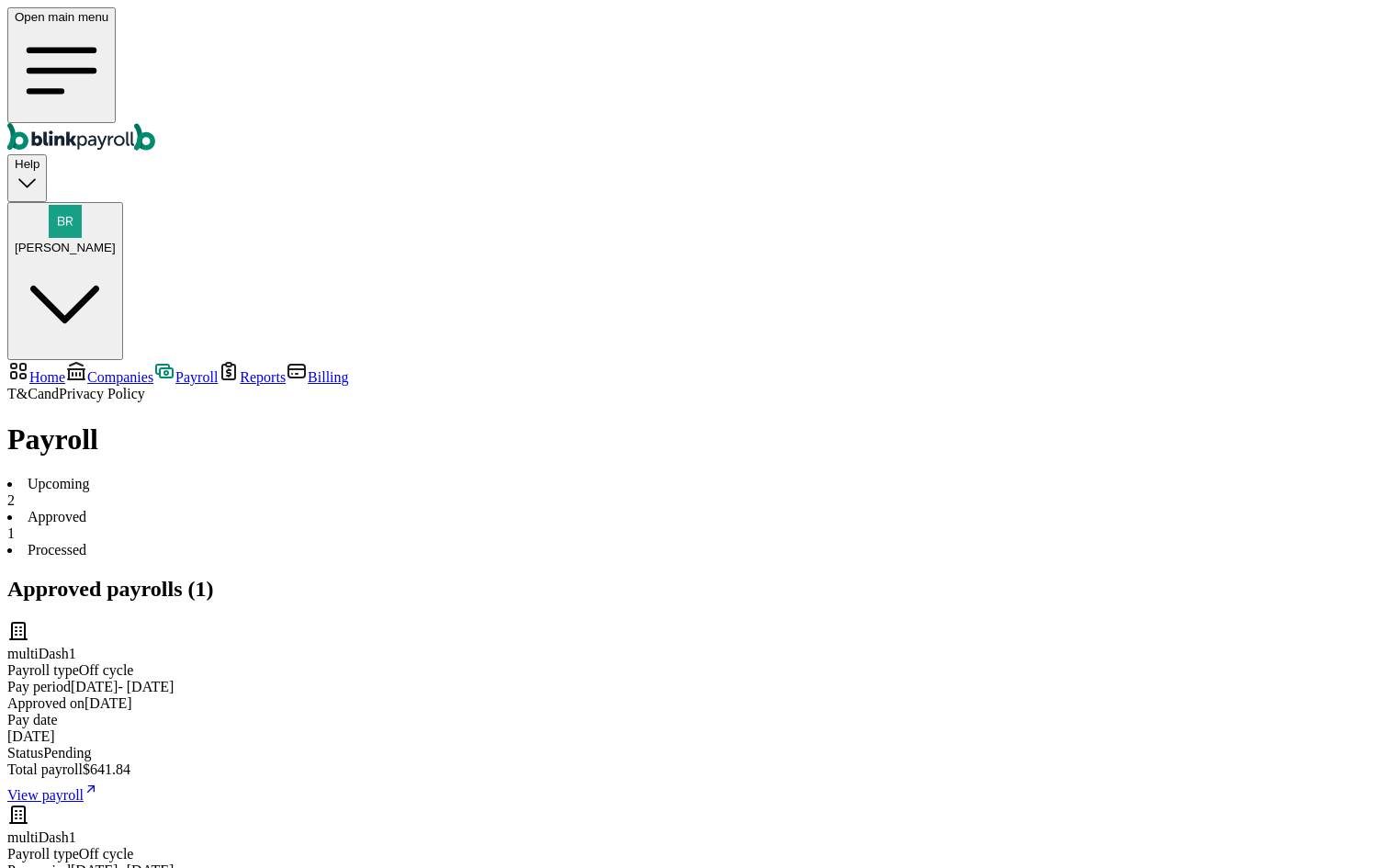click 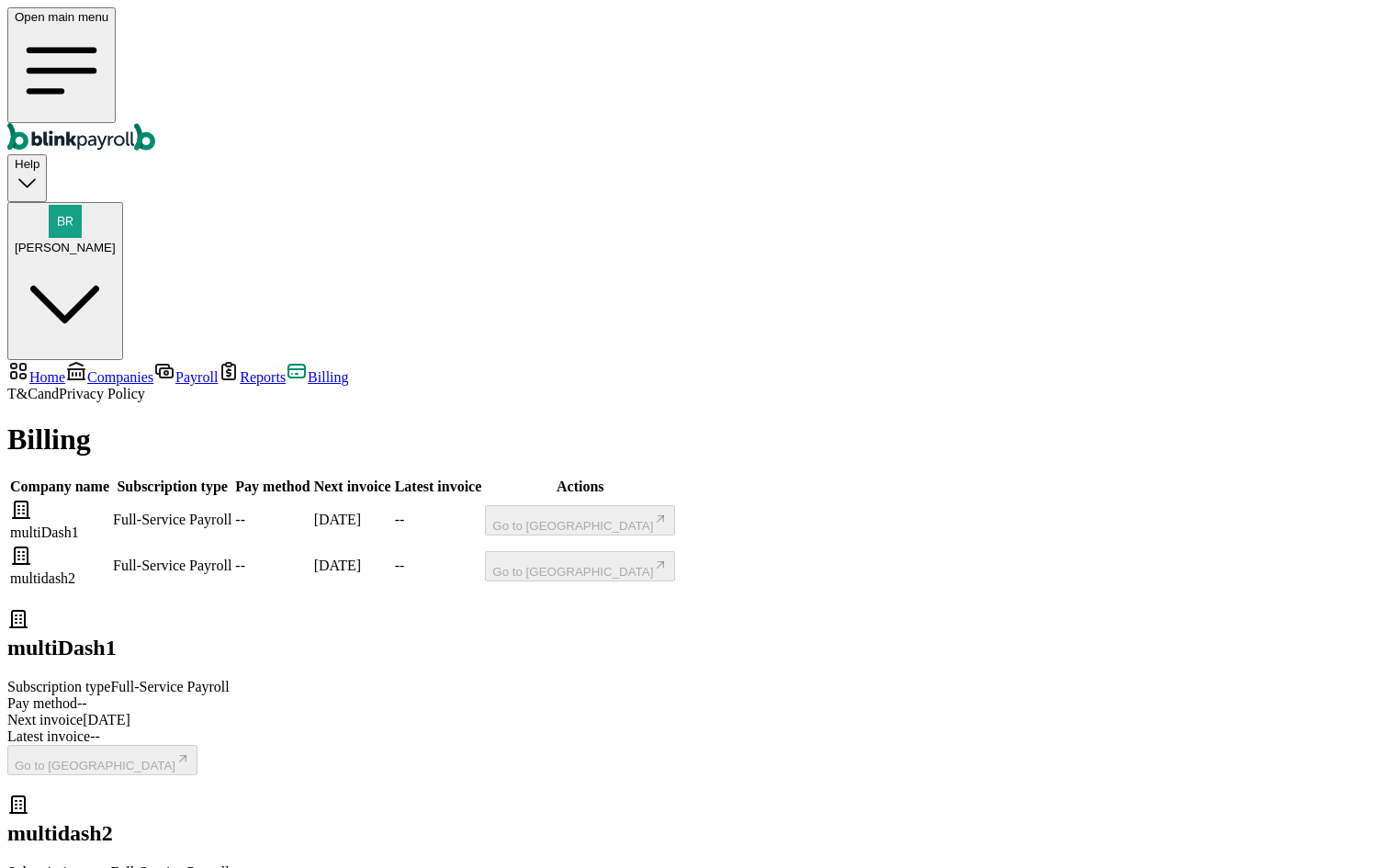 click on "Reports" at bounding box center [252, 377] 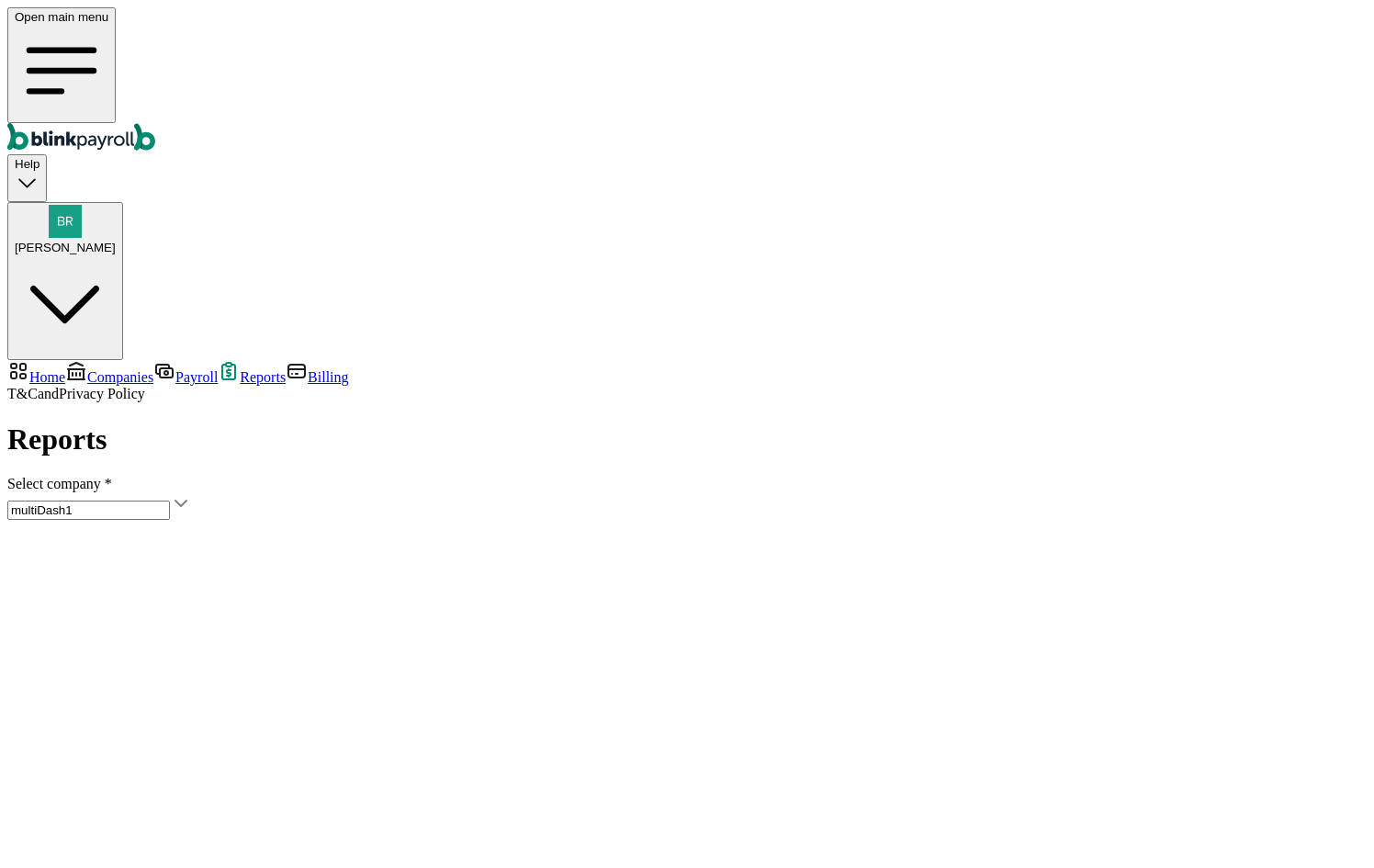 click on "Home" at bounding box center (47, 377) 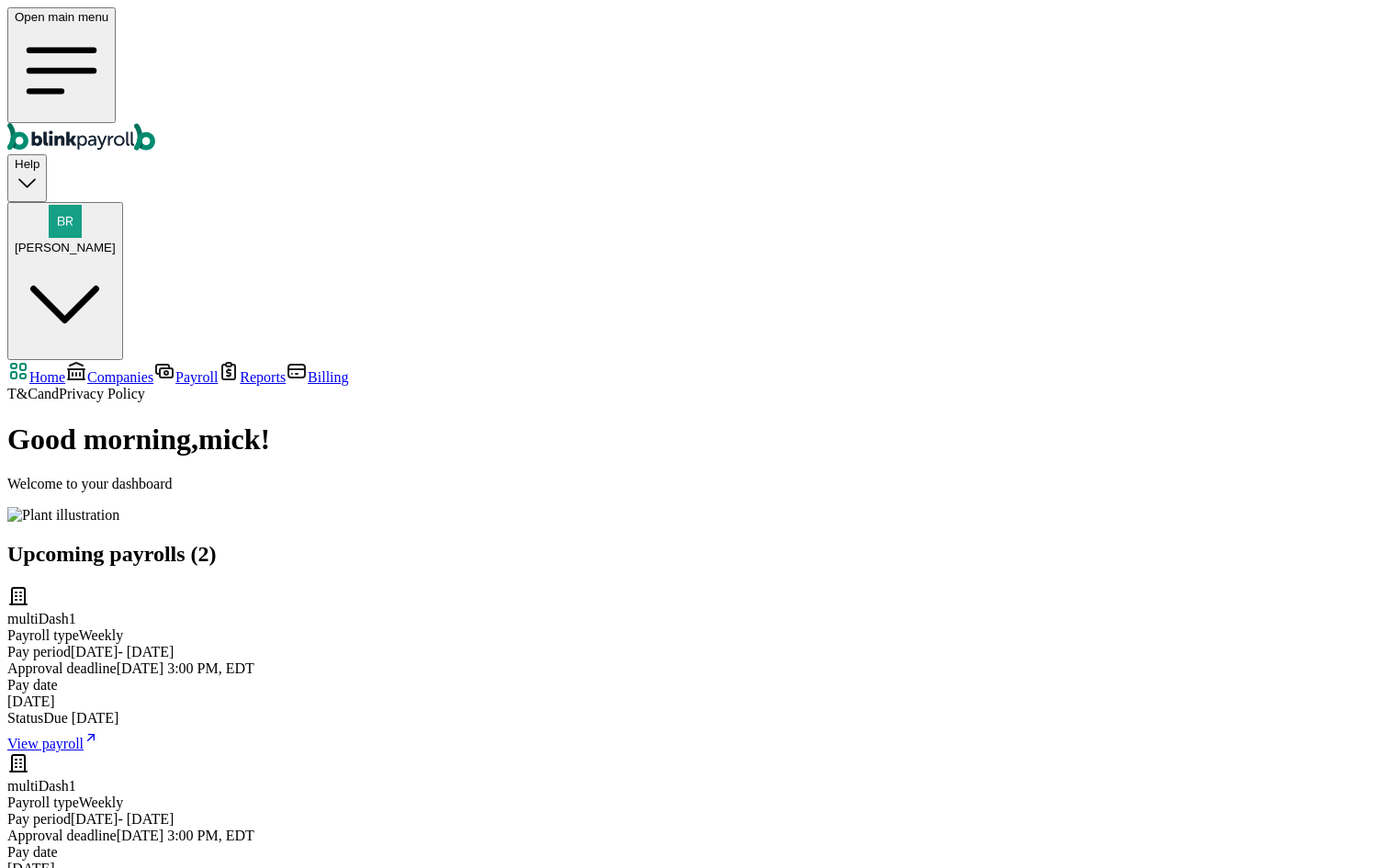 click on "[PERSON_NAME]" at bounding box center [65, 247] 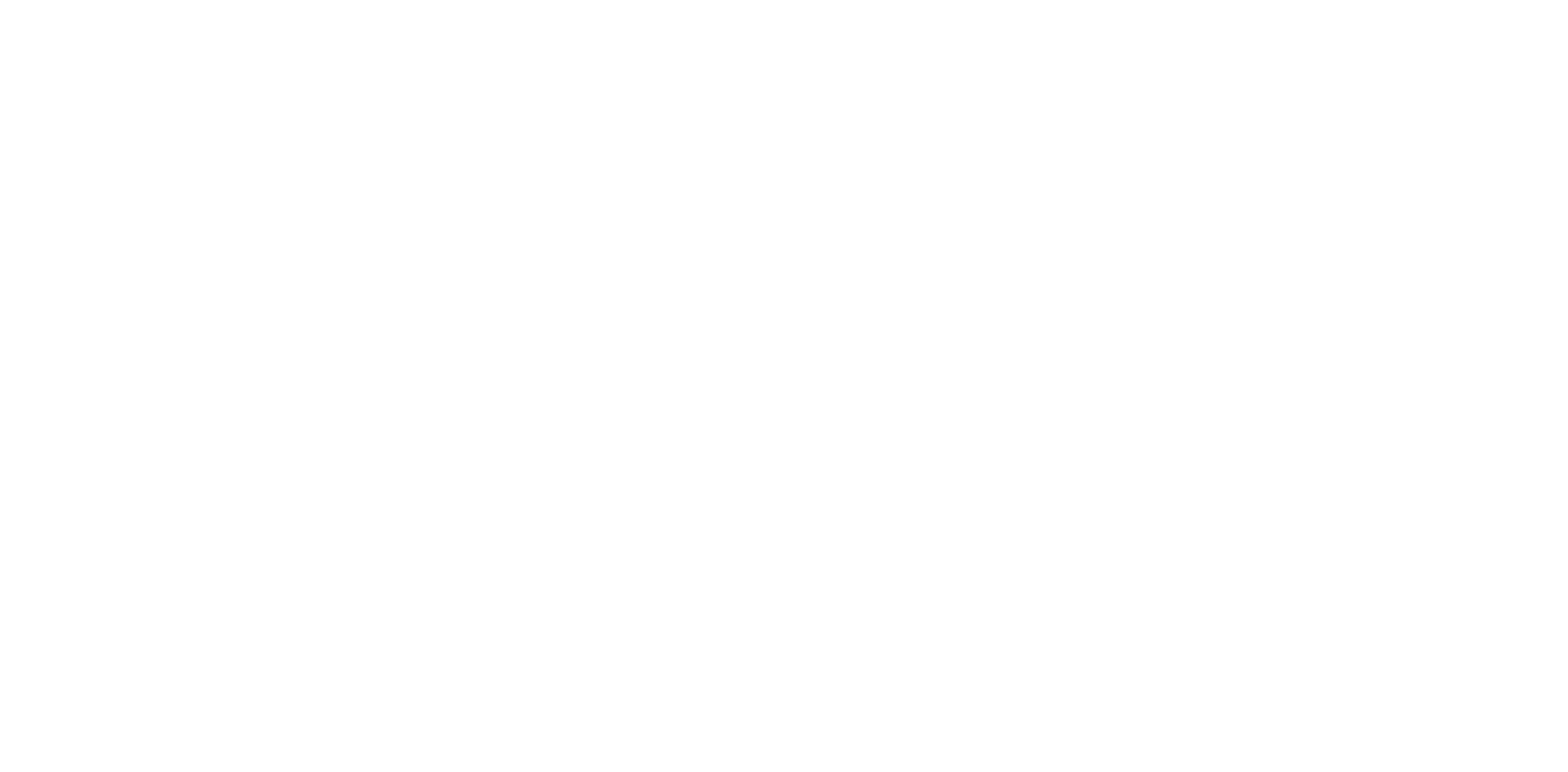 scroll, scrollTop: 0, scrollLeft: 0, axis: both 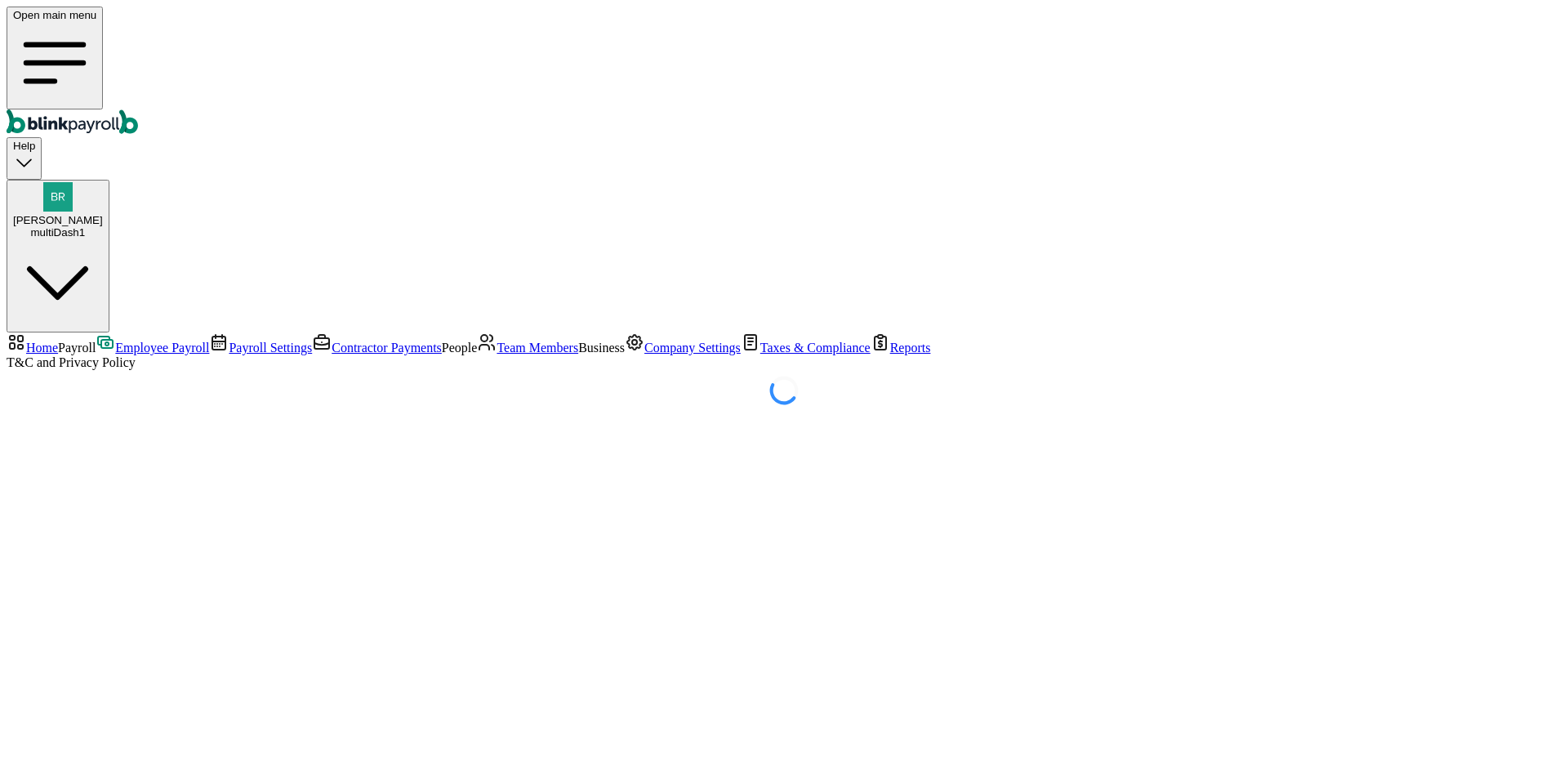 select on "direct_deposit" 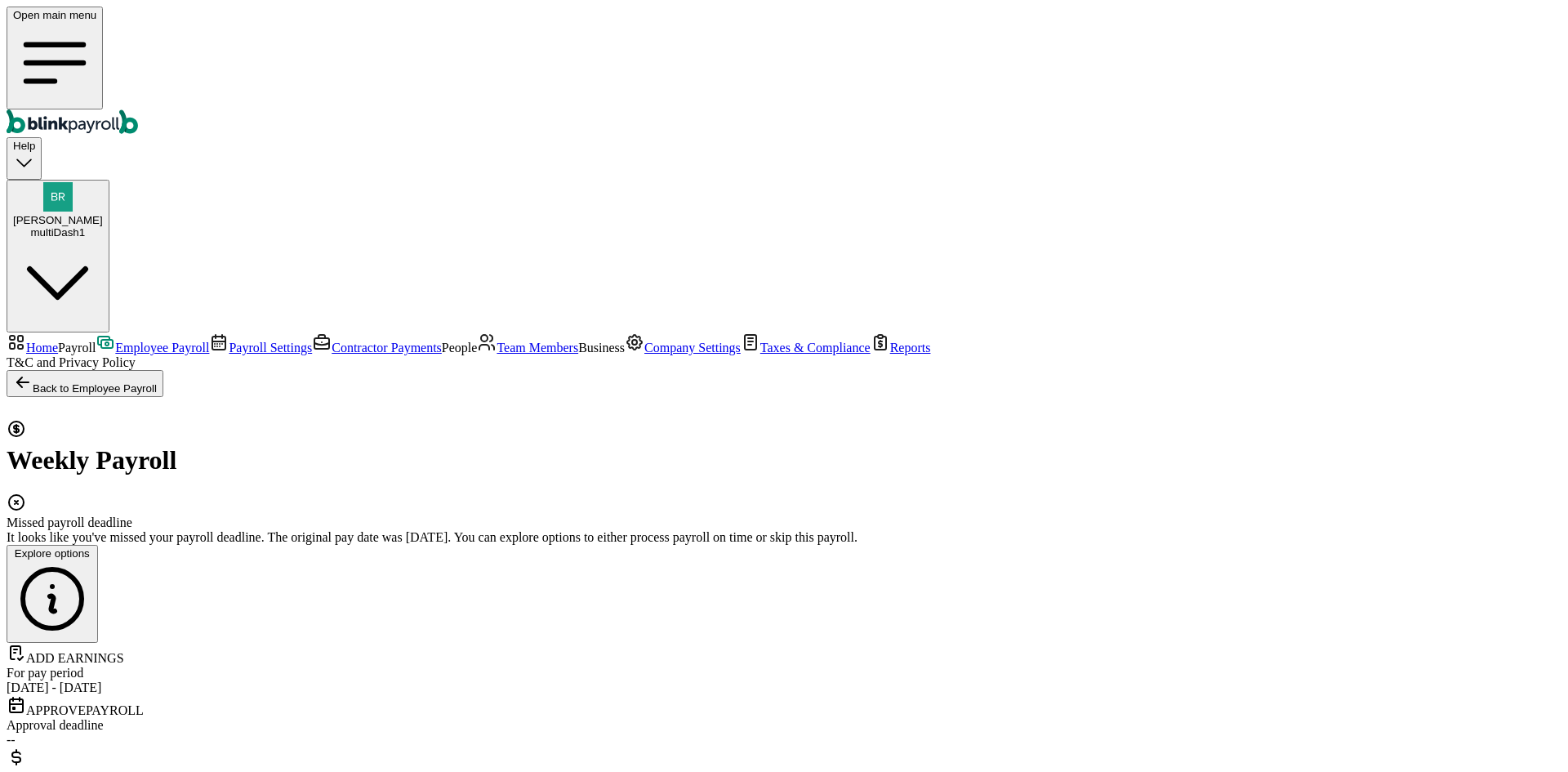 click on "Run this payroll" at bounding box center (51, 2765) 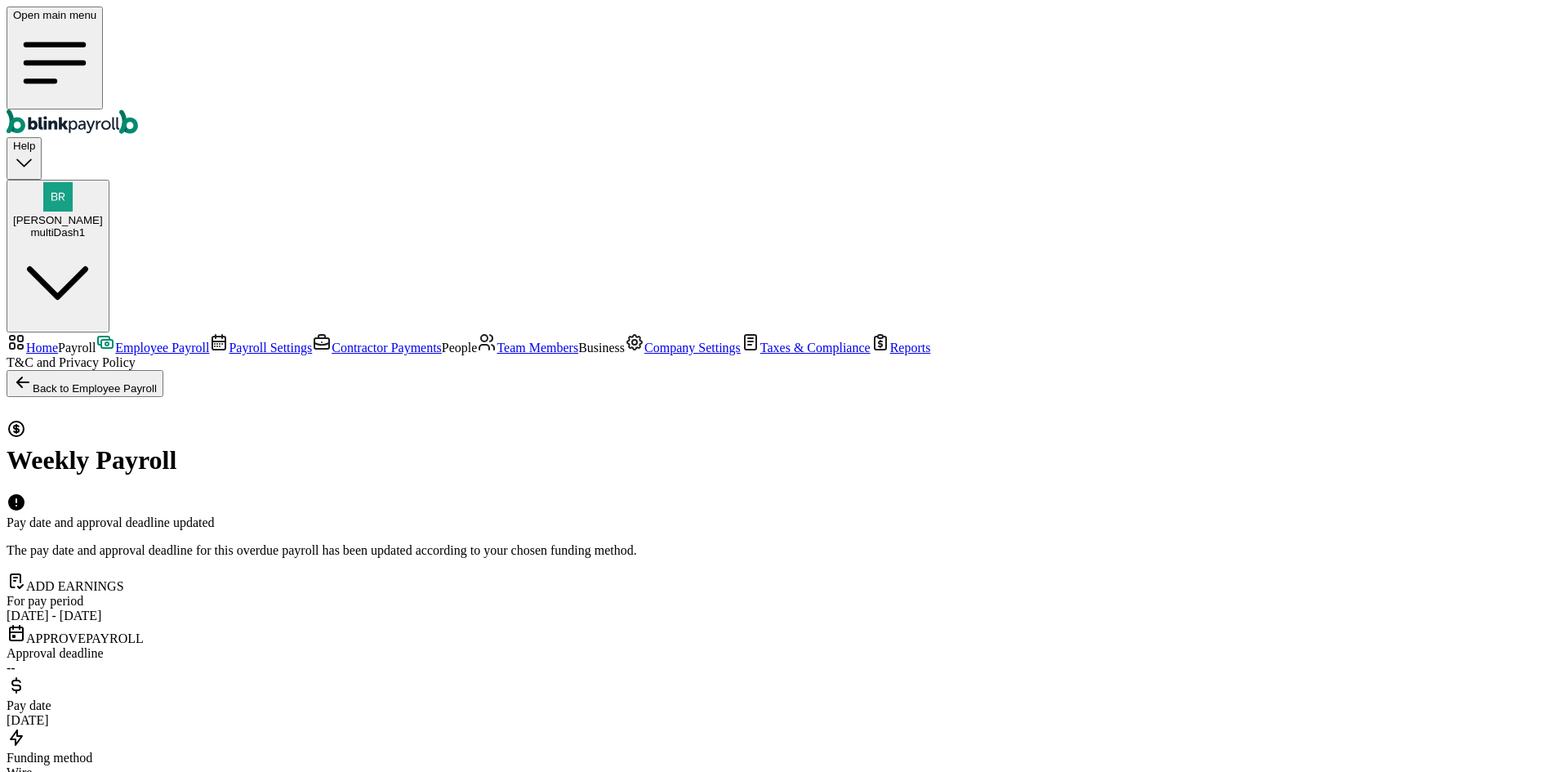 scroll, scrollTop: 320, scrollLeft: 0, axis: vertical 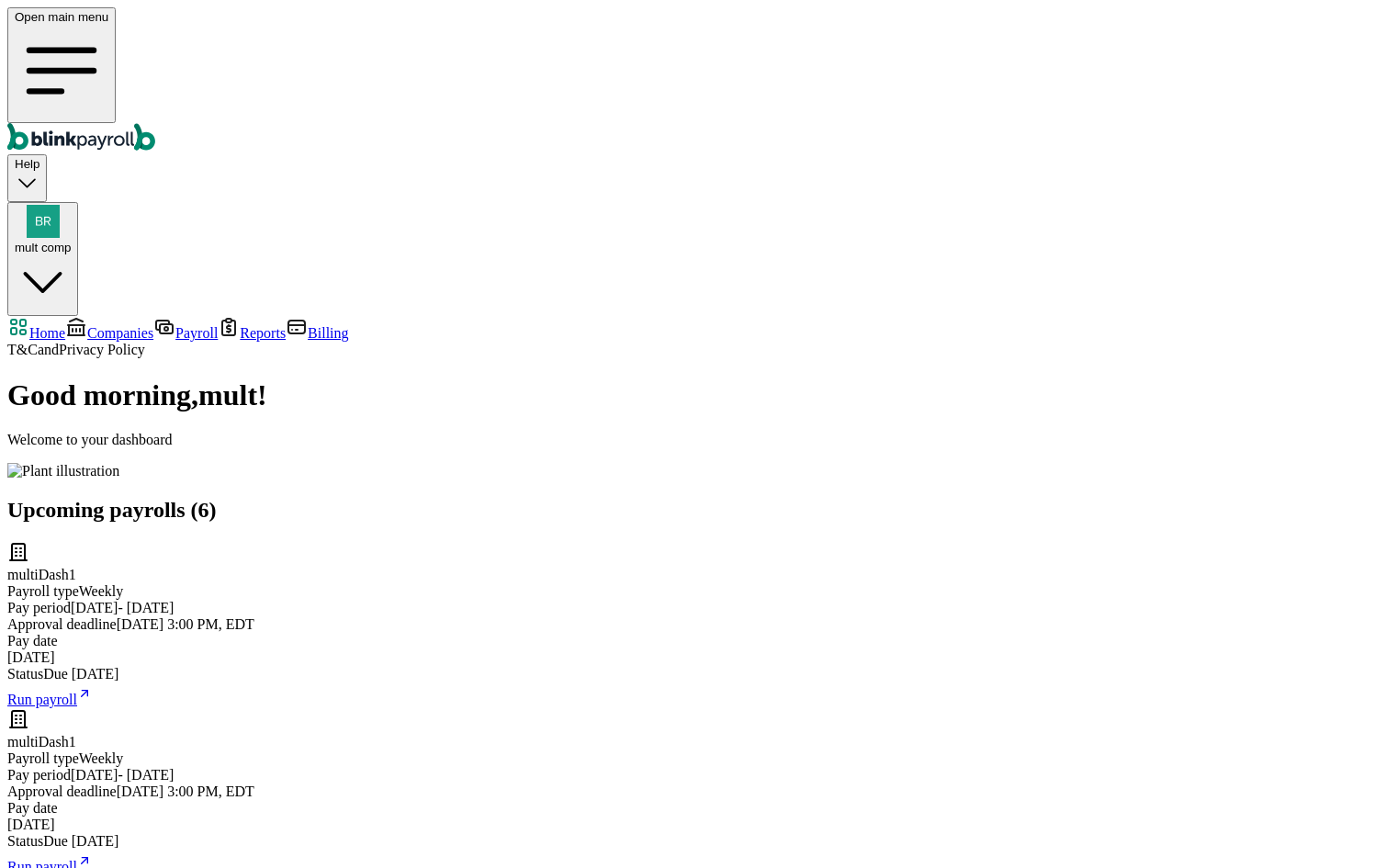 click on "mult comp" at bounding box center [42, 247] 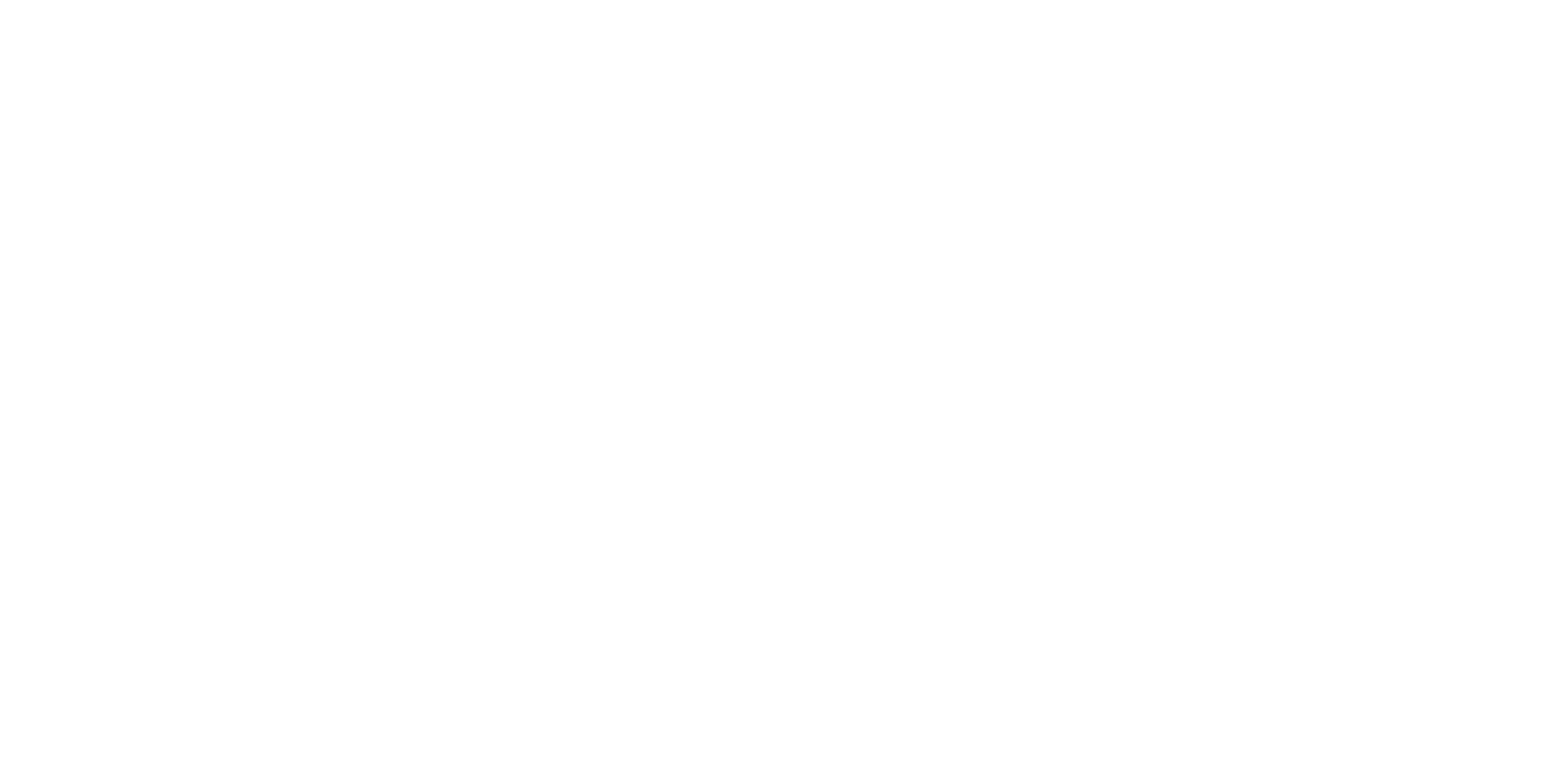 scroll, scrollTop: 0, scrollLeft: 0, axis: both 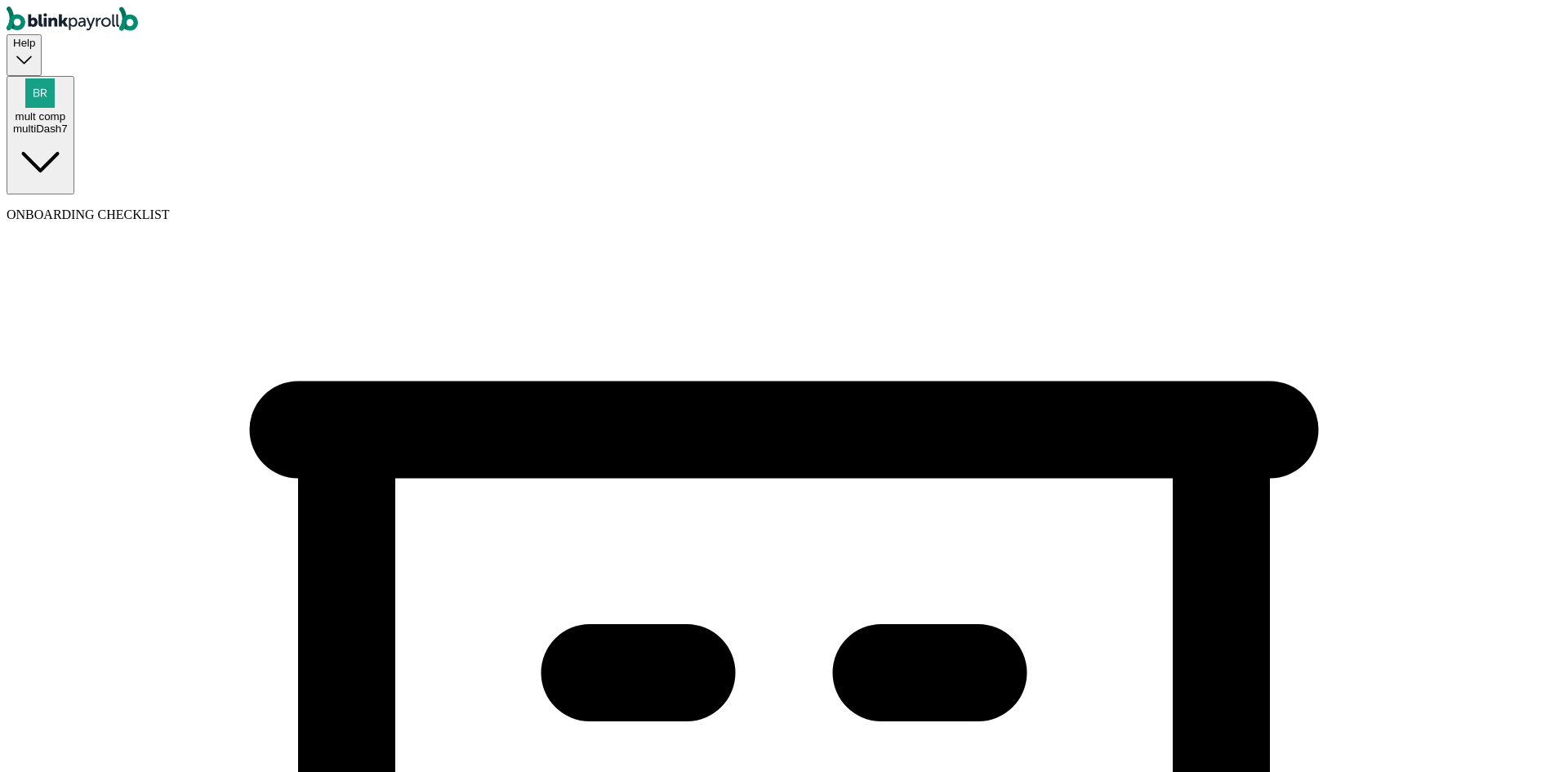 select on "Limited Liability Company (LLC)" 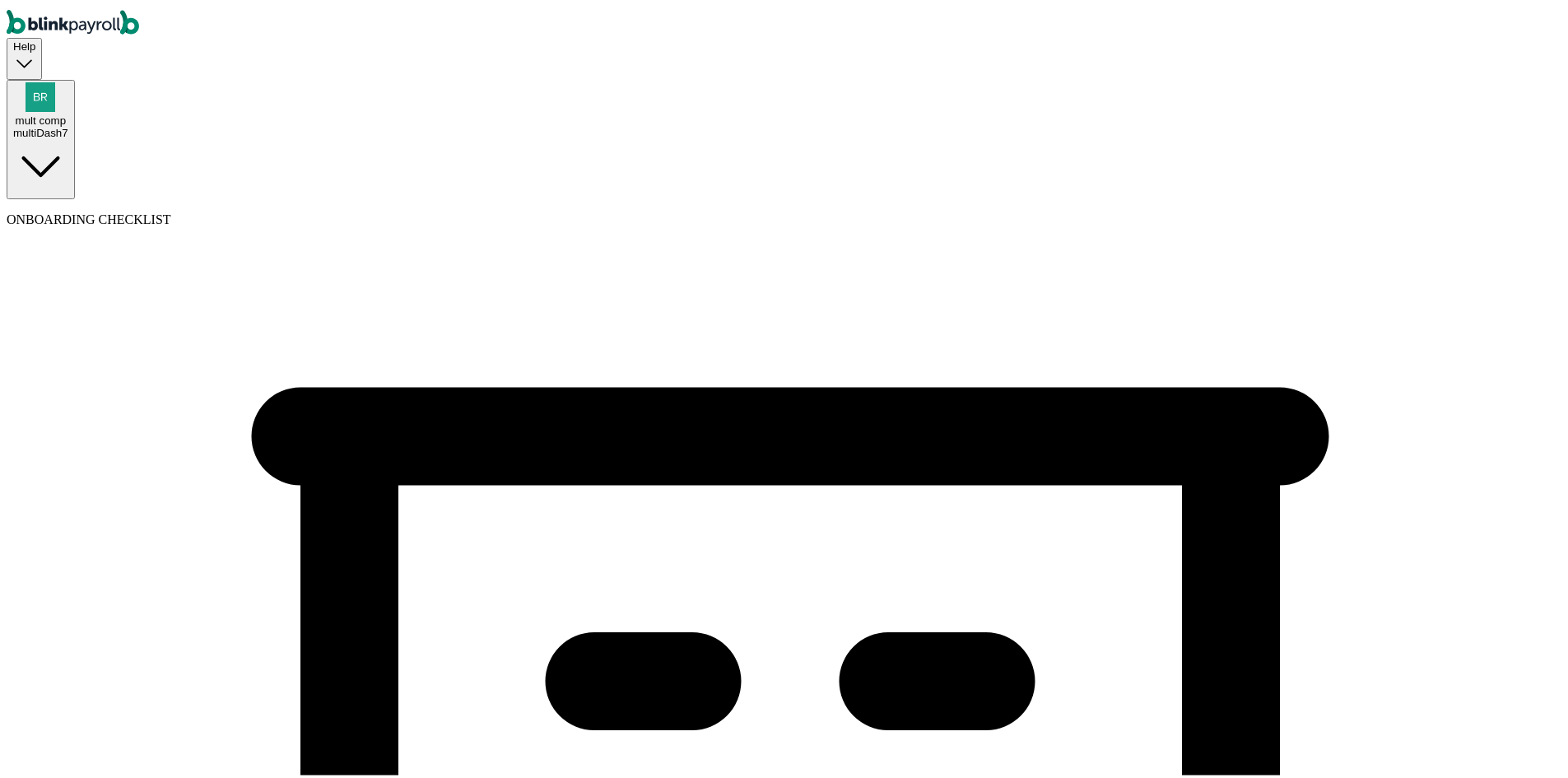 select on "Health Care" 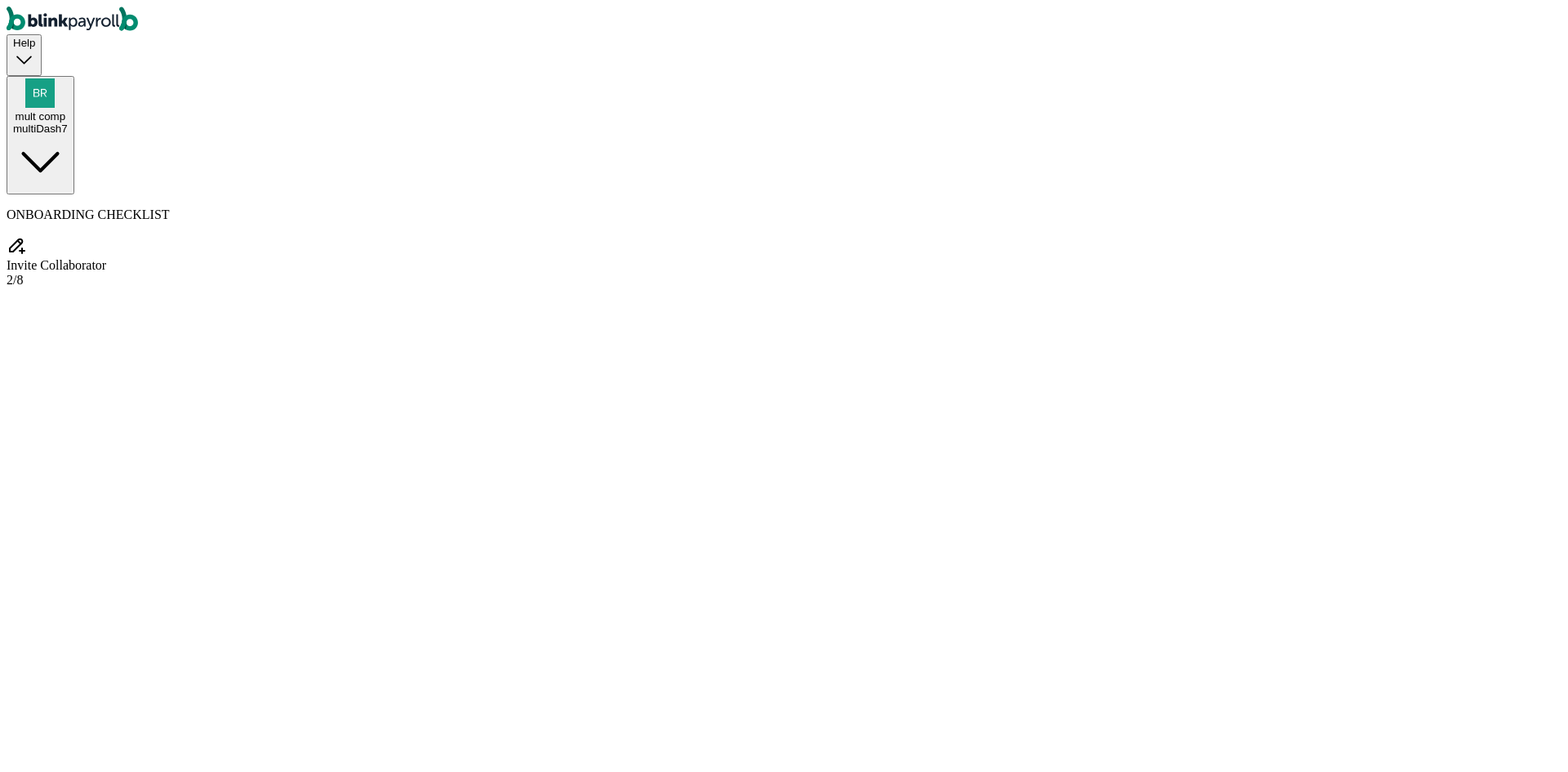 click on "Invite a collaborator" at bounding box center (70, 11721) 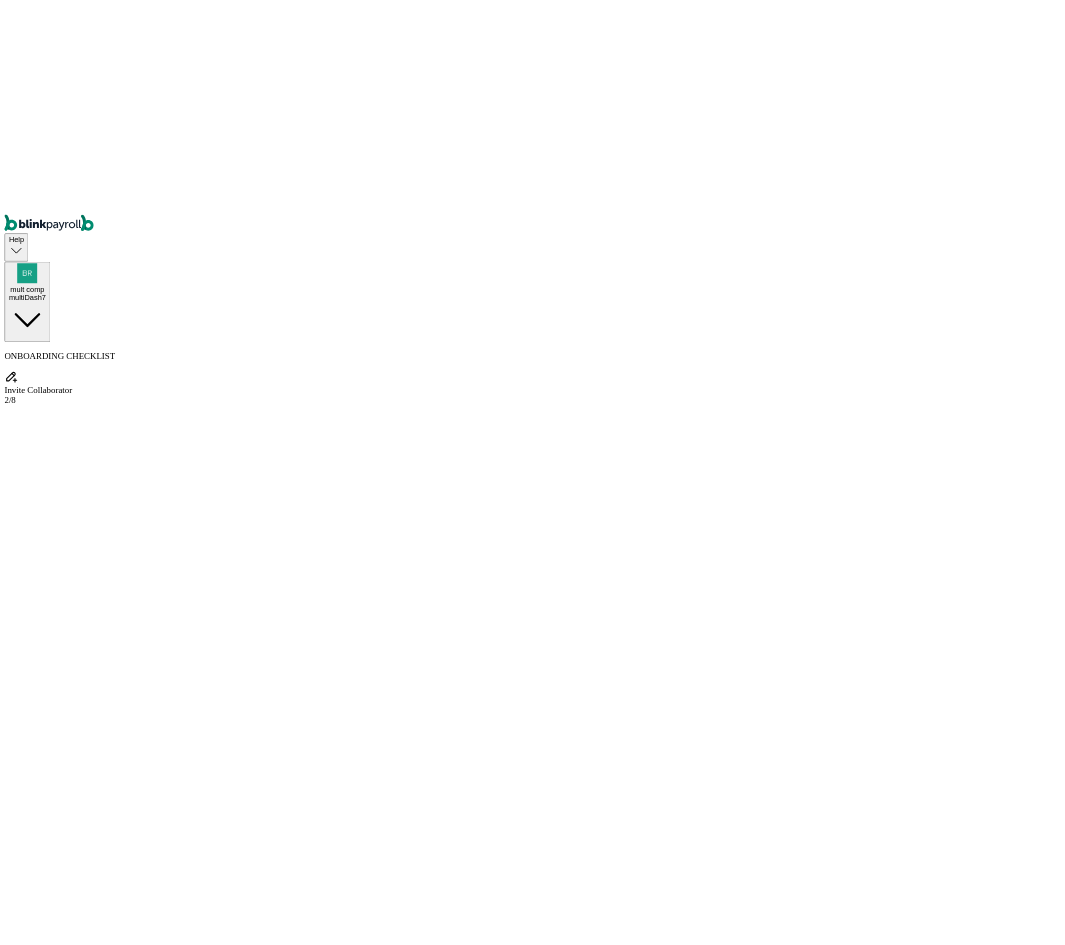 scroll, scrollTop: 212, scrollLeft: 0, axis: vertical 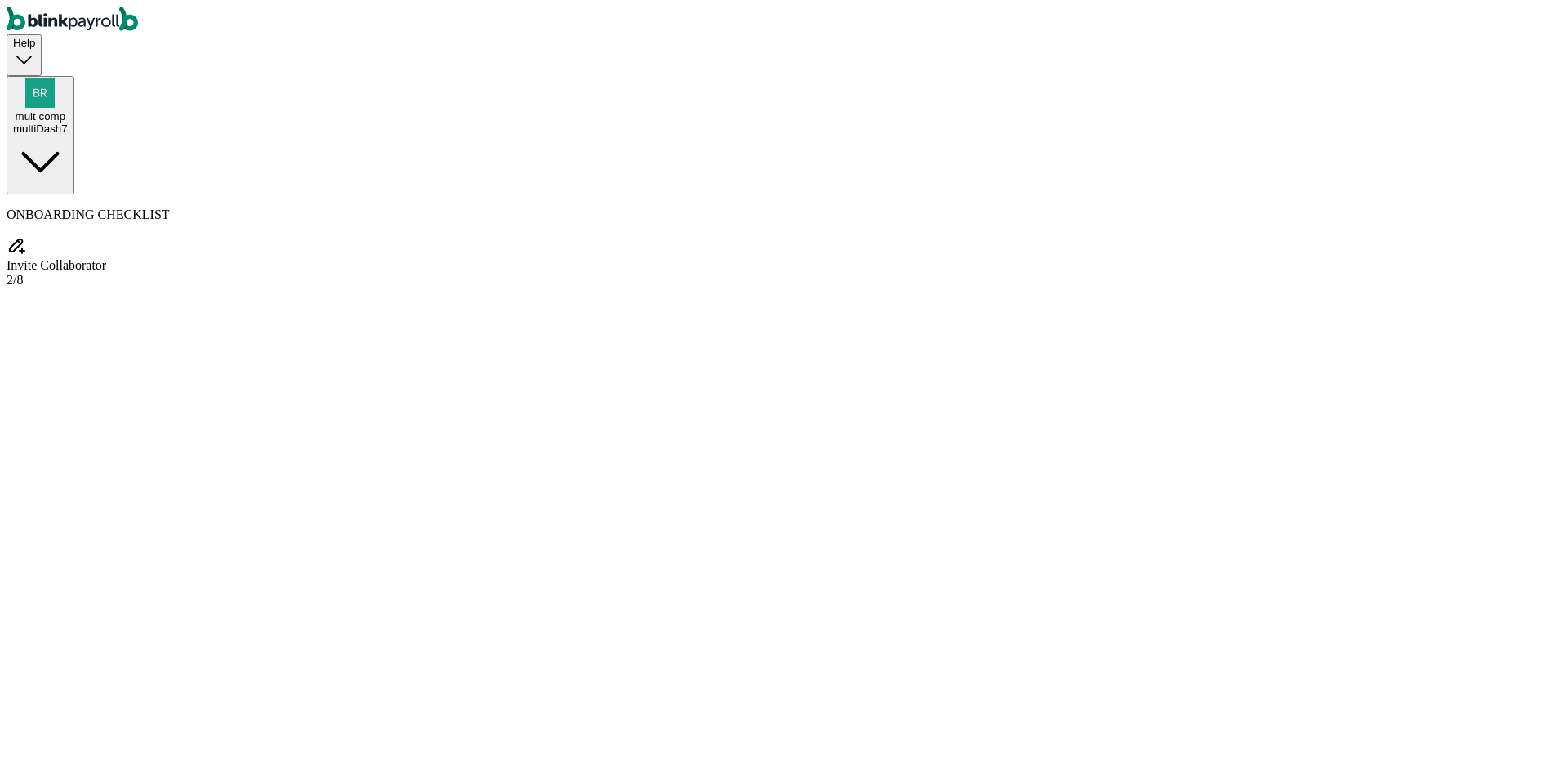 click at bounding box center (784, 12257) 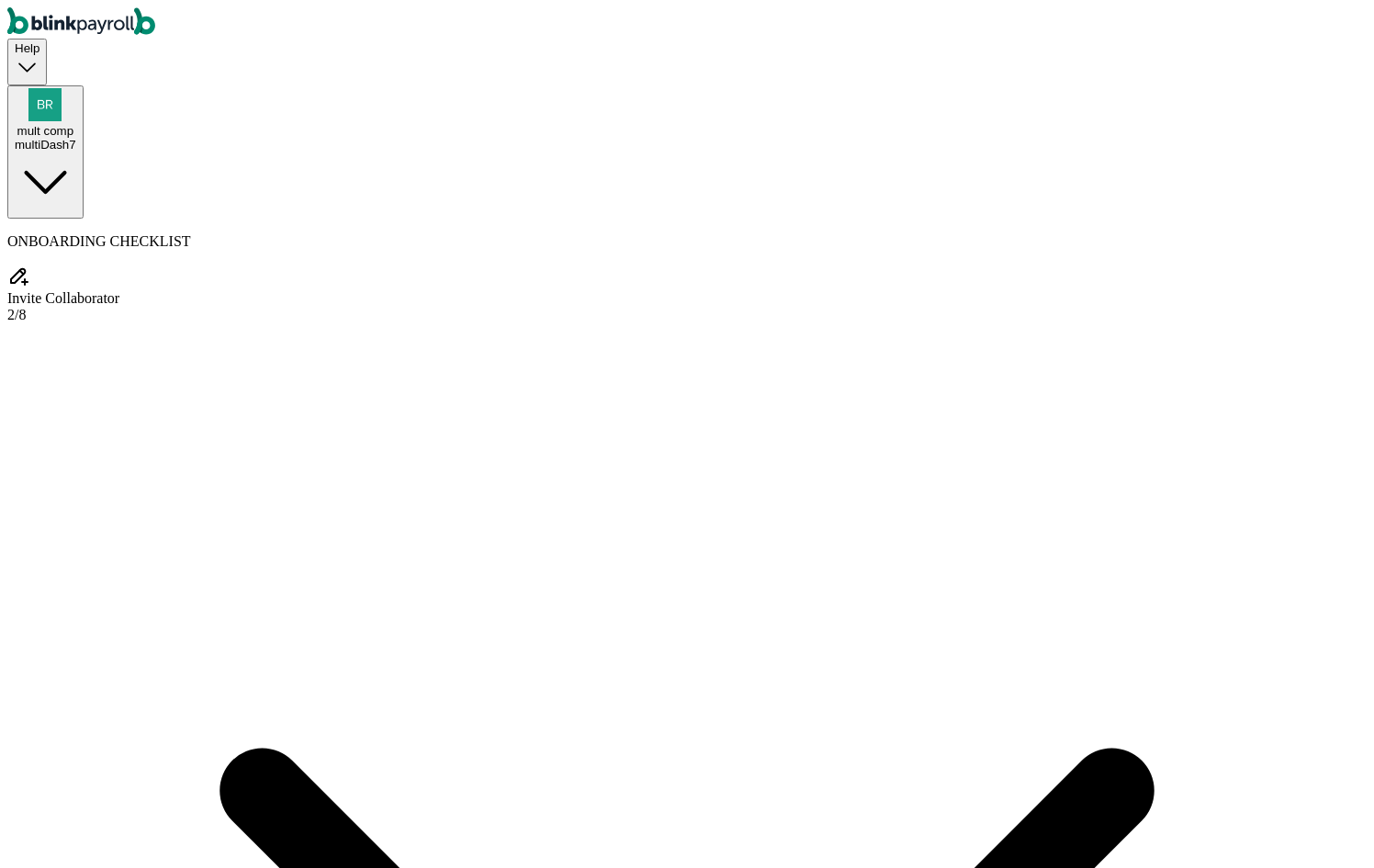 click on "Resend Invite" at bounding box center [461, 10270] 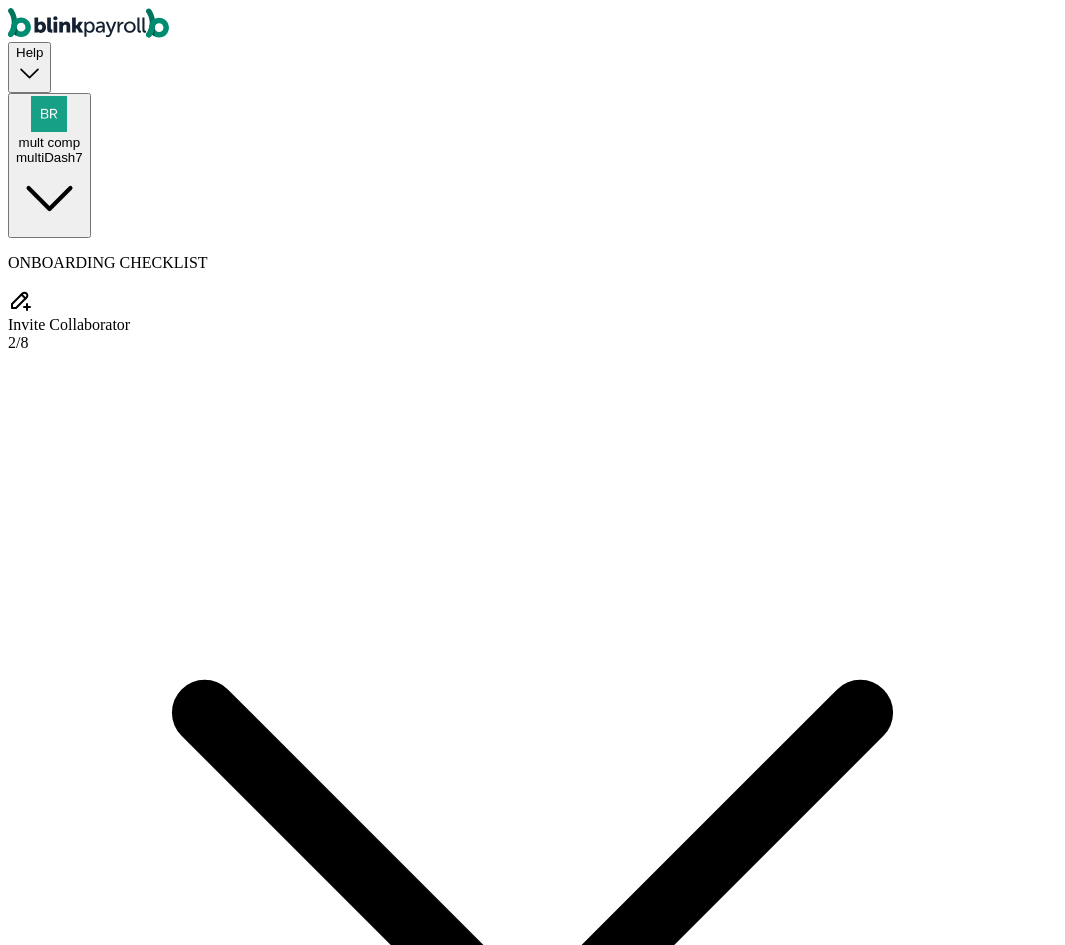 click on "multiDash7" at bounding box center [49, 157] 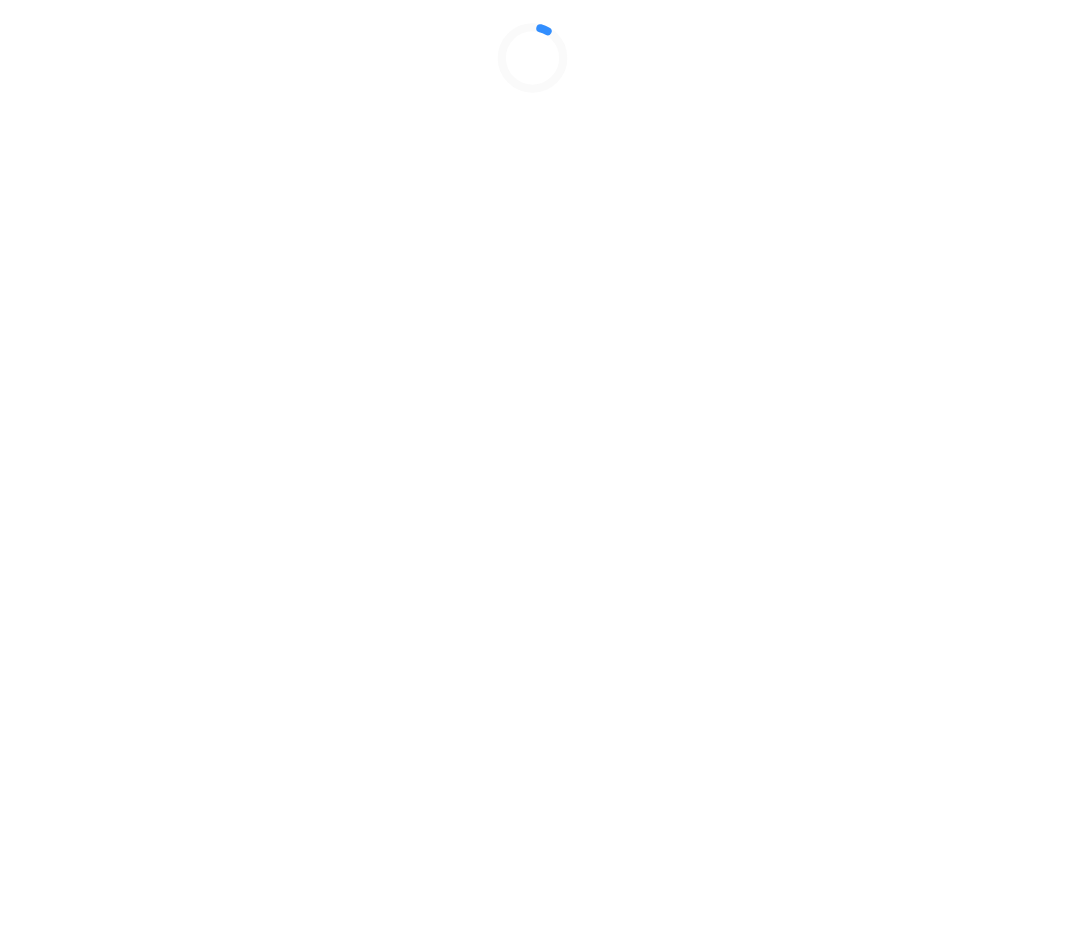 scroll, scrollTop: 0, scrollLeft: 0, axis: both 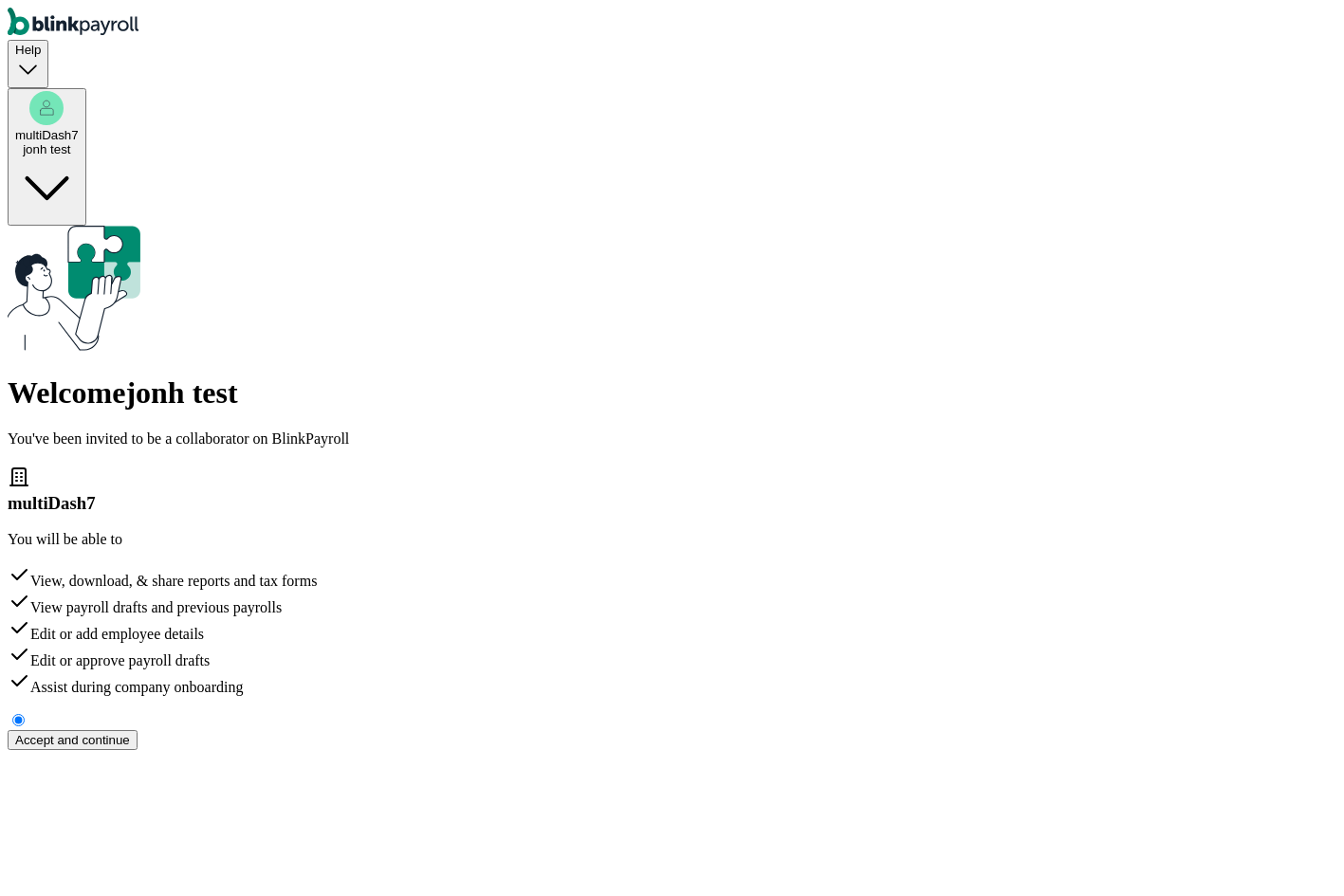 click on "Accept and continue" at bounding box center (72, 740) 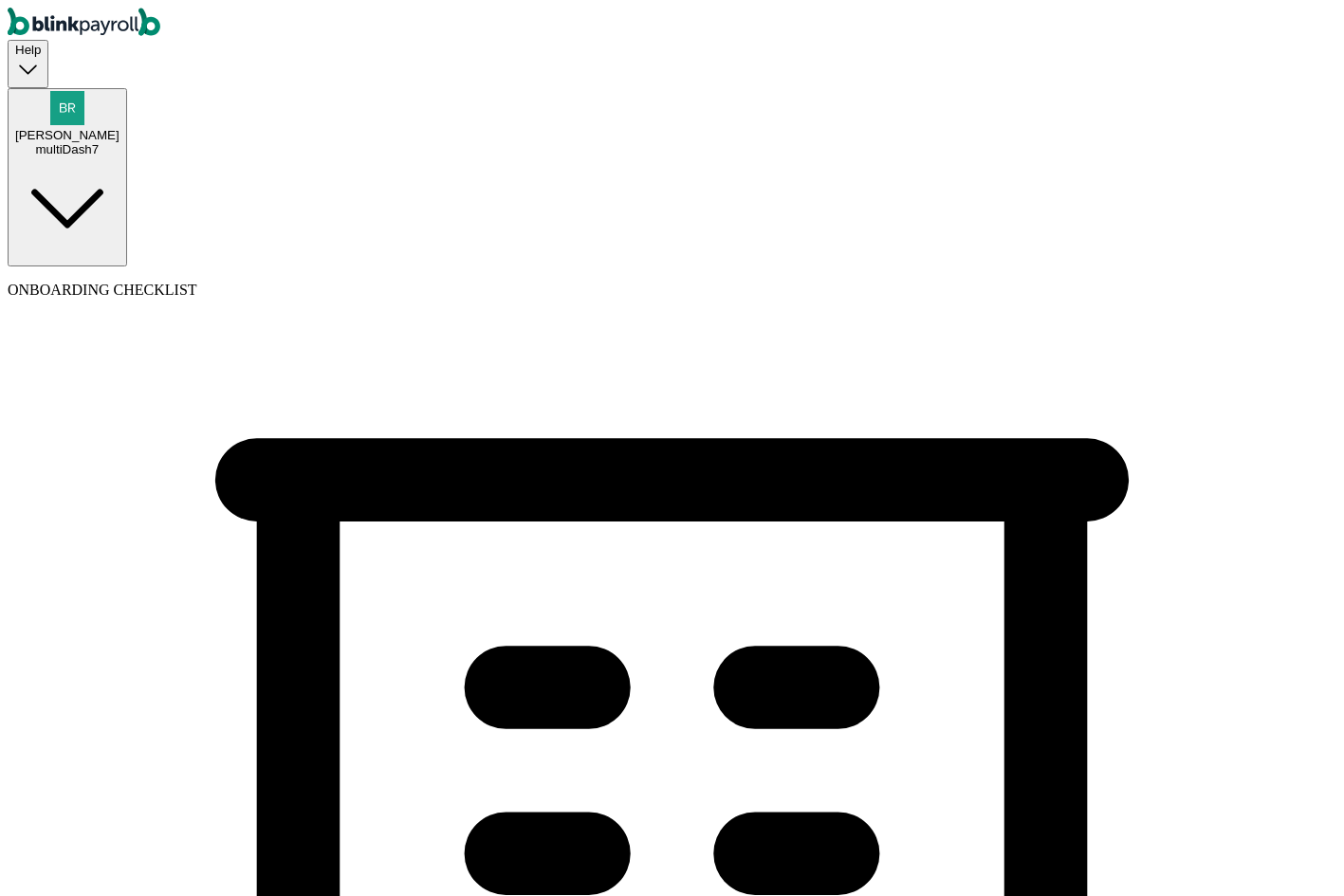 select on "Limited Liability Company (LLC)" 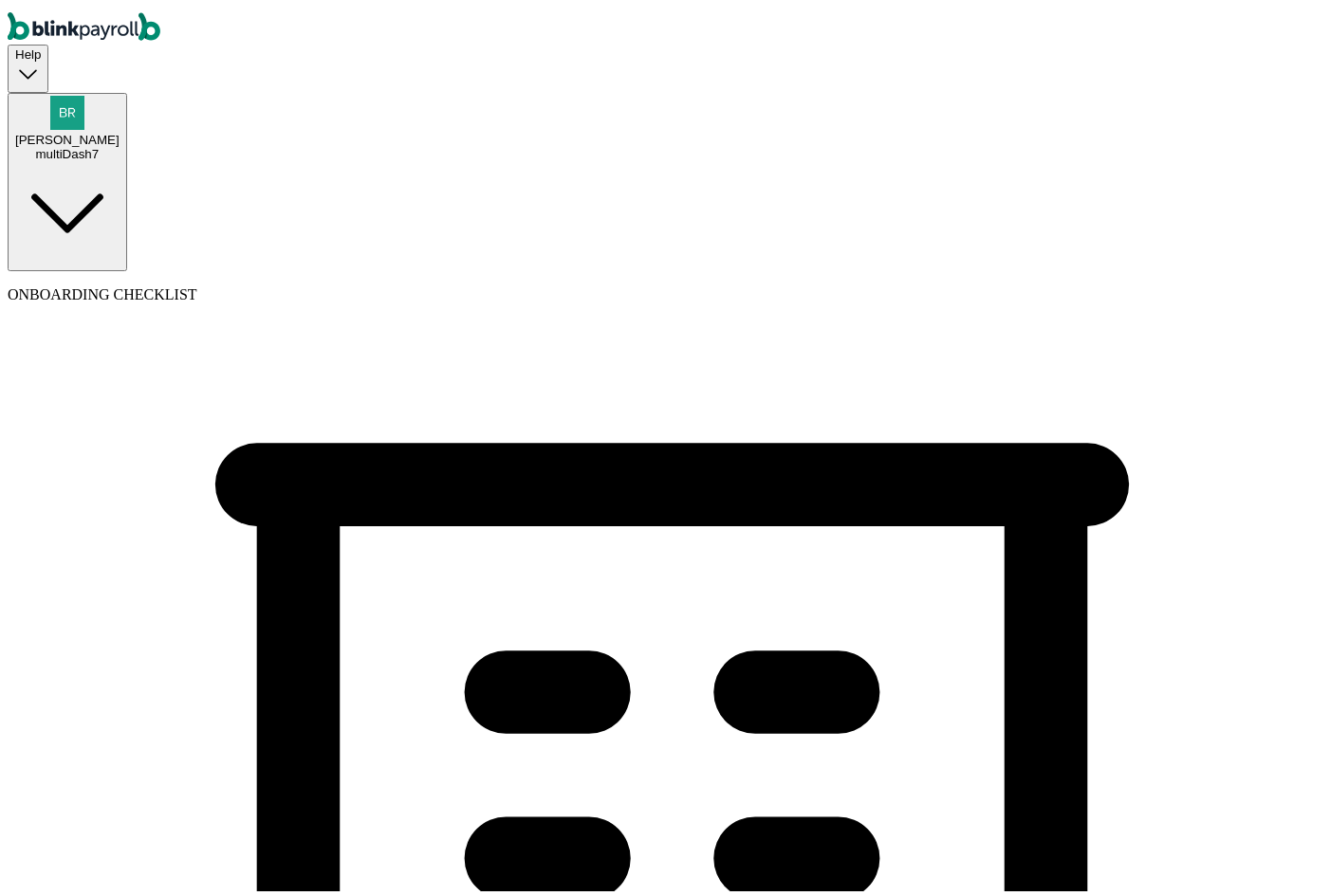 select on "Health Care" 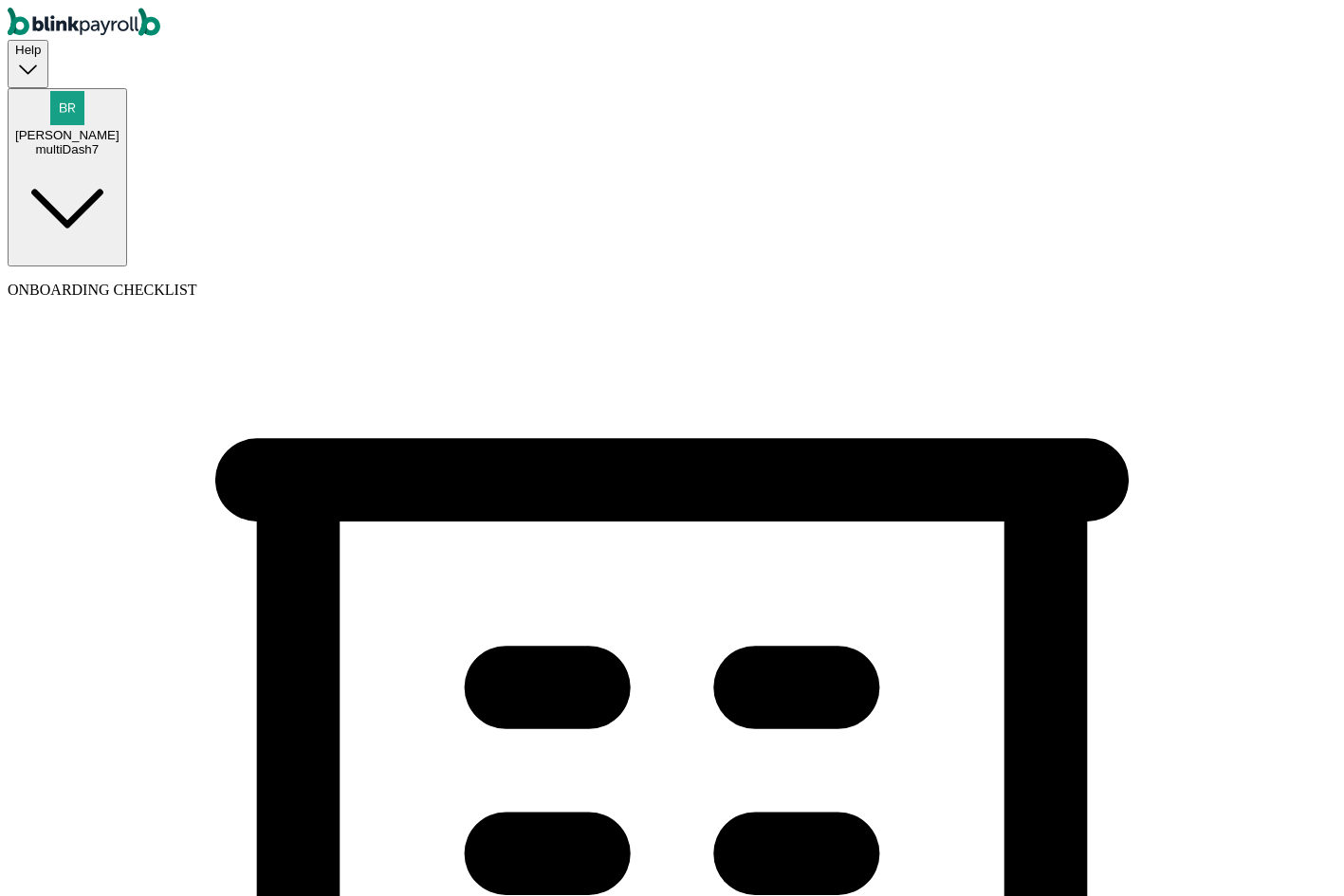 click on "multiDash7" at bounding box center [67, 149] 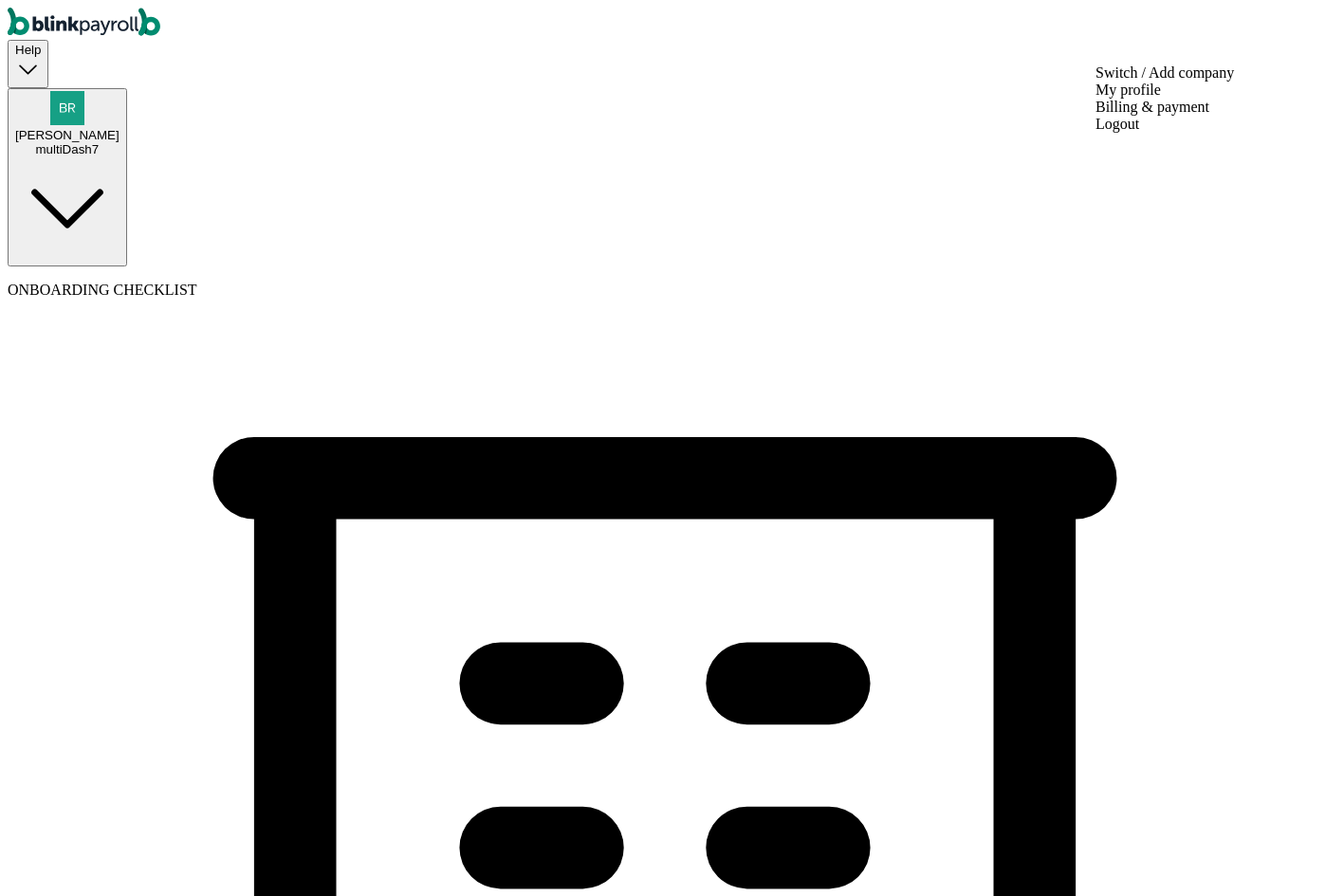 click on "[PERSON_NAME]" at bounding box center (67, 135) 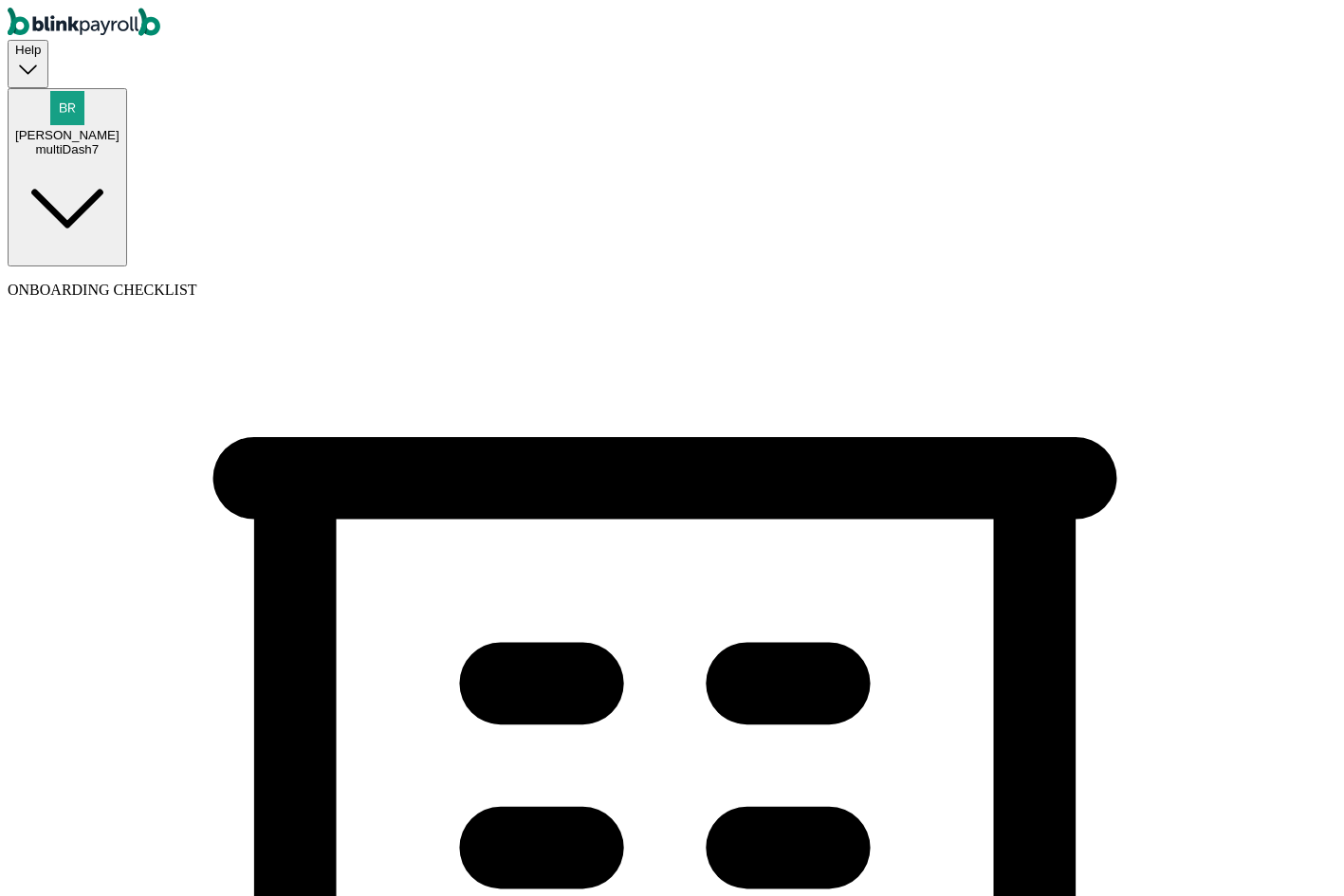click on "Go to all companies dashboard" at bounding box center [101, 17940] 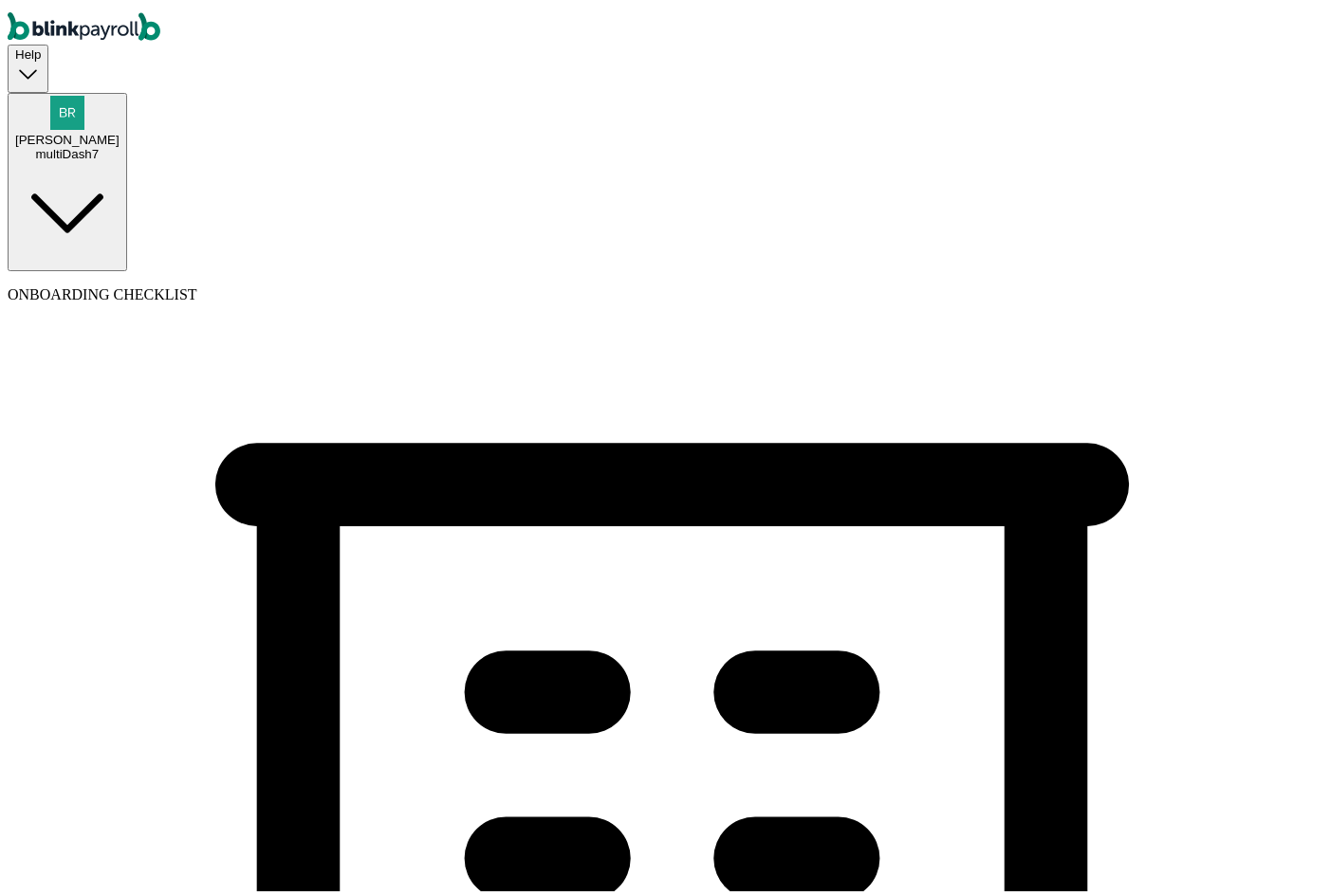 click on "[PERSON_NAME]" at bounding box center [67, 135] 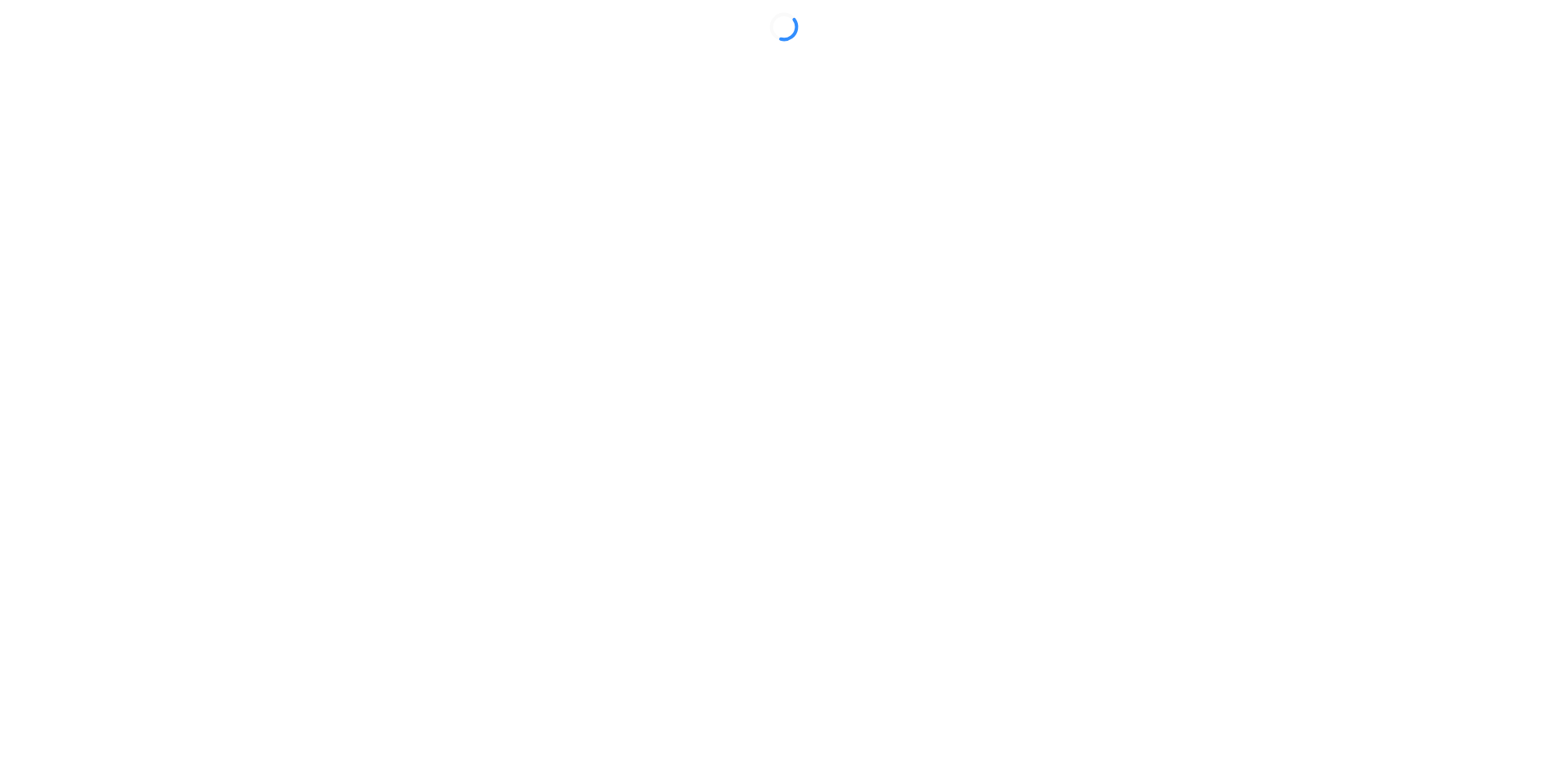 scroll, scrollTop: 0, scrollLeft: 0, axis: both 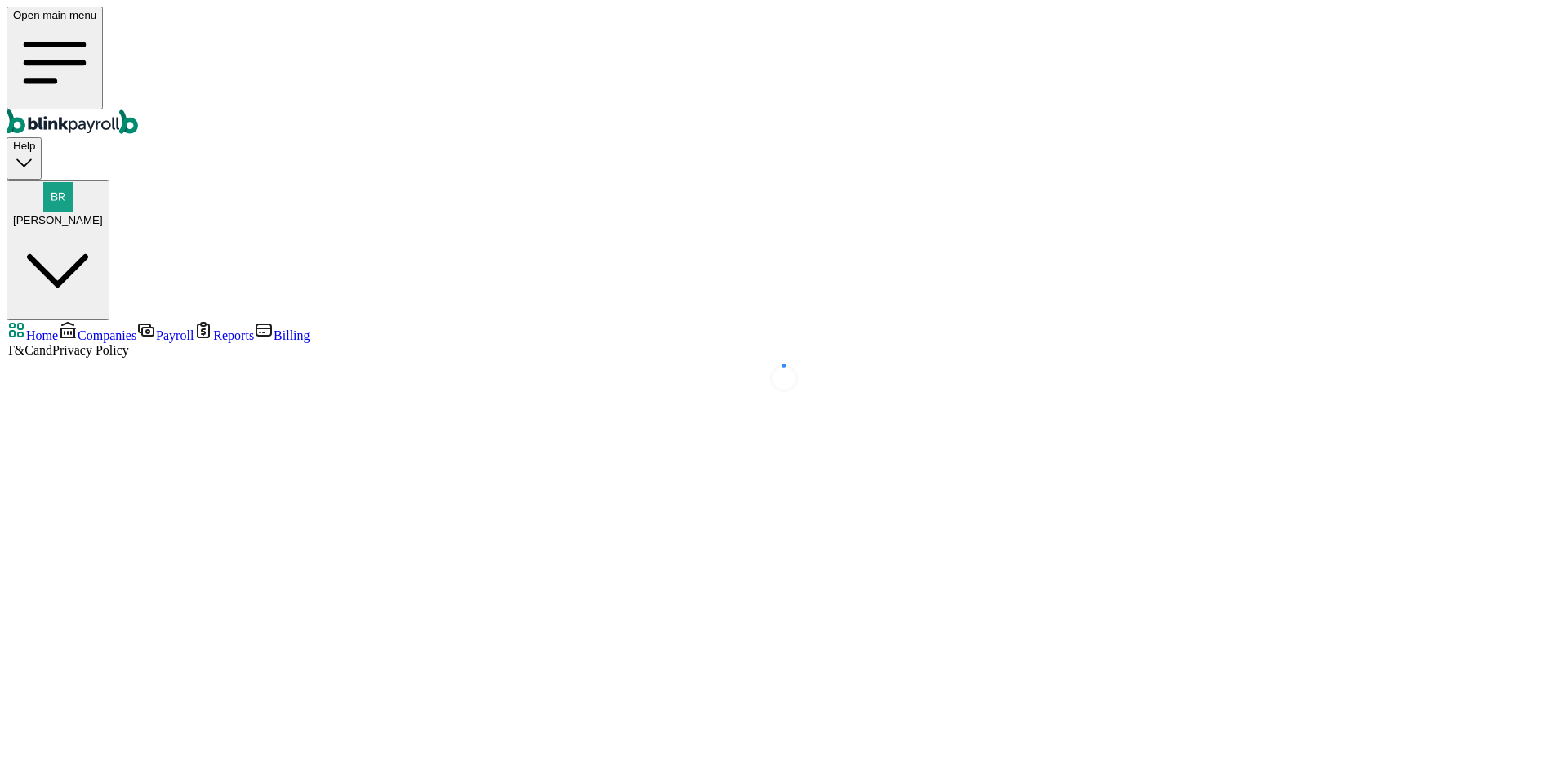 click on "Billing" at bounding box center [292, 335] 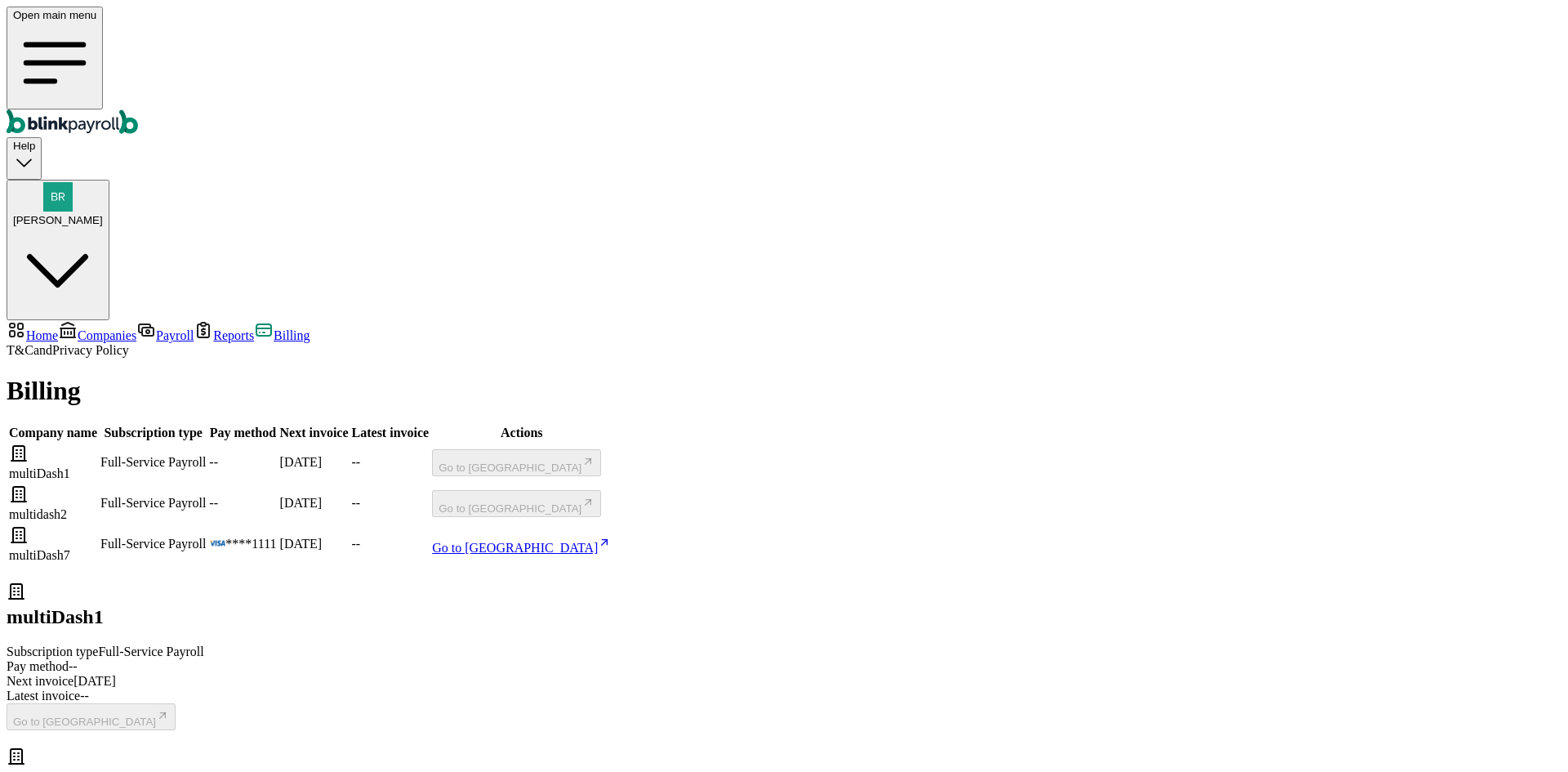click on "Go to [GEOGRAPHIC_DATA]" at bounding box center [514, 547] 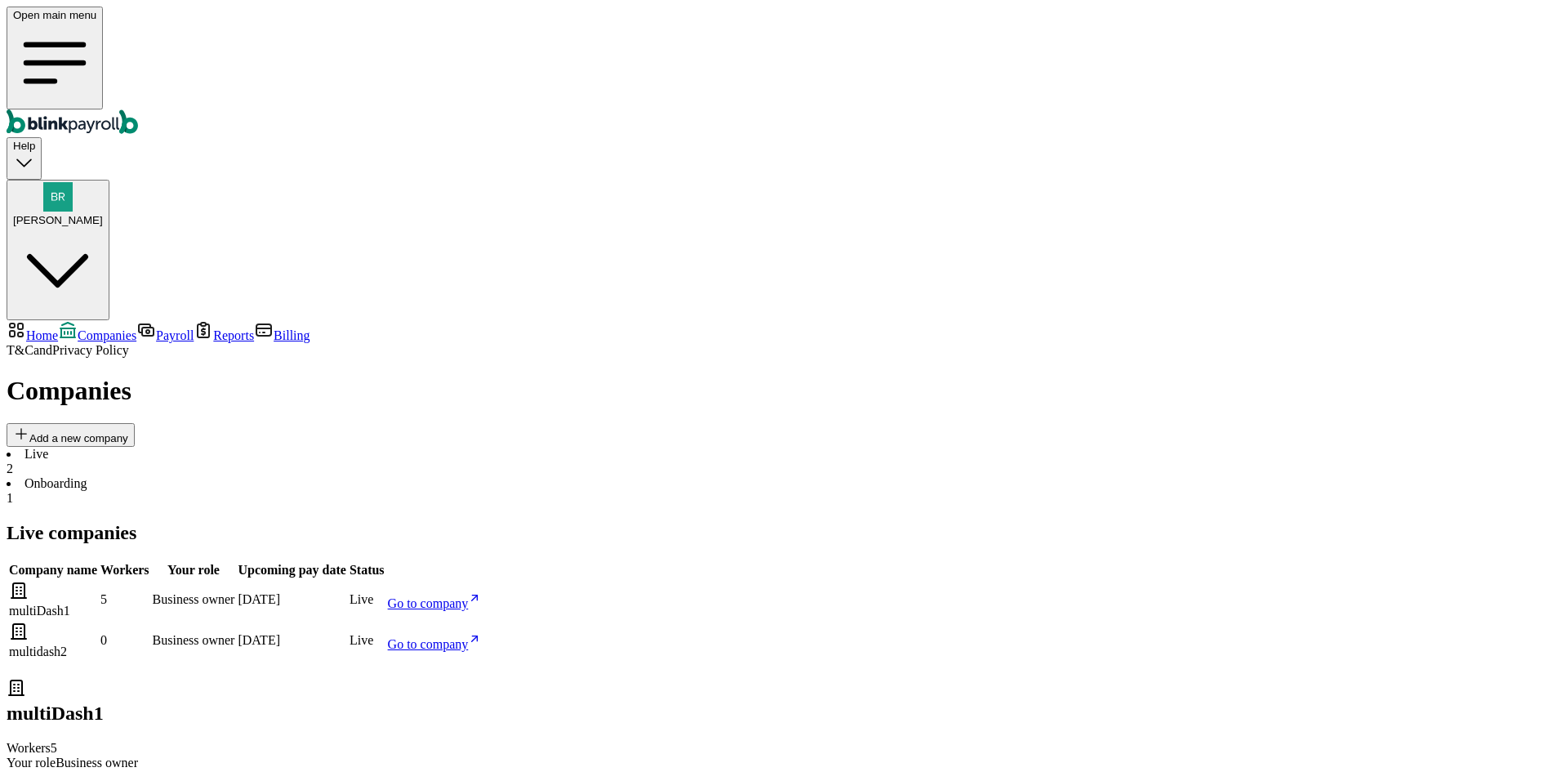 click on "Home" at bounding box center (42, 335) 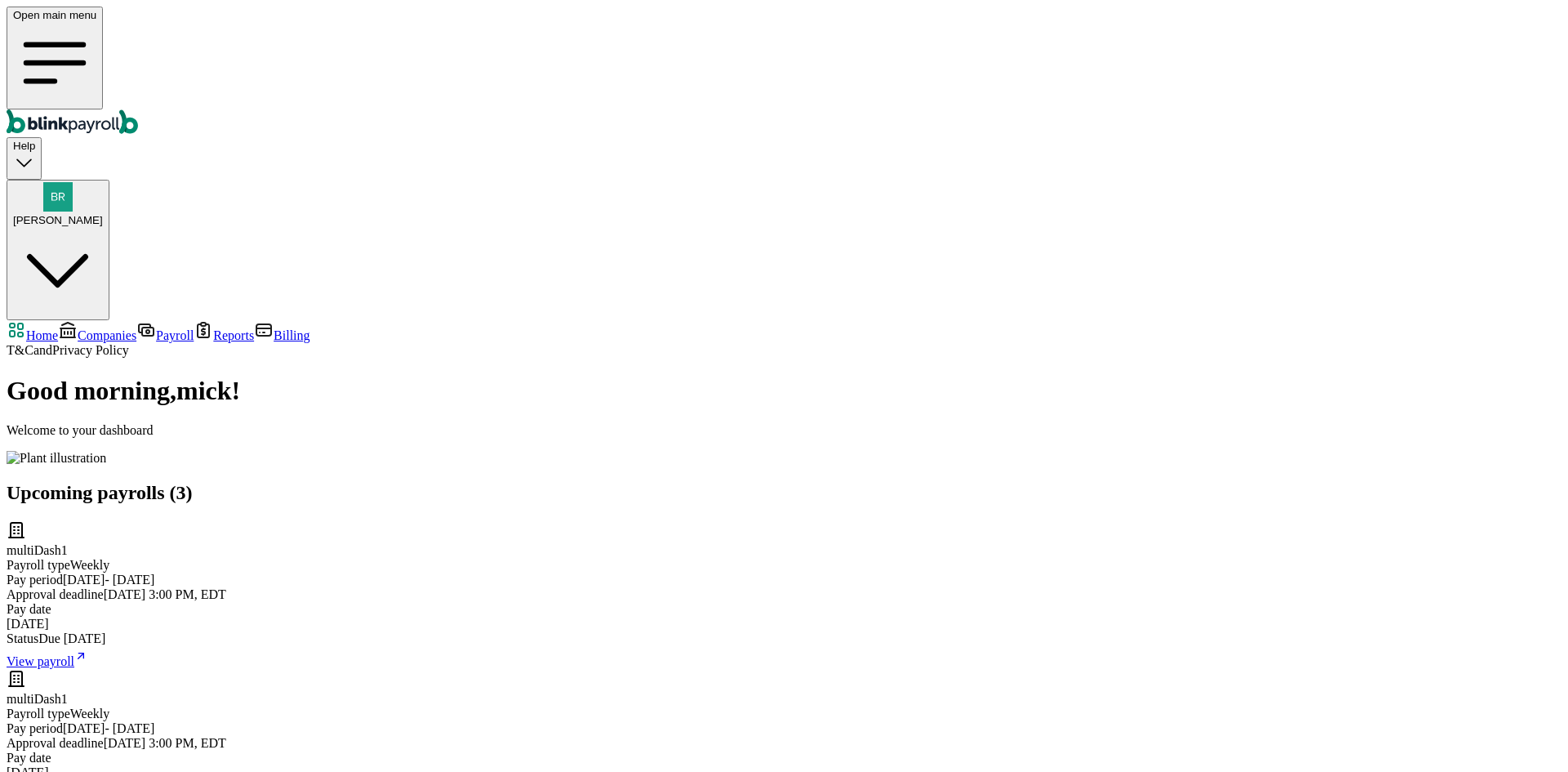click on "Run payroll" at bounding box center [44, 1256] 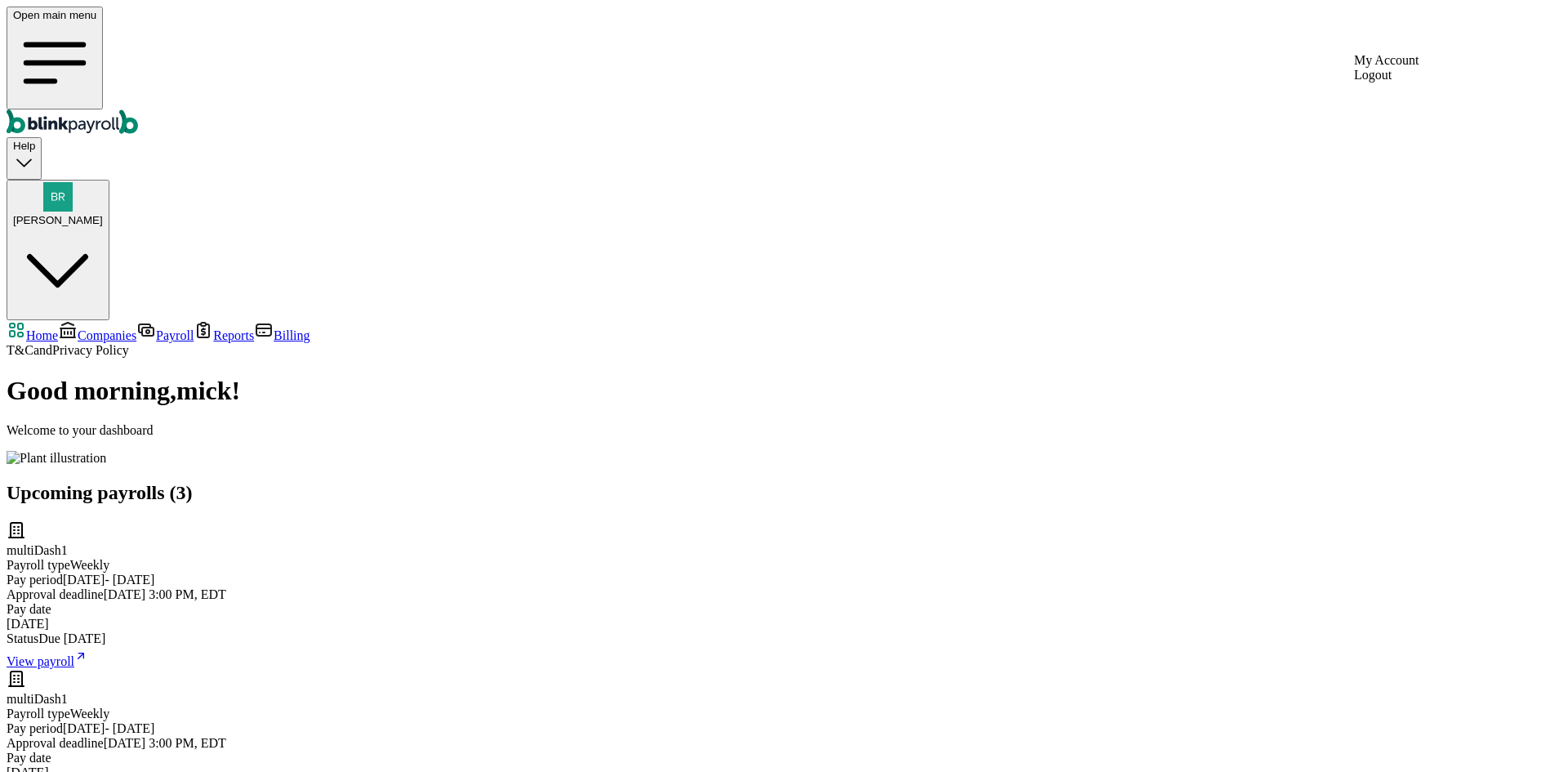 click at bounding box center [58, 197] 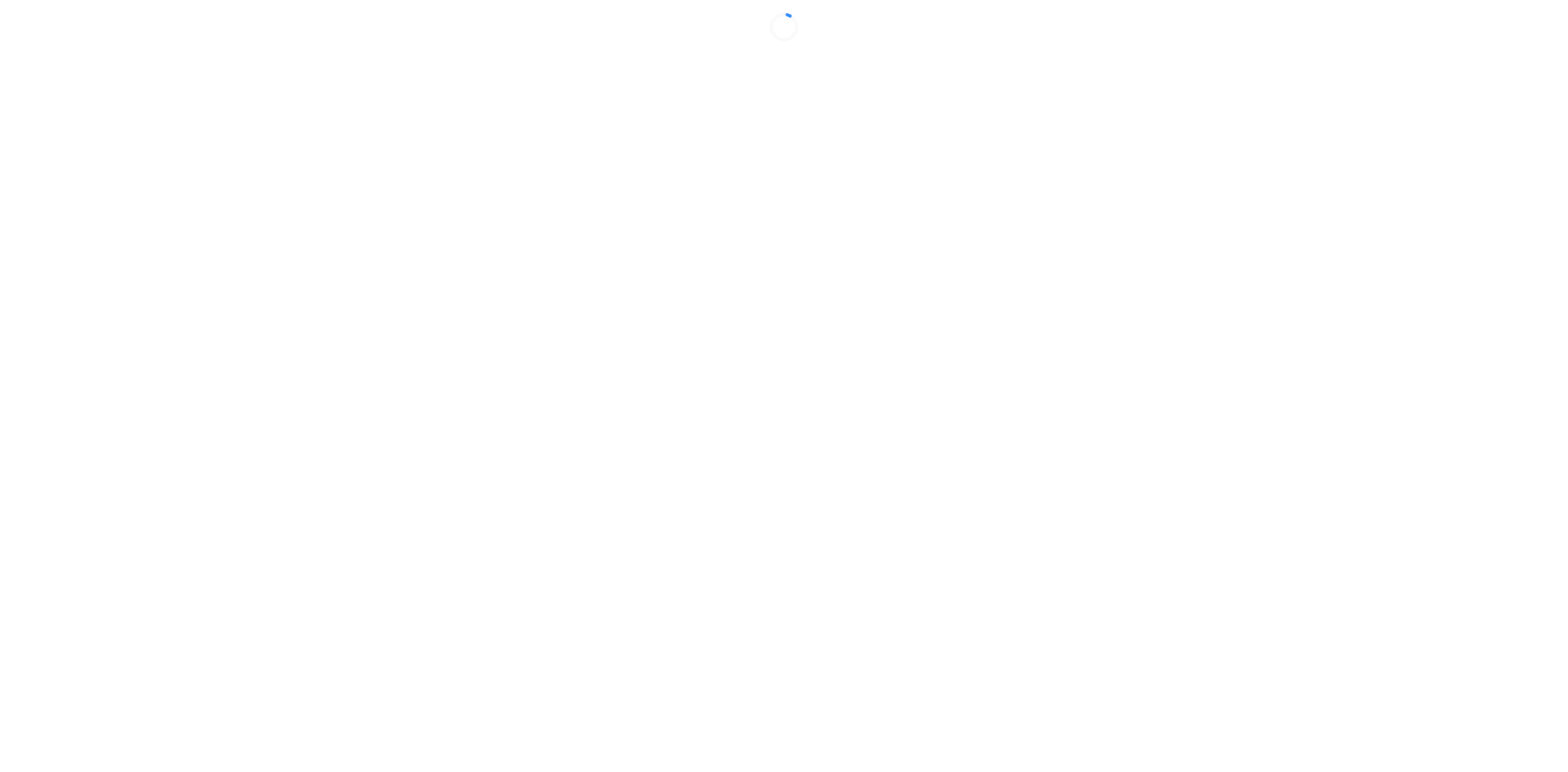 scroll, scrollTop: 0, scrollLeft: 0, axis: both 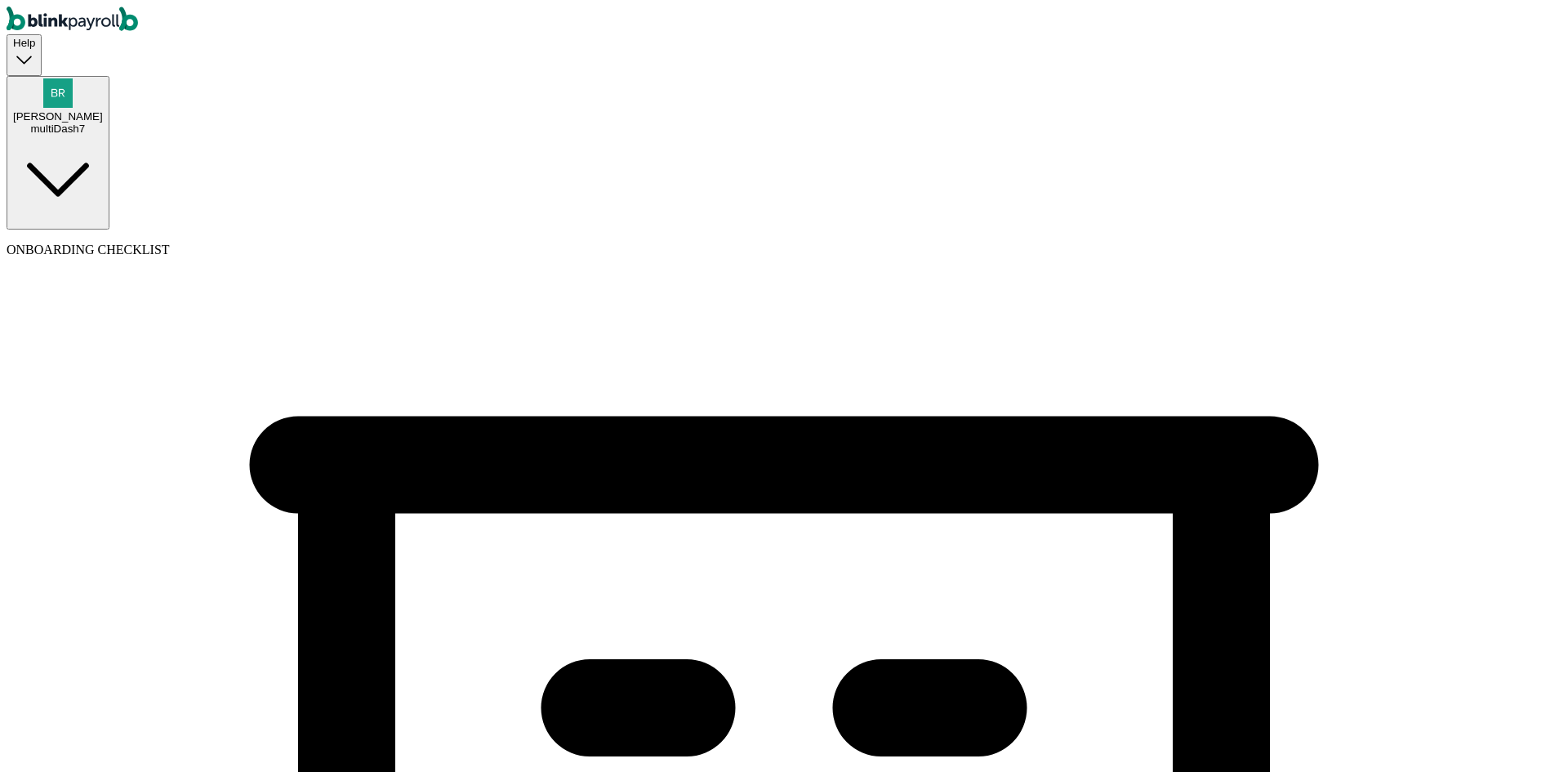 select on "Limited Liability Company (LLC)" 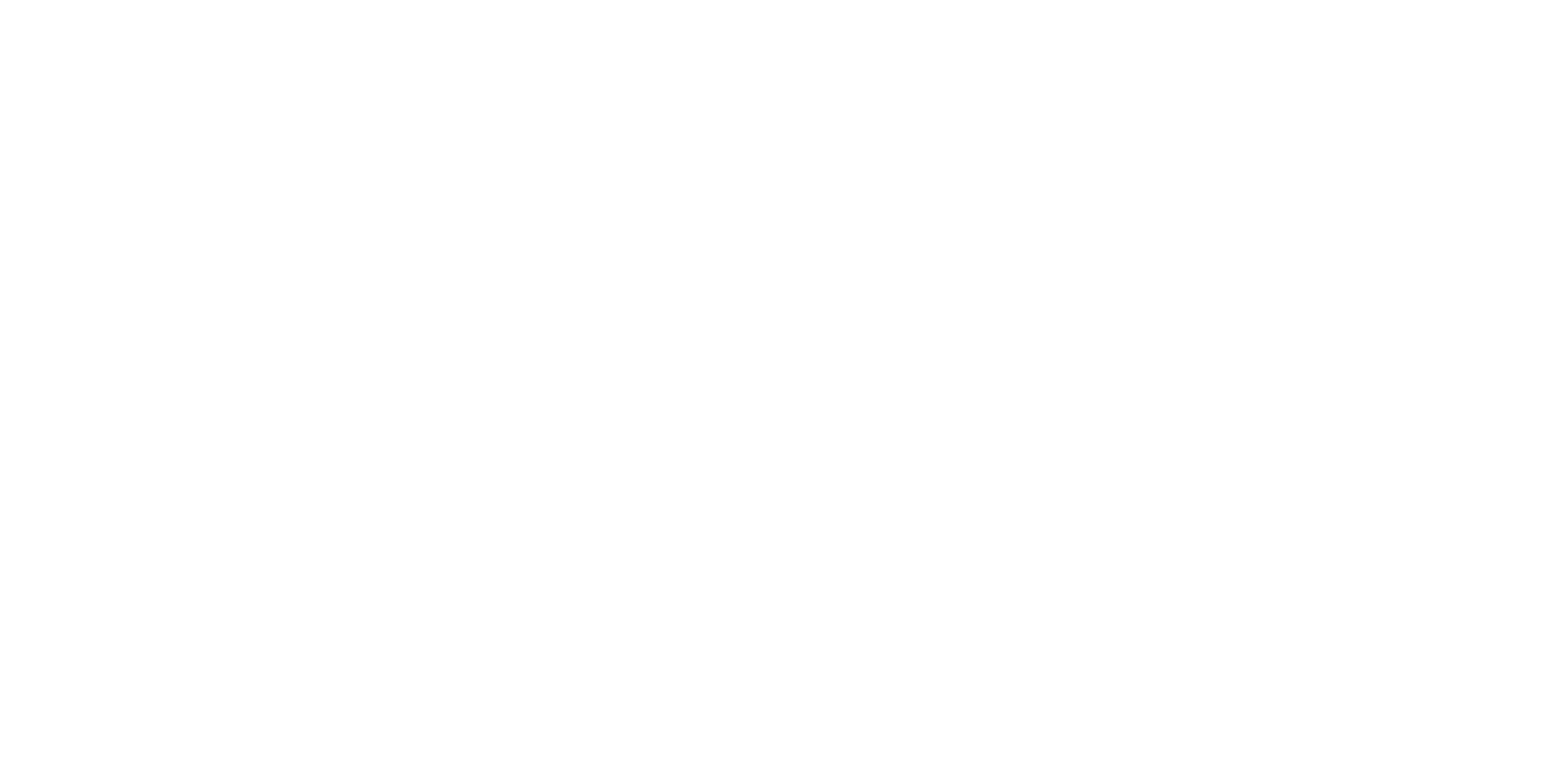scroll, scrollTop: 0, scrollLeft: 0, axis: both 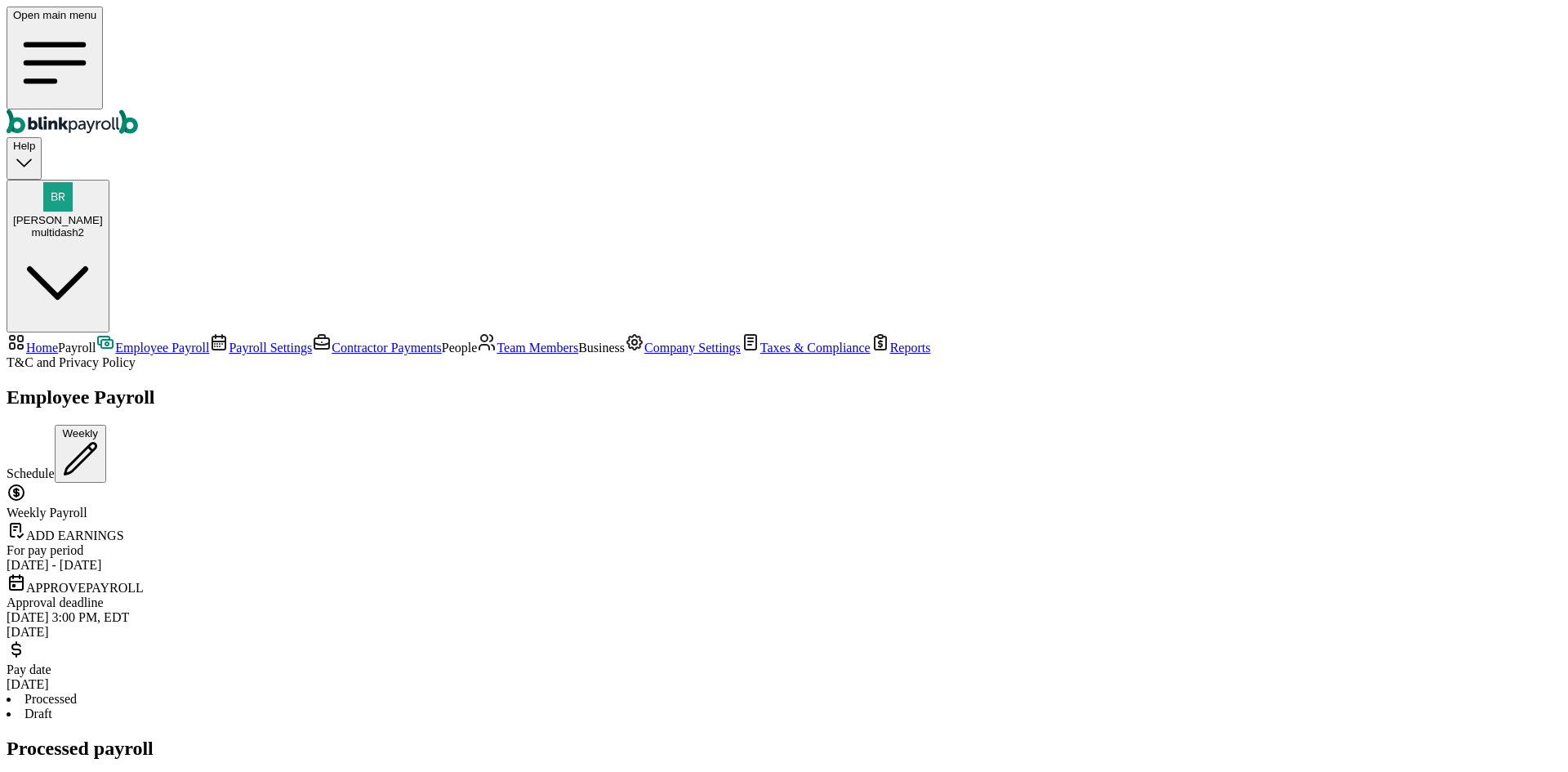 click on "Weekly Payroll ADD EARNINGS For pay period Jun 24 - Jun 30, 2025 APPROVE  PAYROLL Approval deadline Jul 1, 2025, 3:00 PM, EDT Today Pay date Jul 7, 2025" at bounding box center (784, 587) 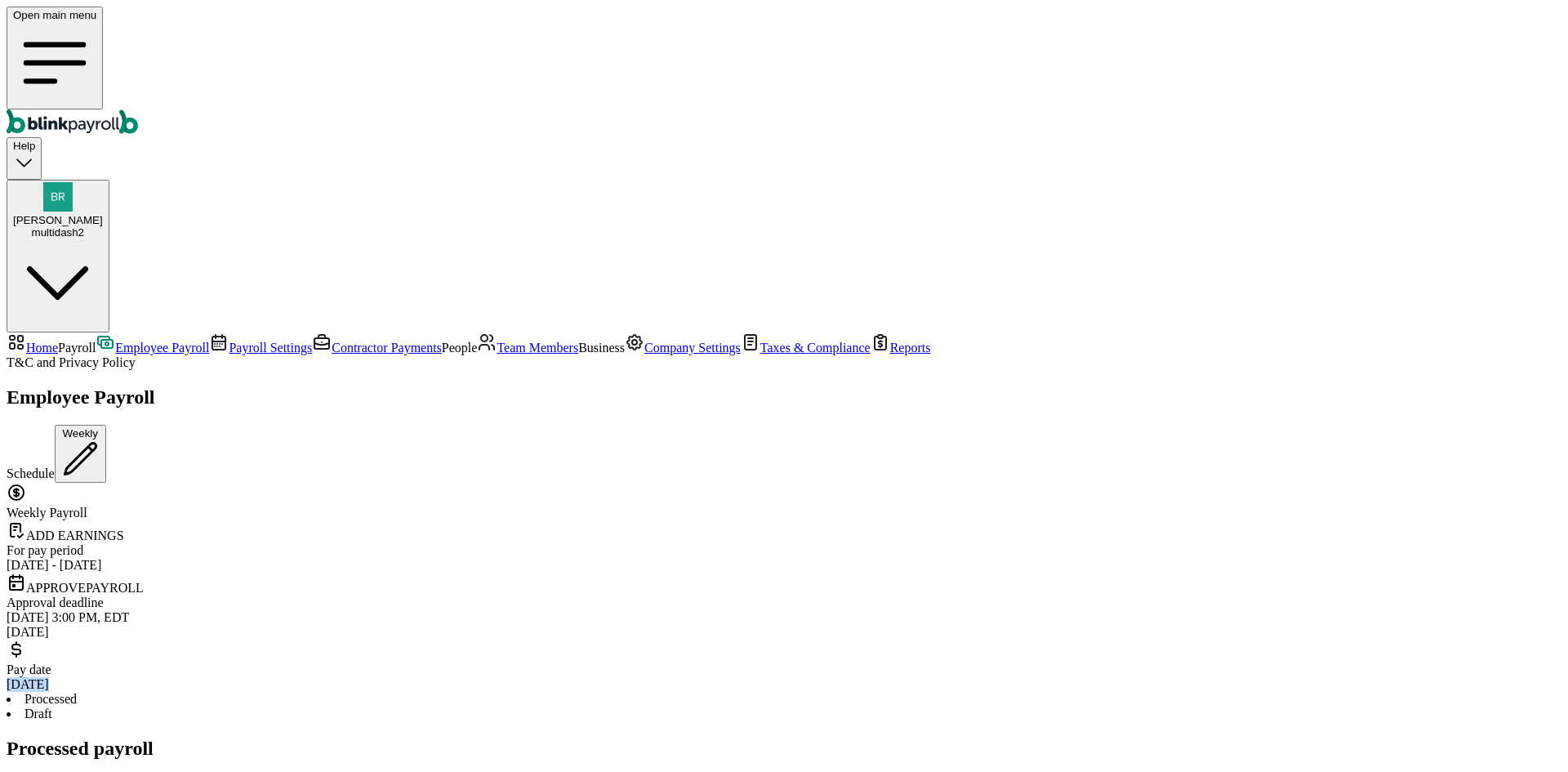 click on "Weekly Payroll ADD EARNINGS For pay period Jun 24 - Jun 30, 2025 APPROVE  PAYROLL Approval deadline Jul 1, 2025, 3:00 PM, EDT Today Pay date Jul 7, 2025" 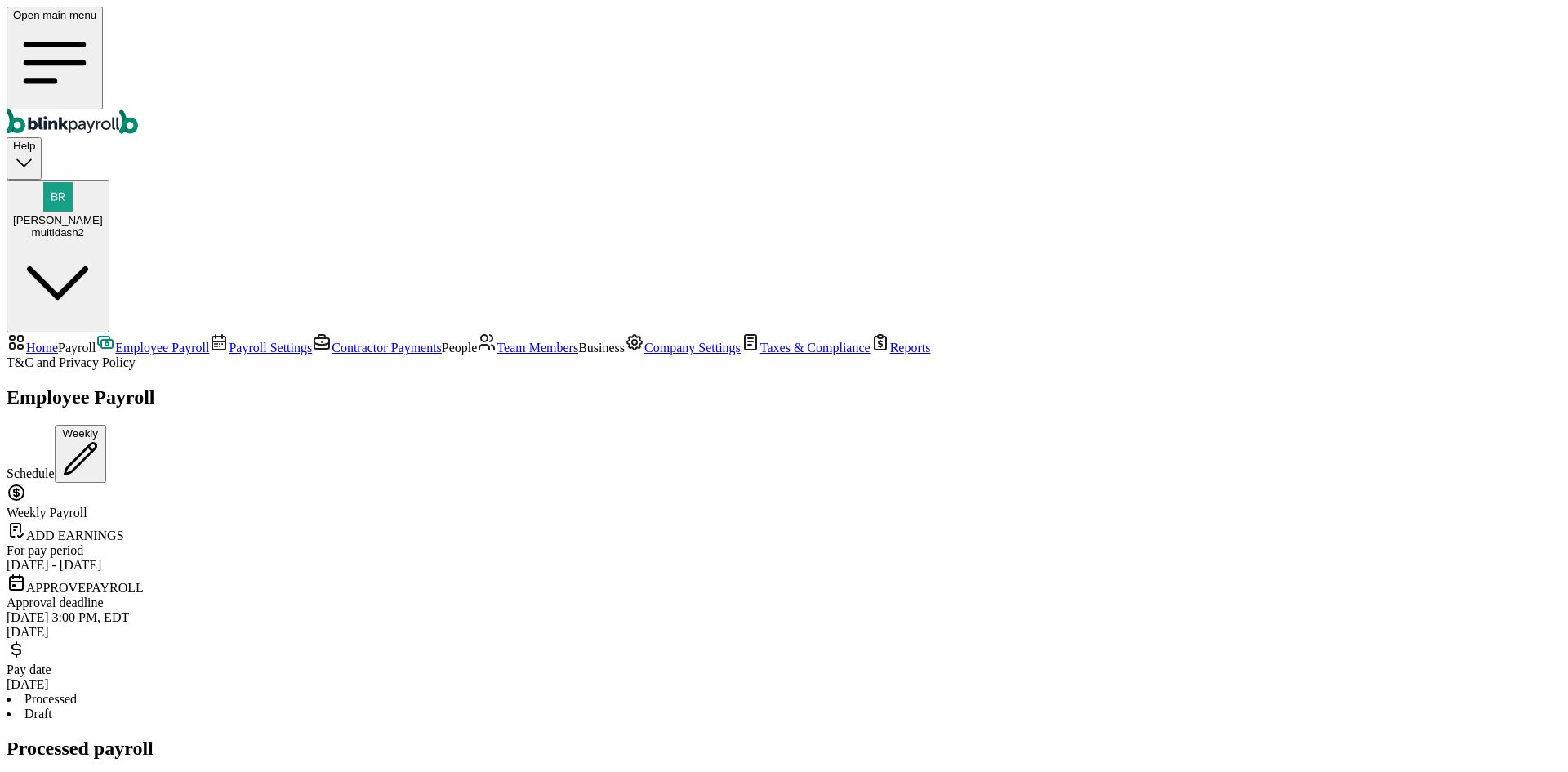 click on "Employee Payroll Schedule Weekly   Weekly Payroll ADD EARNINGS For pay period Jun 24 - Jun 30, 2025 APPROVE  PAYROLL Approval deadline Jul 1, 2025, 3:00 PM, EDT Today Pay date Jul 7, 2025" 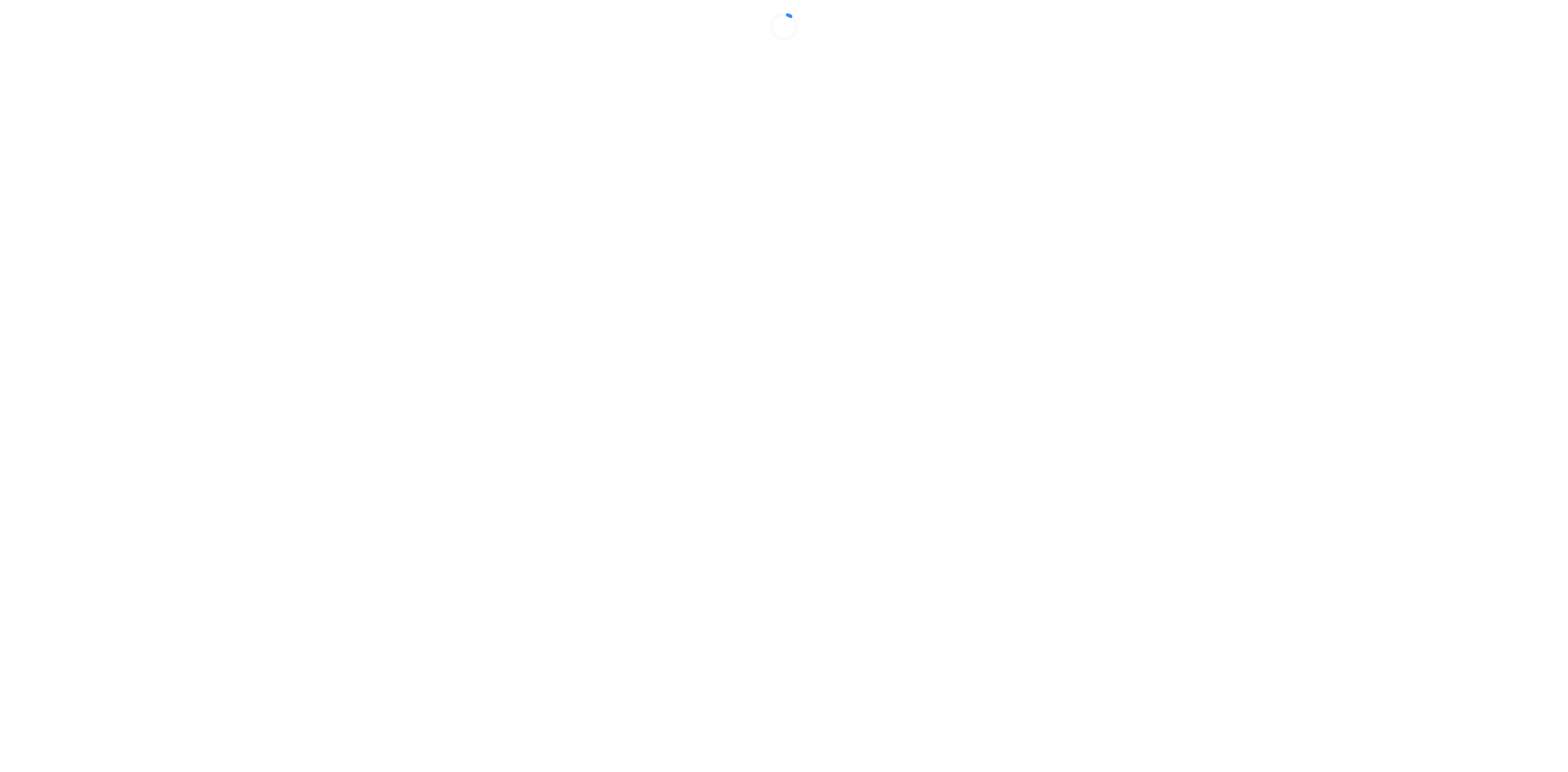 scroll, scrollTop: 0, scrollLeft: 0, axis: both 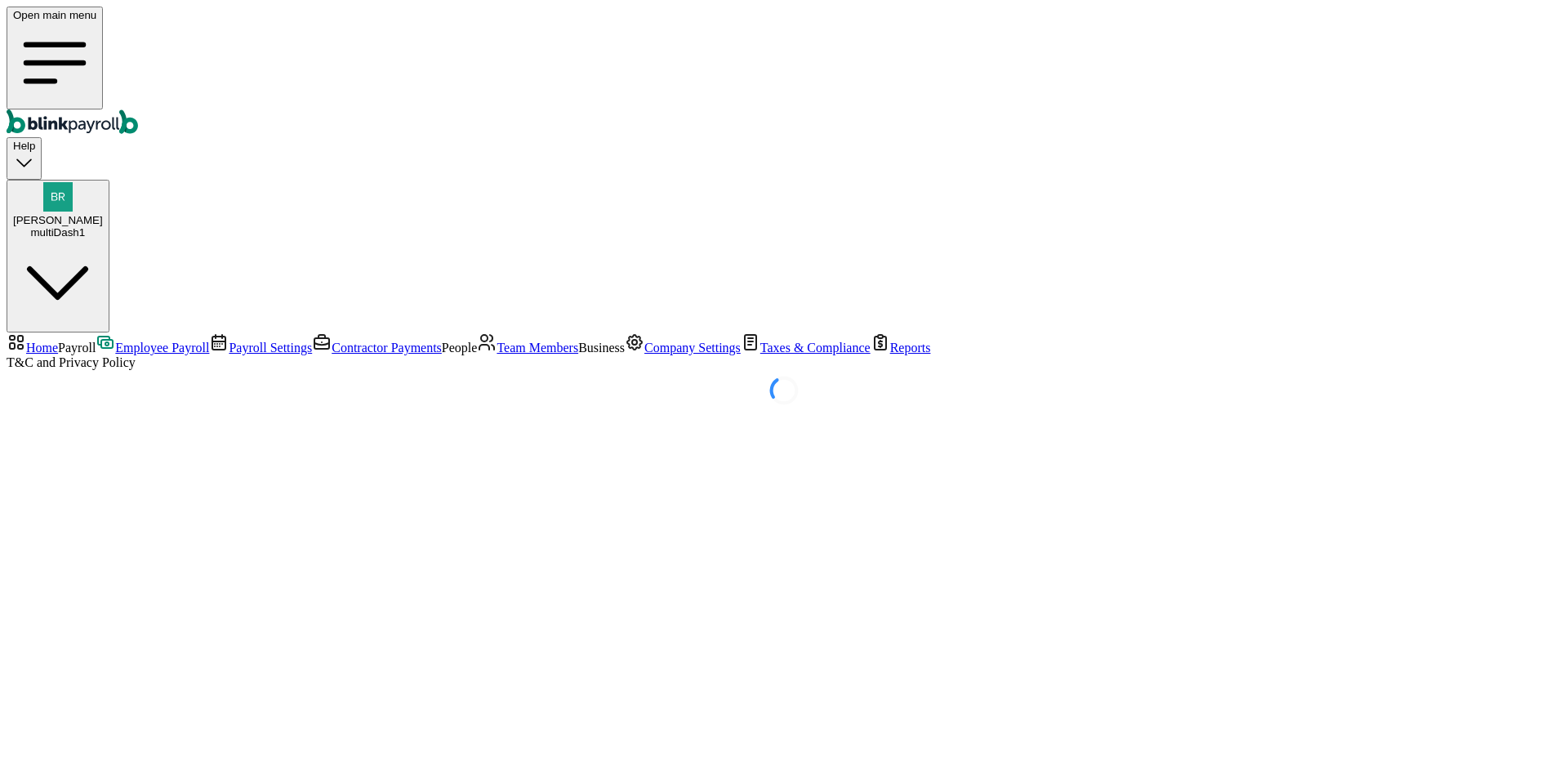select on "direct_deposit" 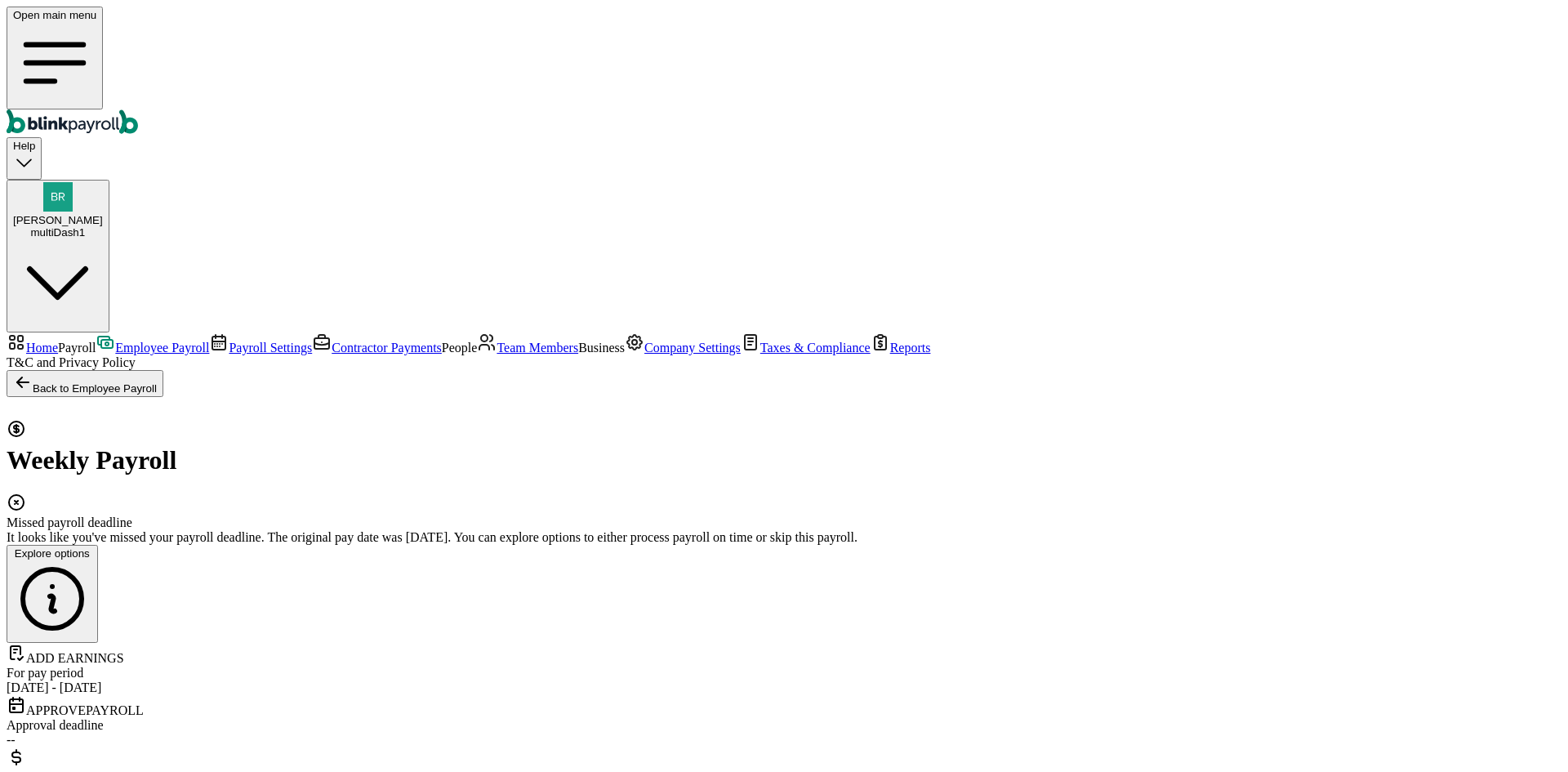 click on "Run this payroll" at bounding box center [51, 2765] 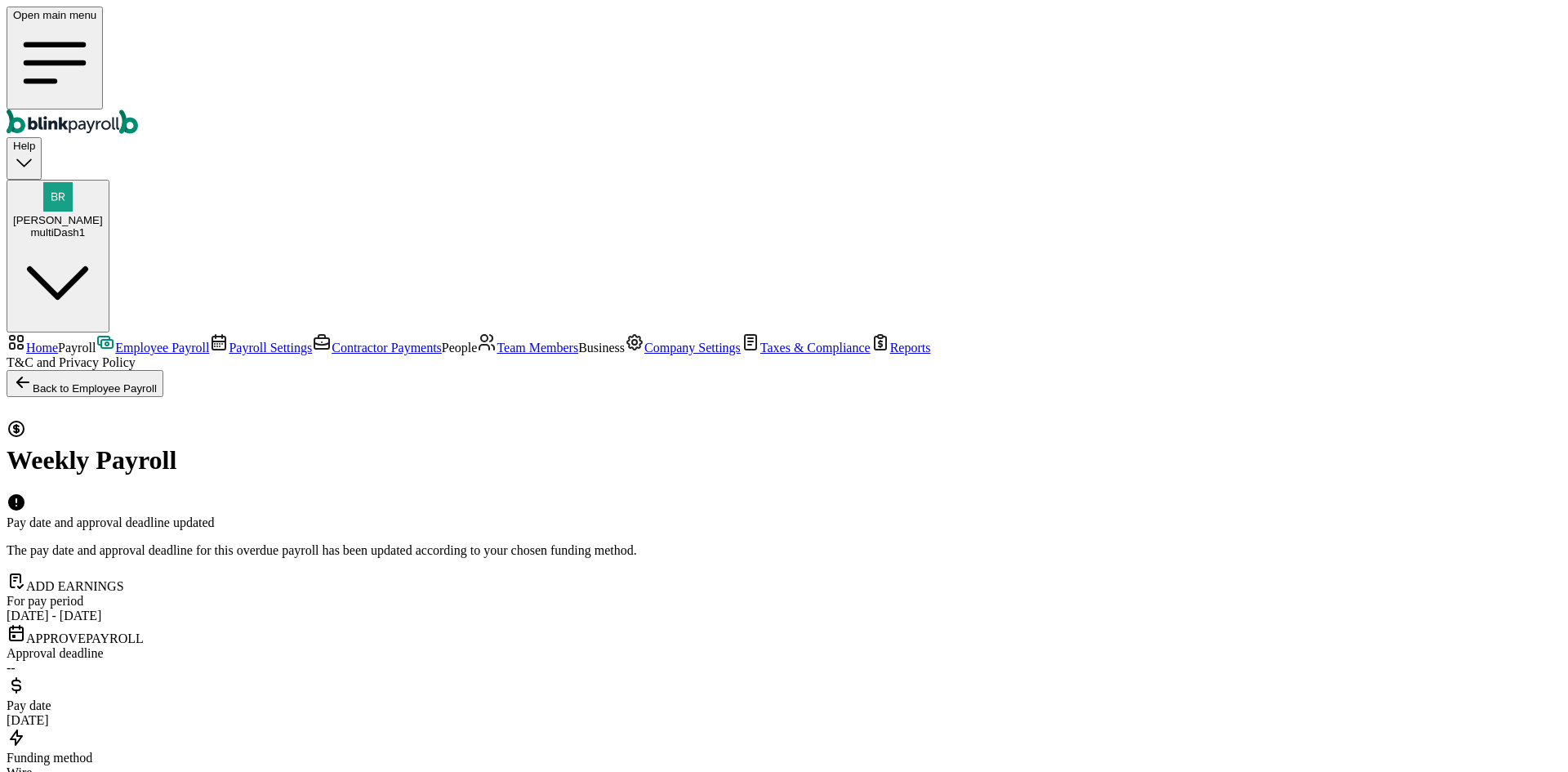 scroll, scrollTop: 0, scrollLeft: 0, axis: both 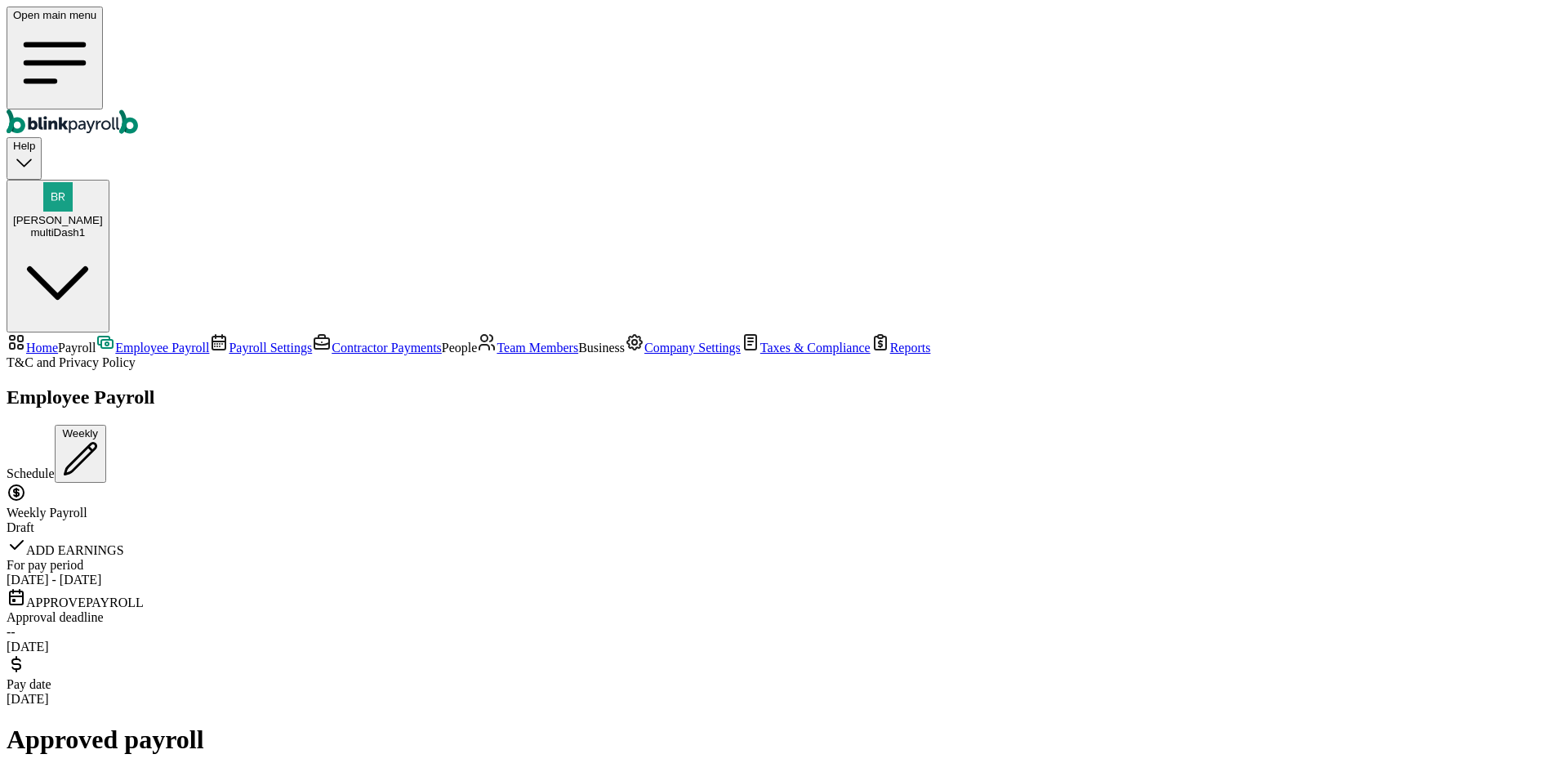 click on "Jul 7, 2025" at bounding box center [784, 699] 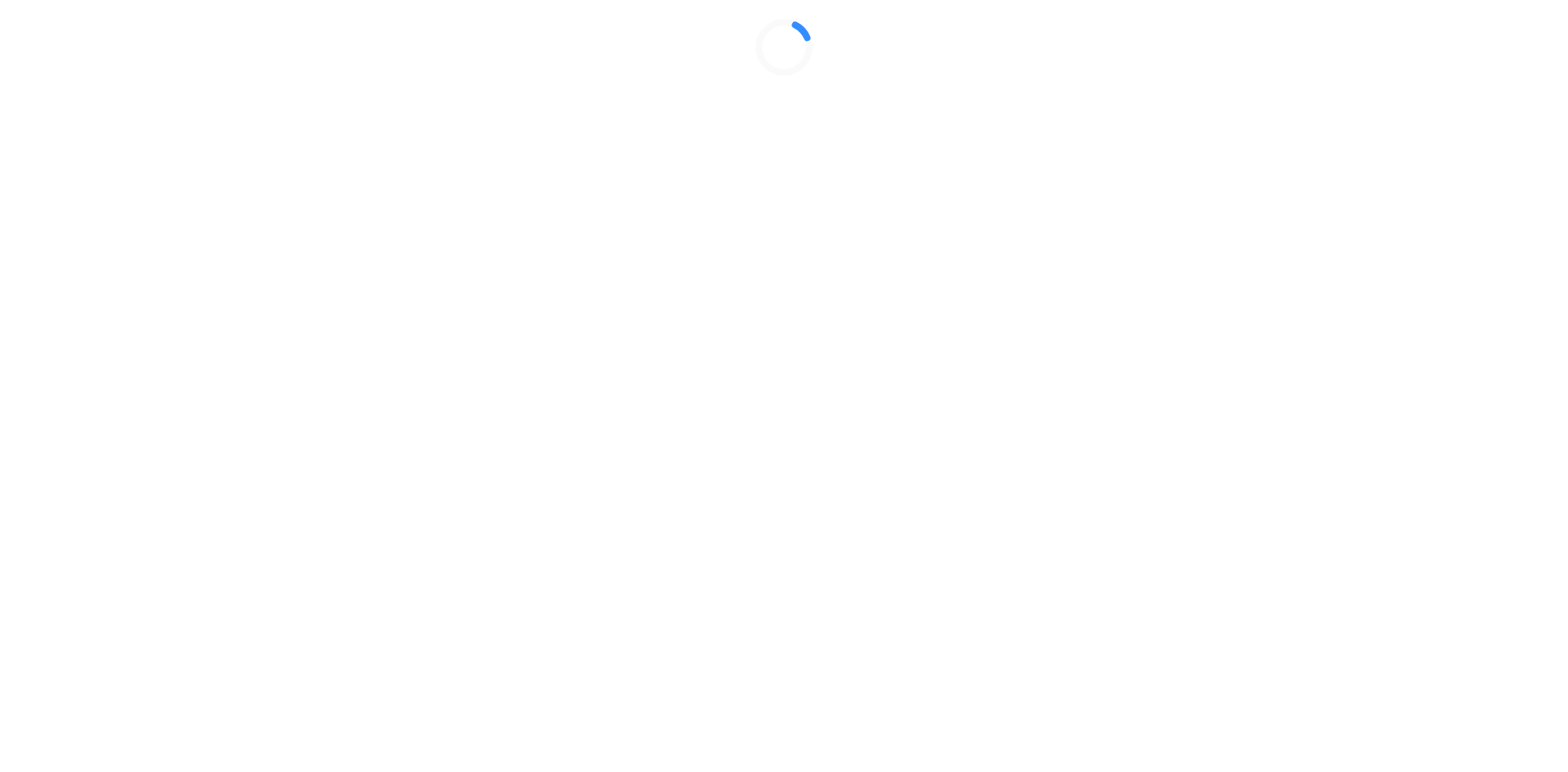 scroll, scrollTop: 0, scrollLeft: 0, axis: both 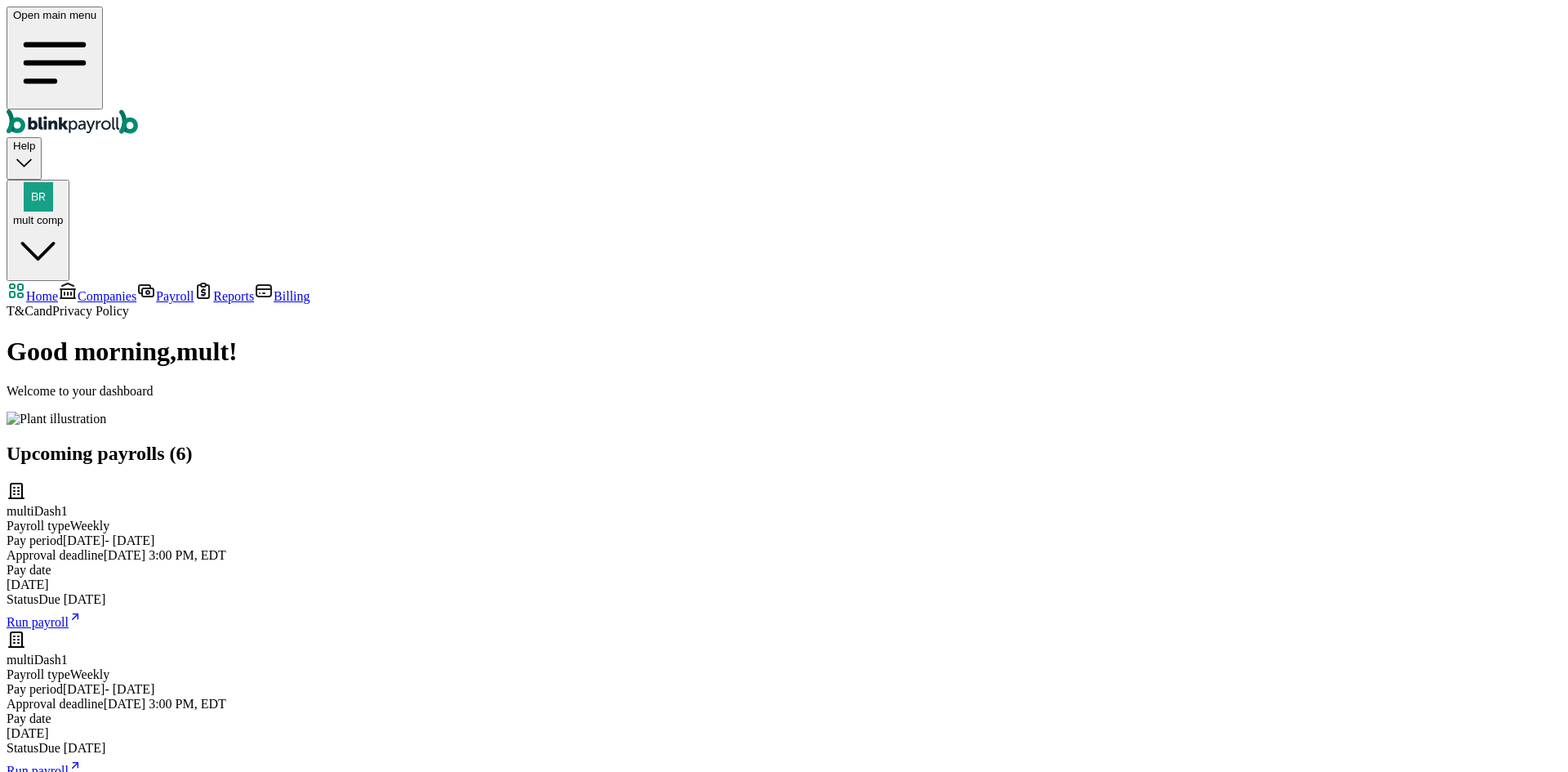 click on "Run payroll" at bounding box center [44, 622] 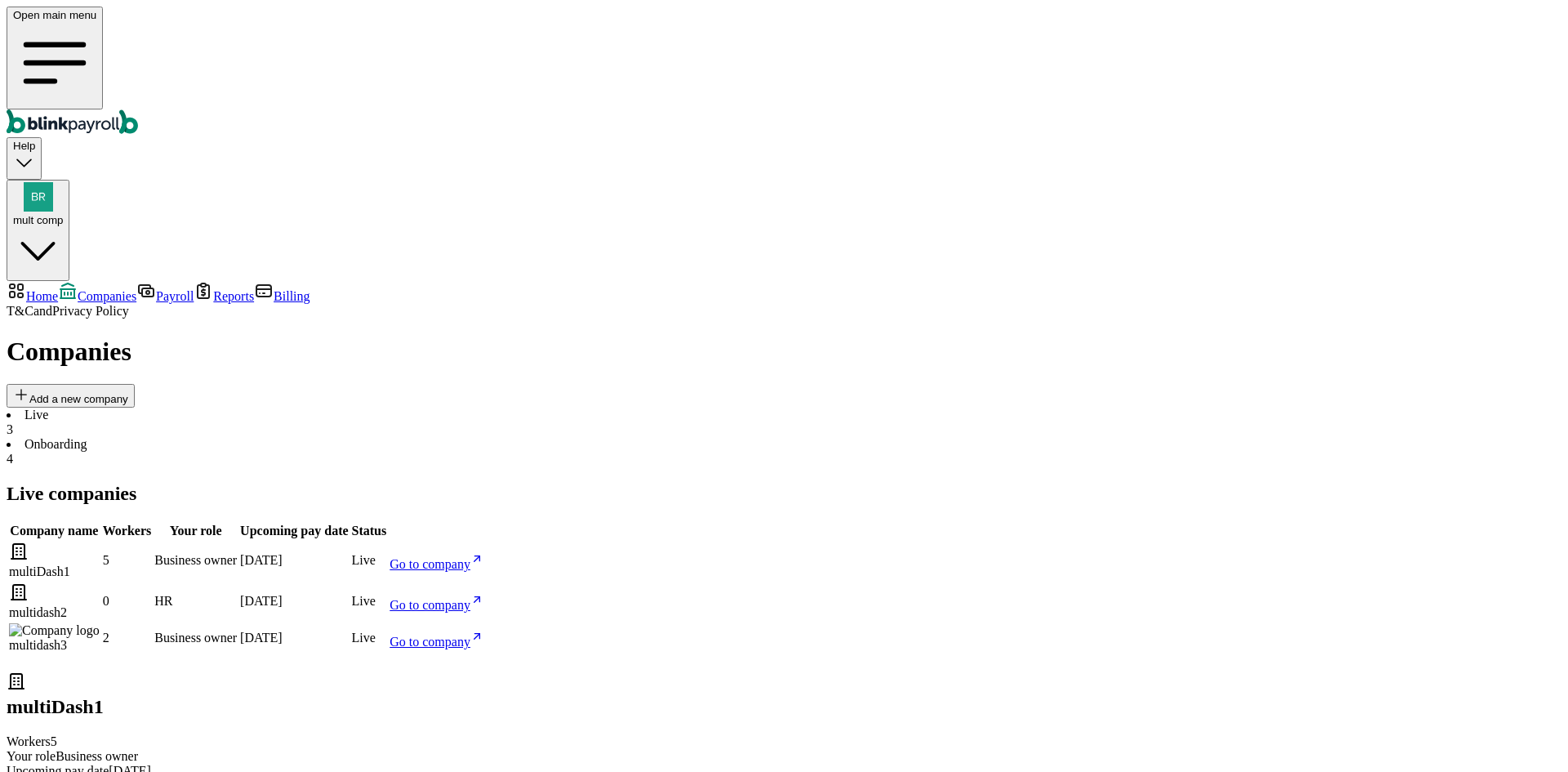 click on "Go to company" at bounding box center (430, 564) 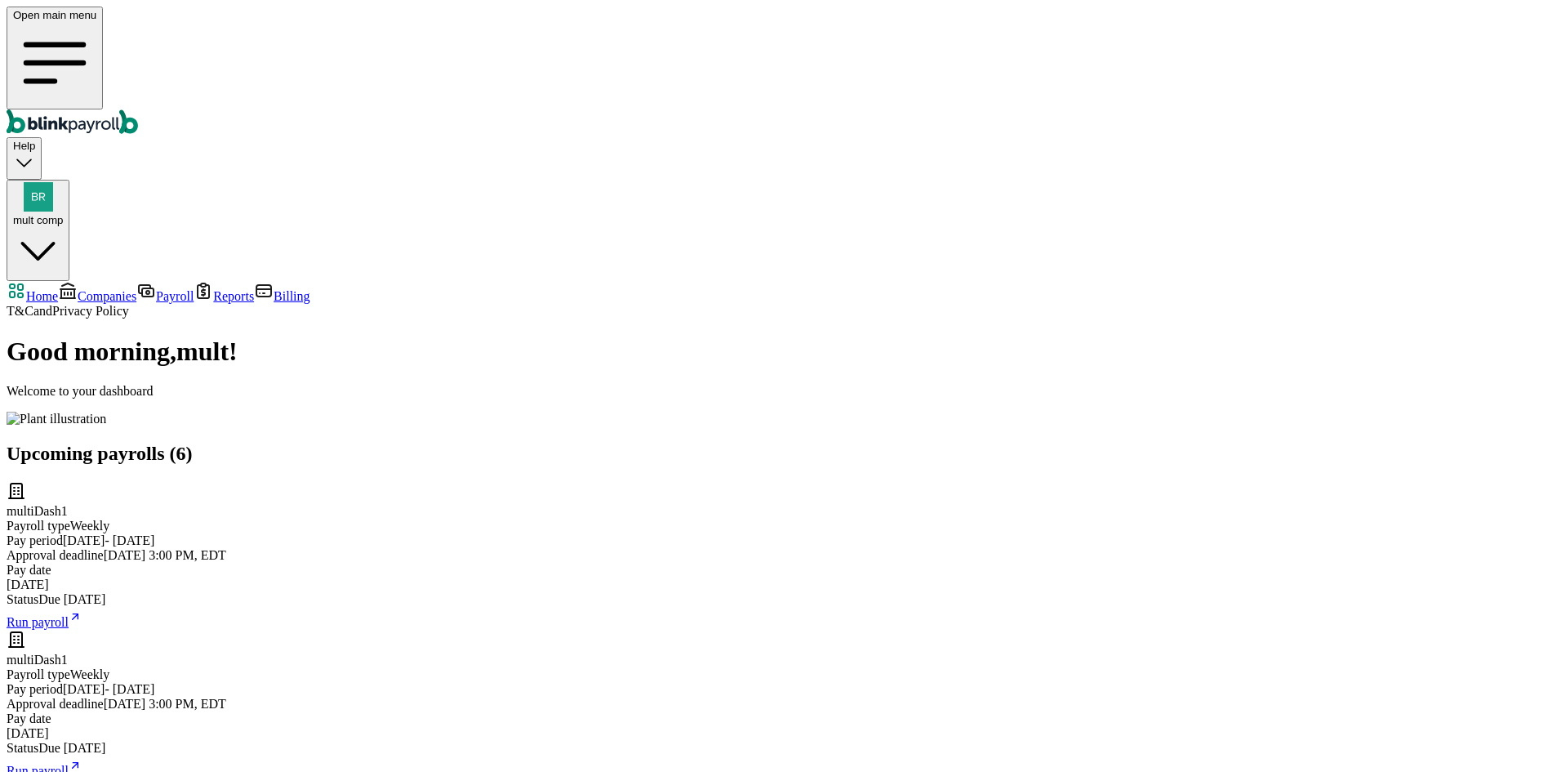 click on "Run payroll" at bounding box center (38, 622) 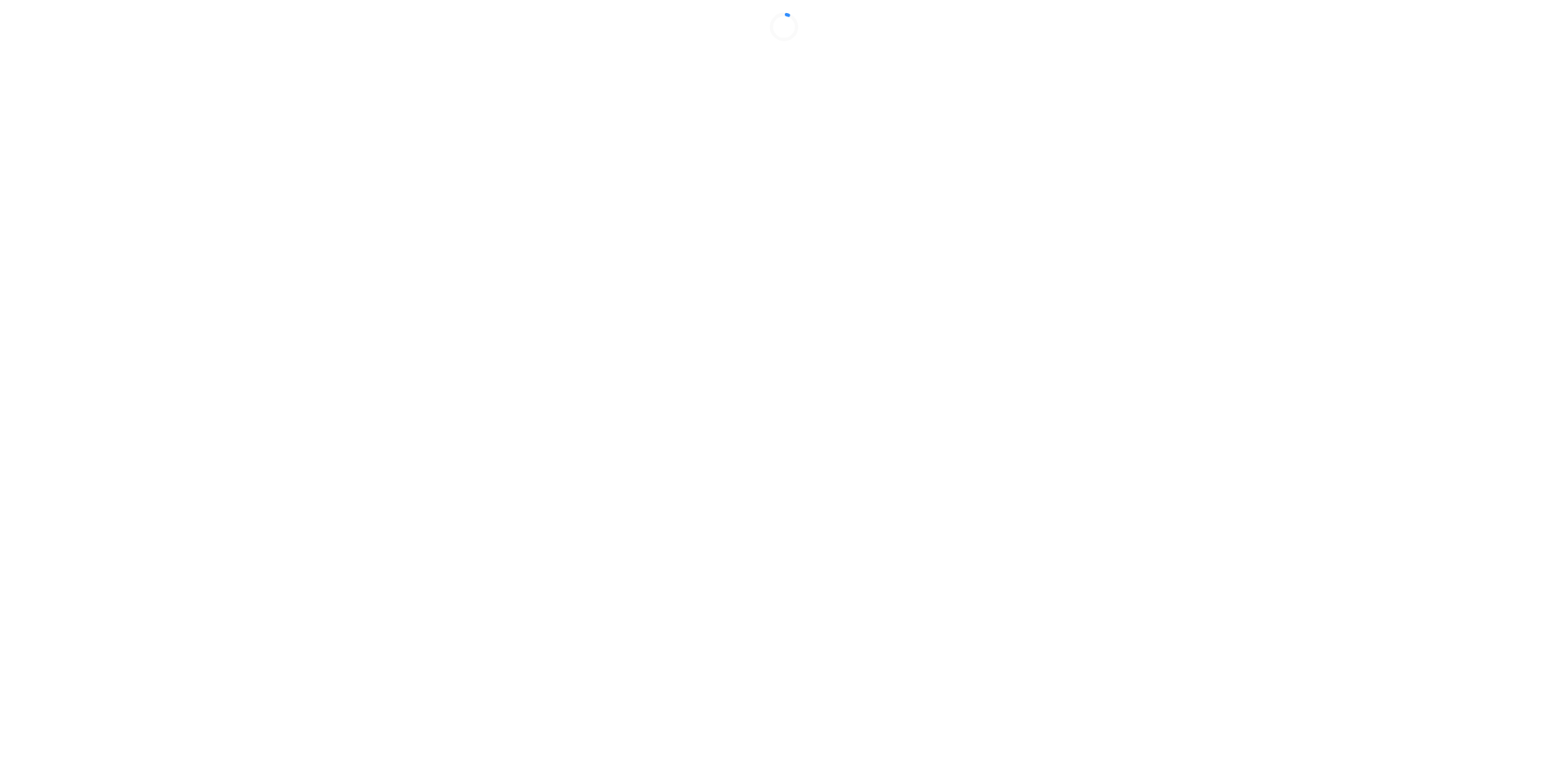 scroll, scrollTop: 0, scrollLeft: 0, axis: both 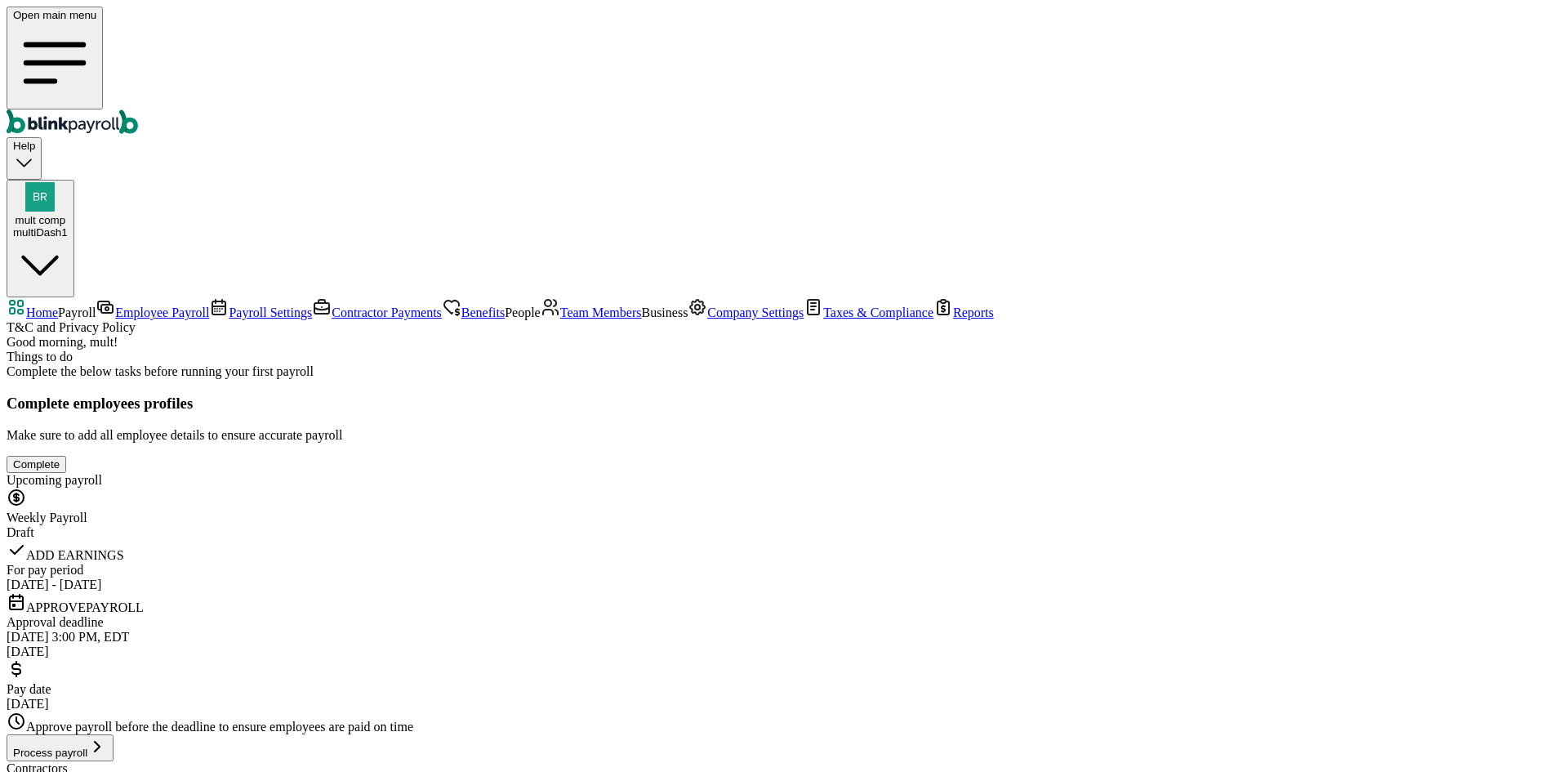 click on "Process payroll" at bounding box center [60, 747] 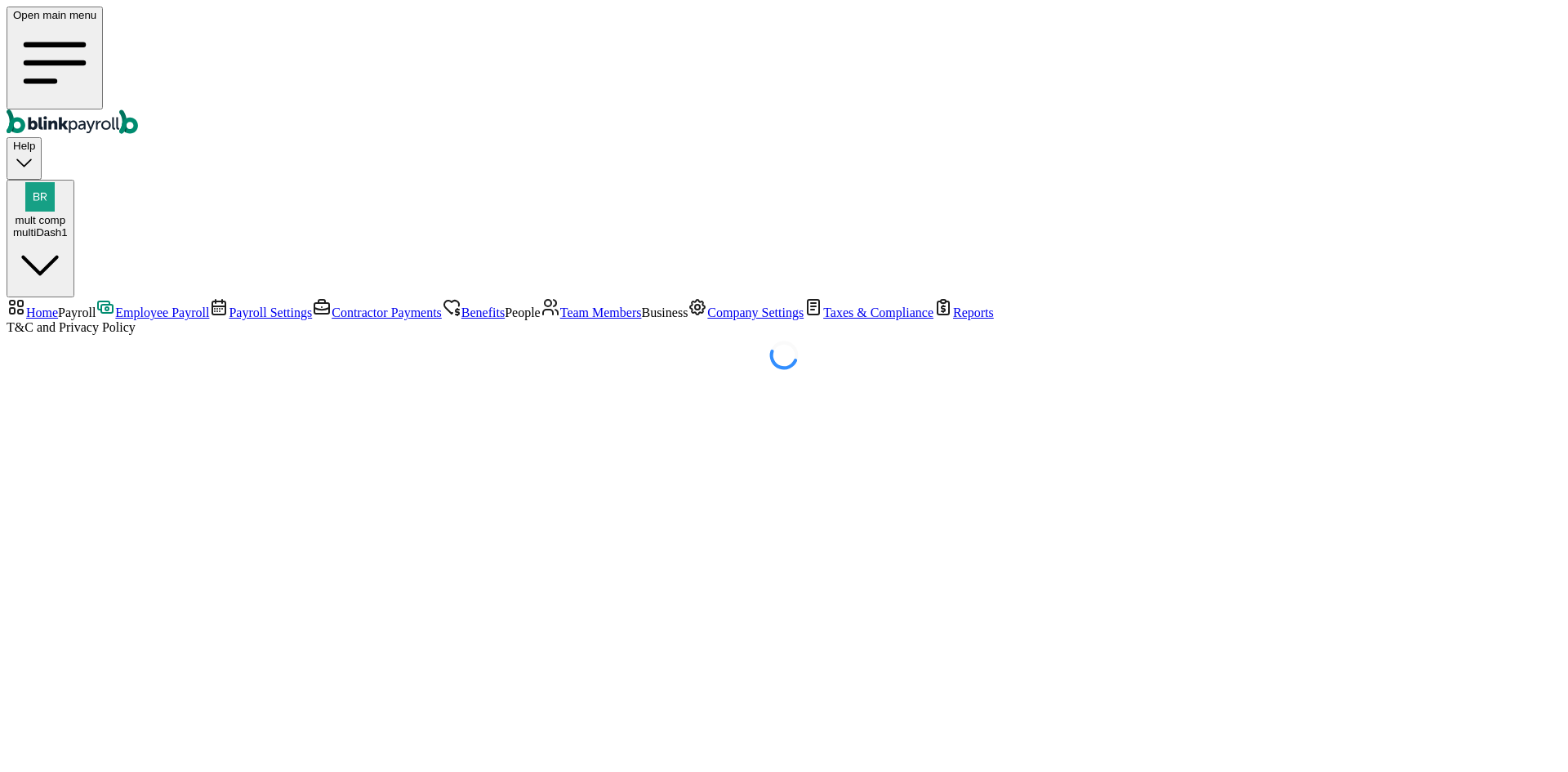 select on "direct_deposit" 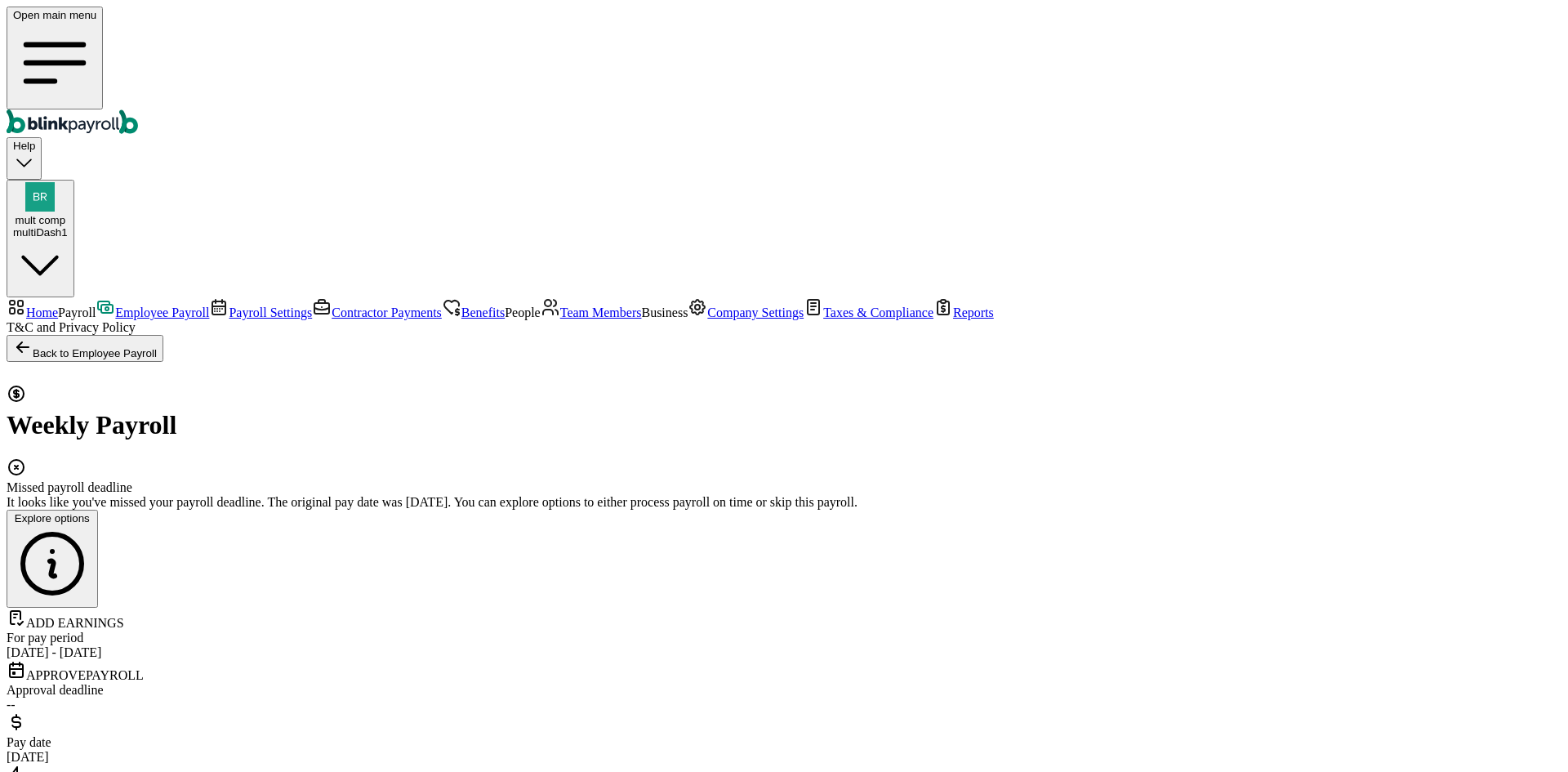 click on "Run this payroll" at bounding box center [51, 2747] 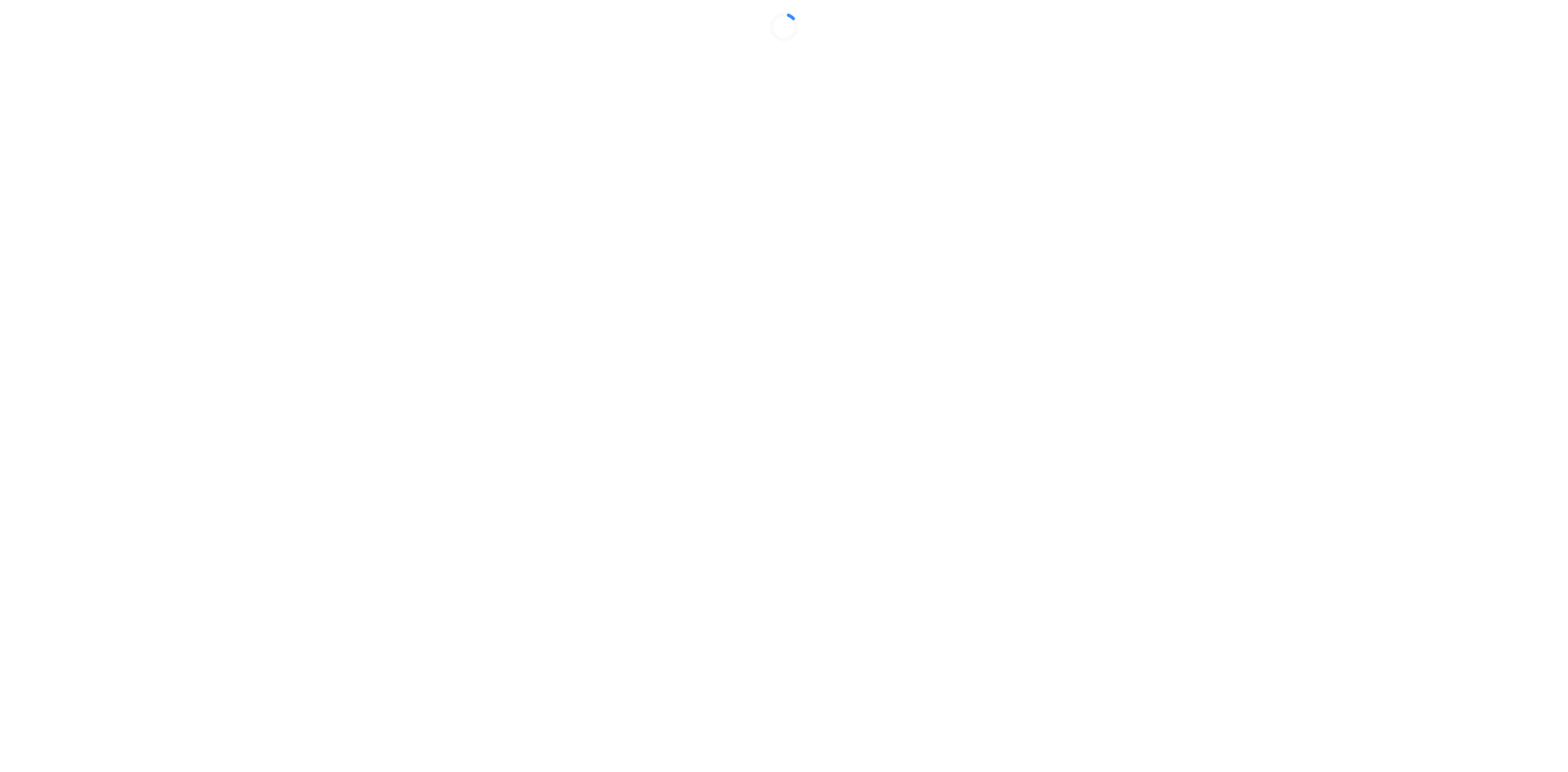 scroll, scrollTop: 0, scrollLeft: 0, axis: both 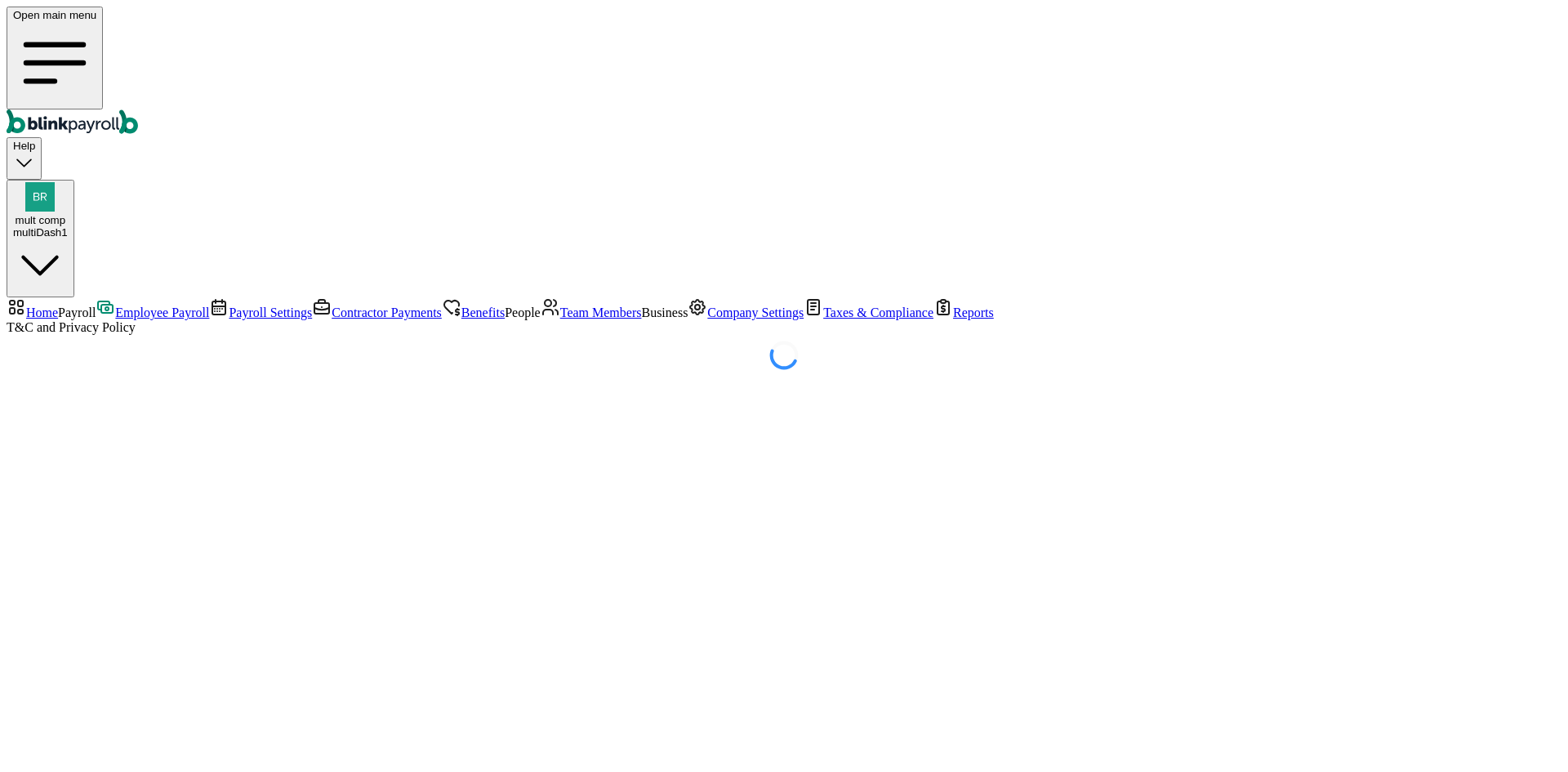 select on "direct_deposit" 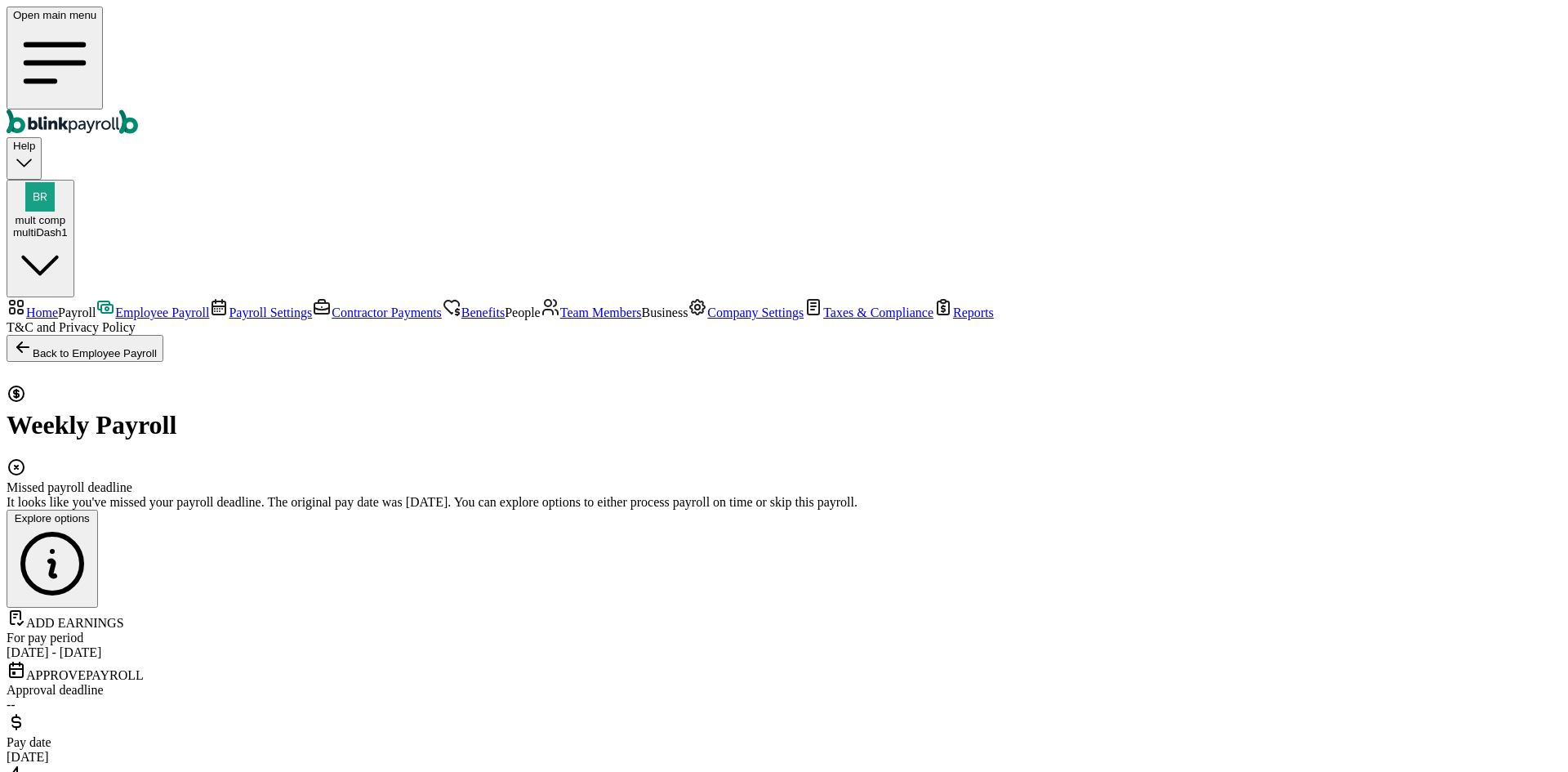 click on "Run this payroll" at bounding box center [51, 2747] 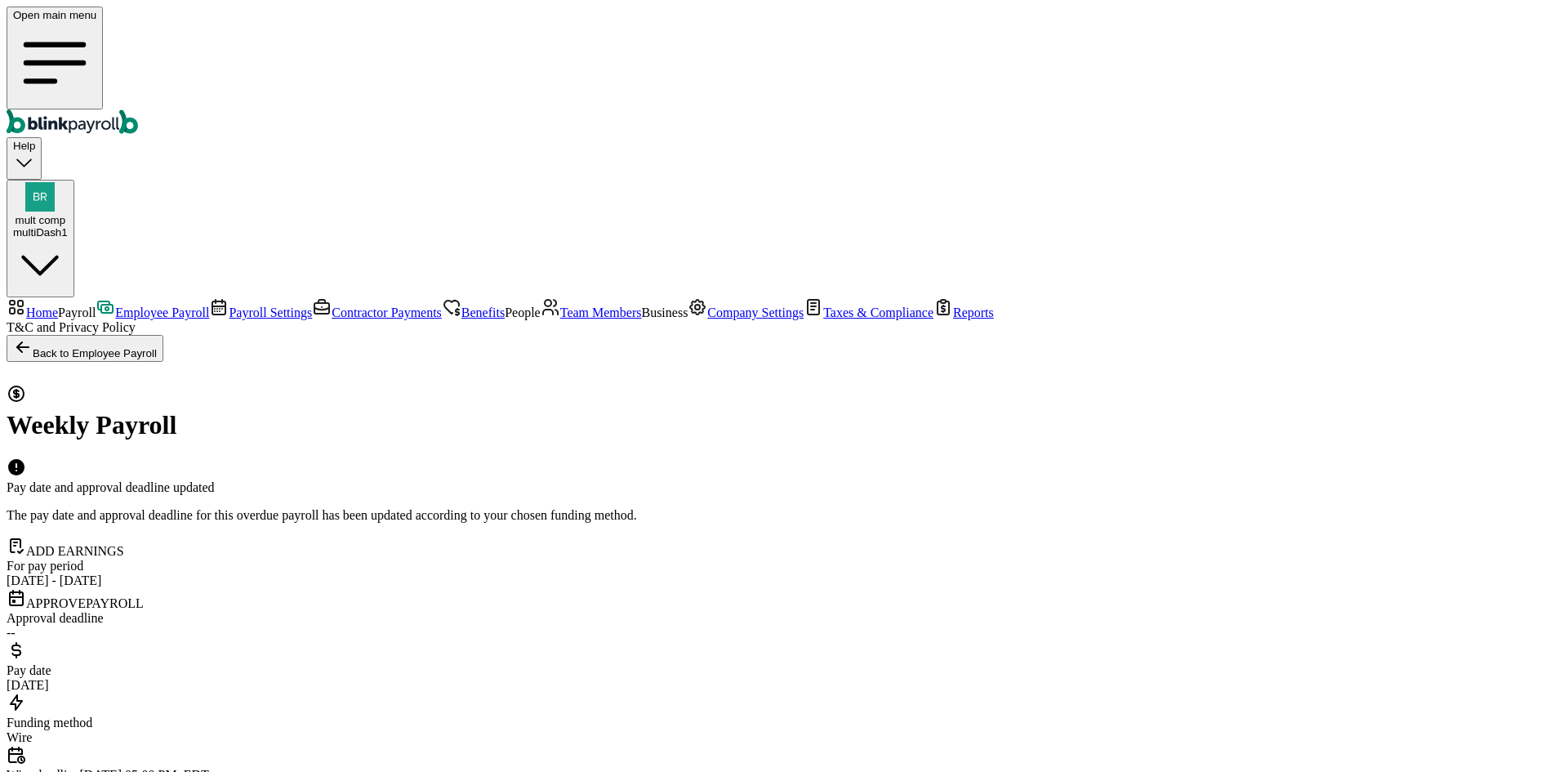 click on "Home Payroll Employee Payroll Payroll Settings Contractor Payments Benefits People Team Members Business Company Settings Taxes & Compliance Reports T&C   and   Privacy Policy" at bounding box center [784, 316] 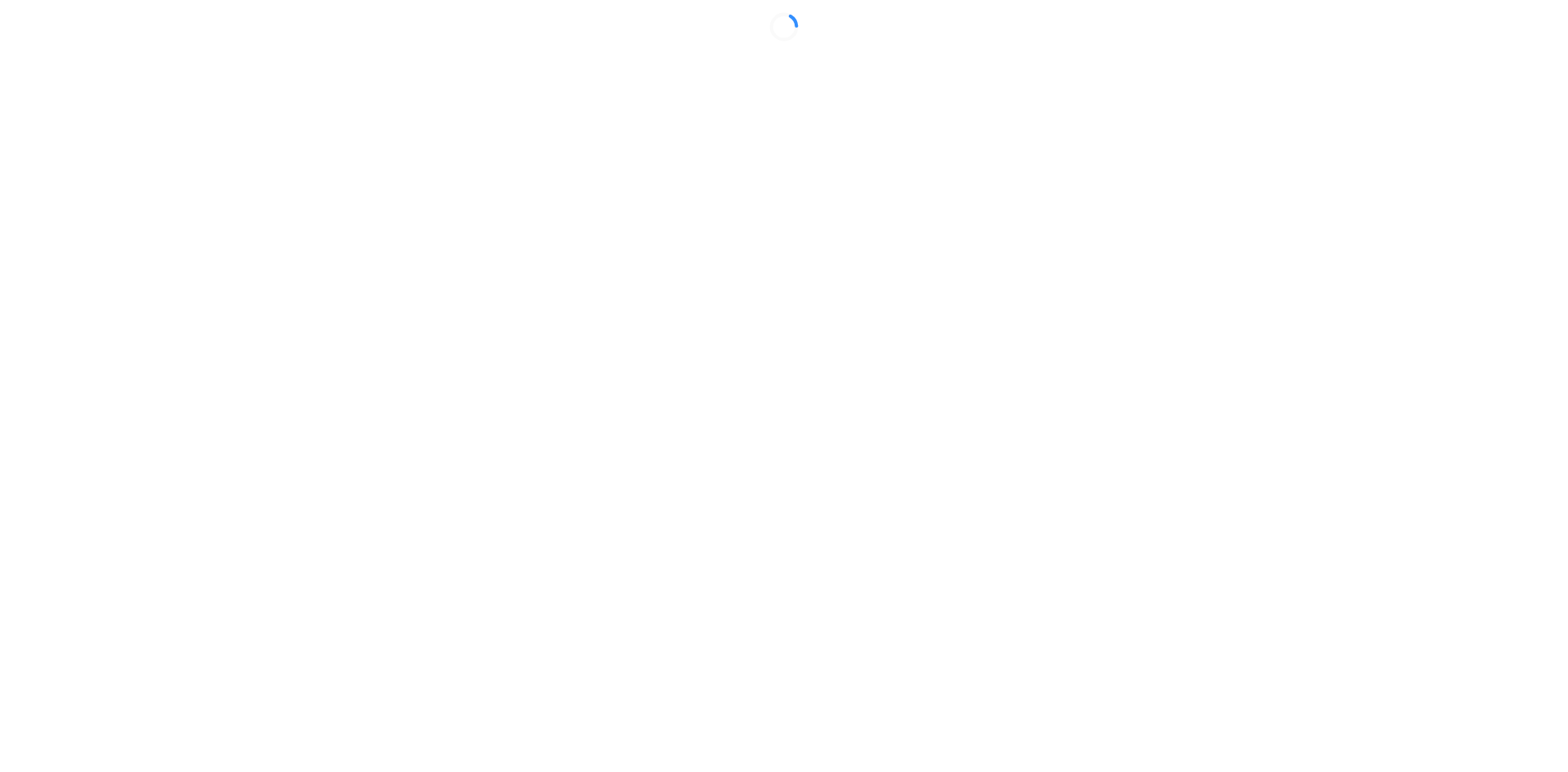 scroll, scrollTop: 0, scrollLeft: 0, axis: both 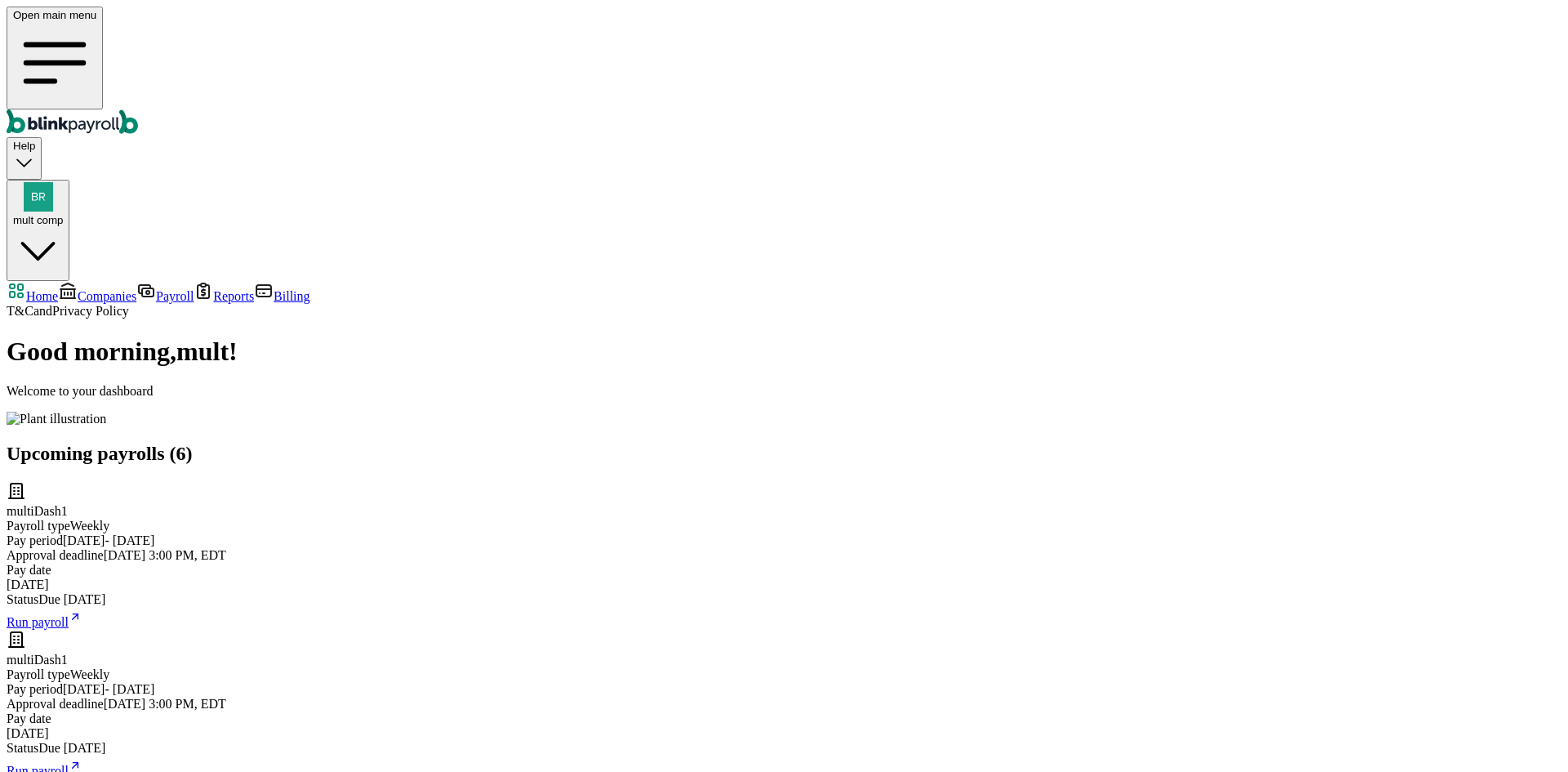 click on "Companies" at bounding box center [97, 296] 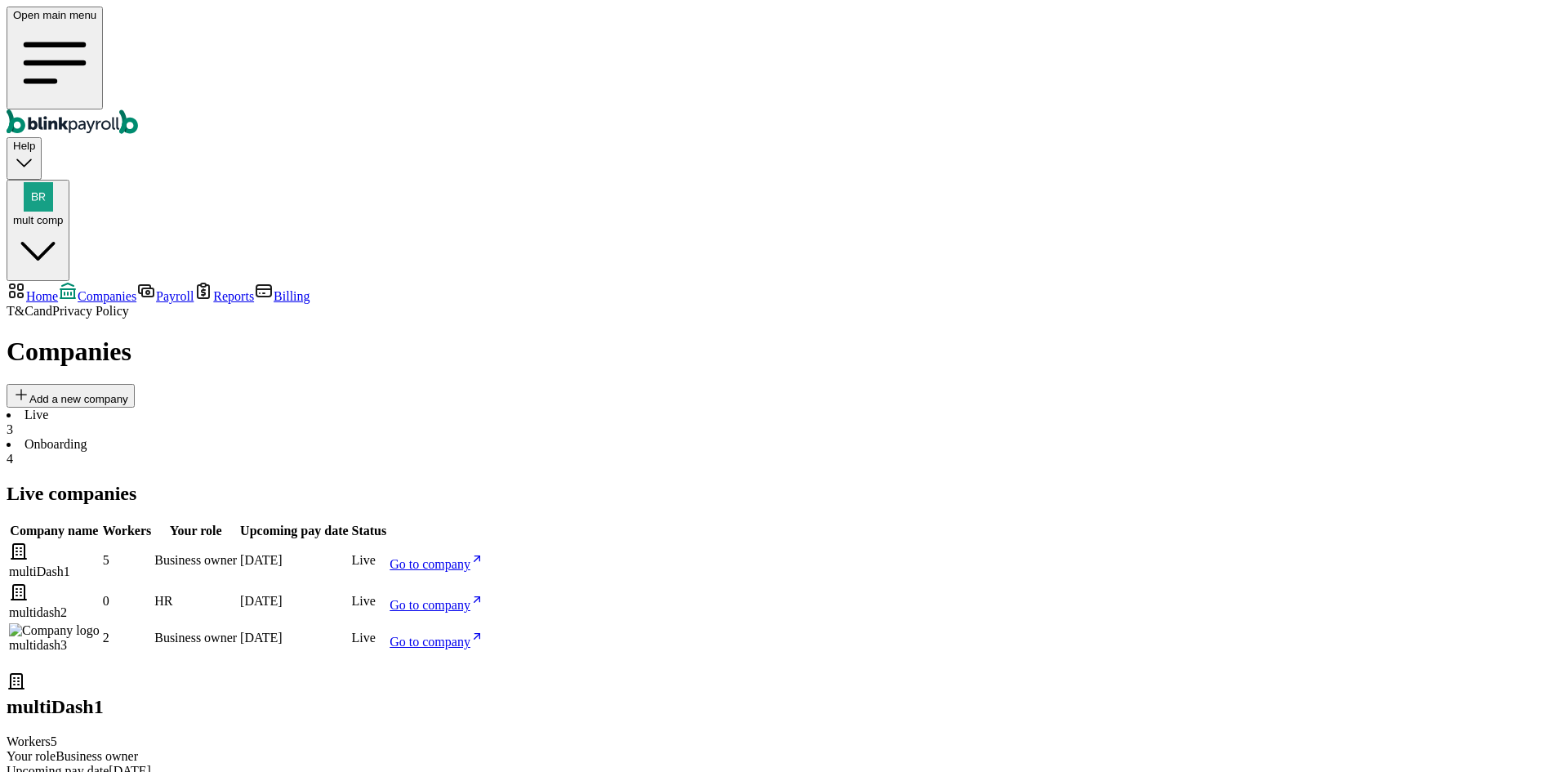 click on "Payroll" at bounding box center [175, 296] 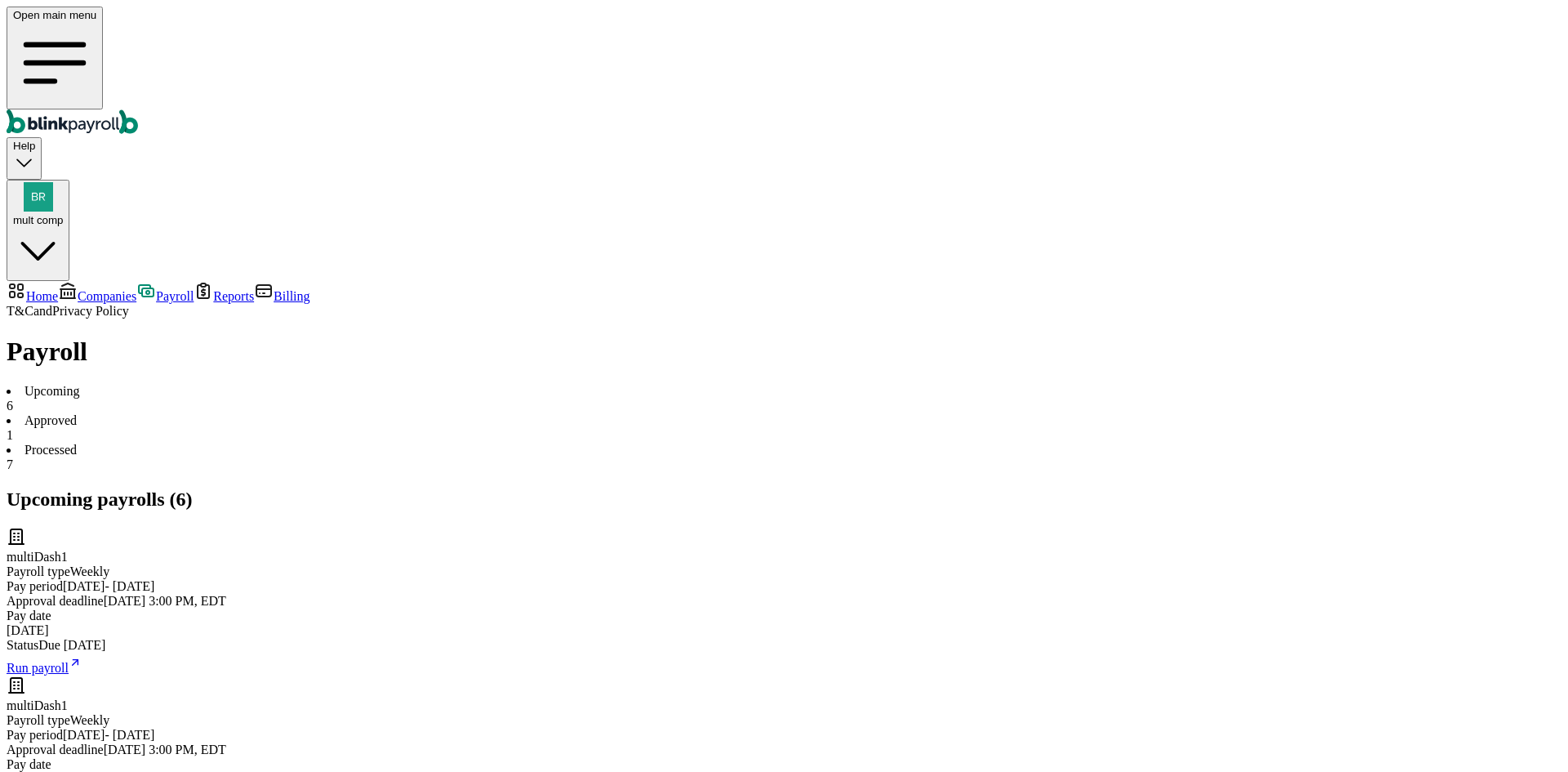 click on "Run payroll" at bounding box center [38, 1841] 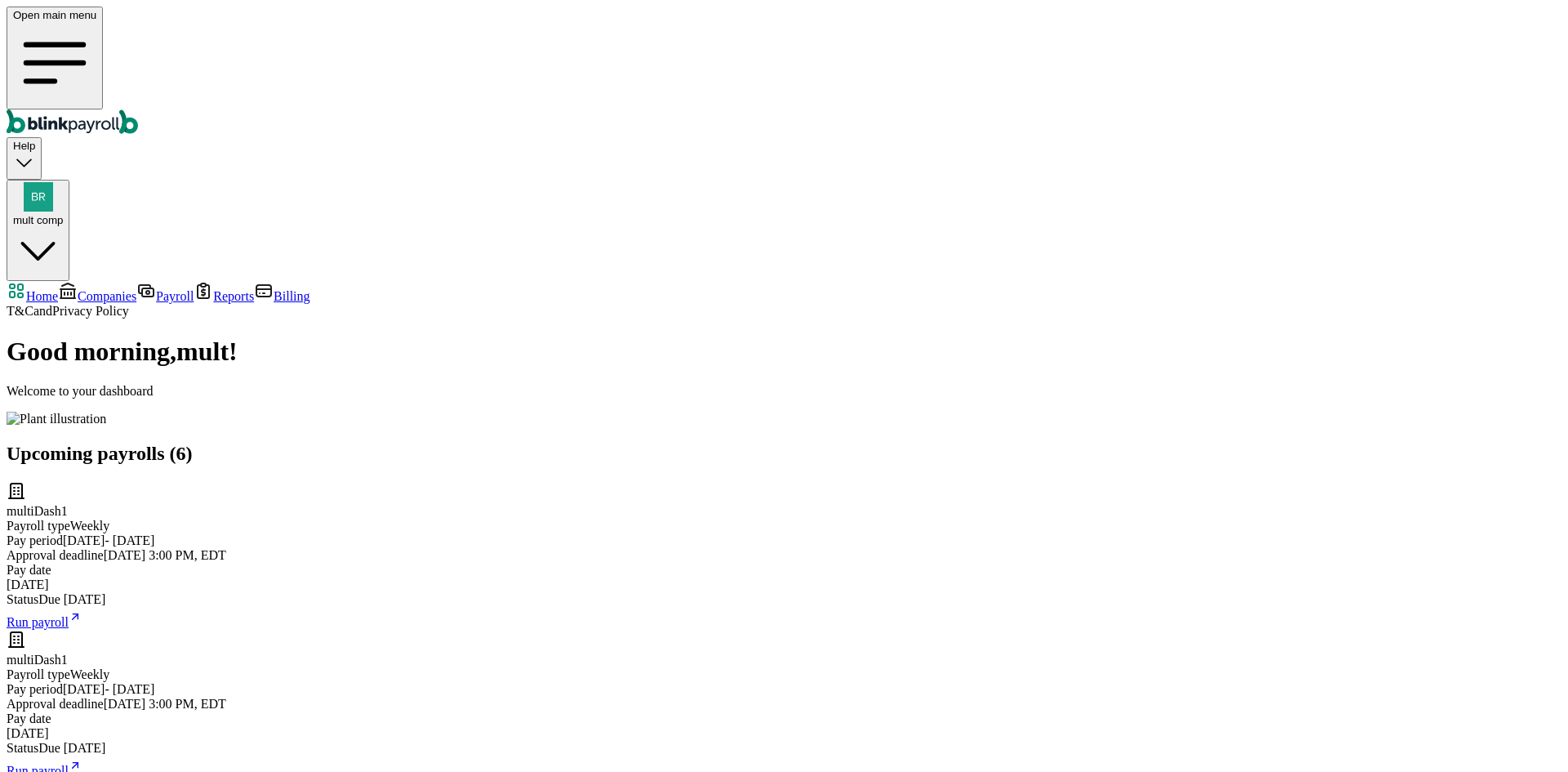 click on "Payroll" at bounding box center [175, 296] 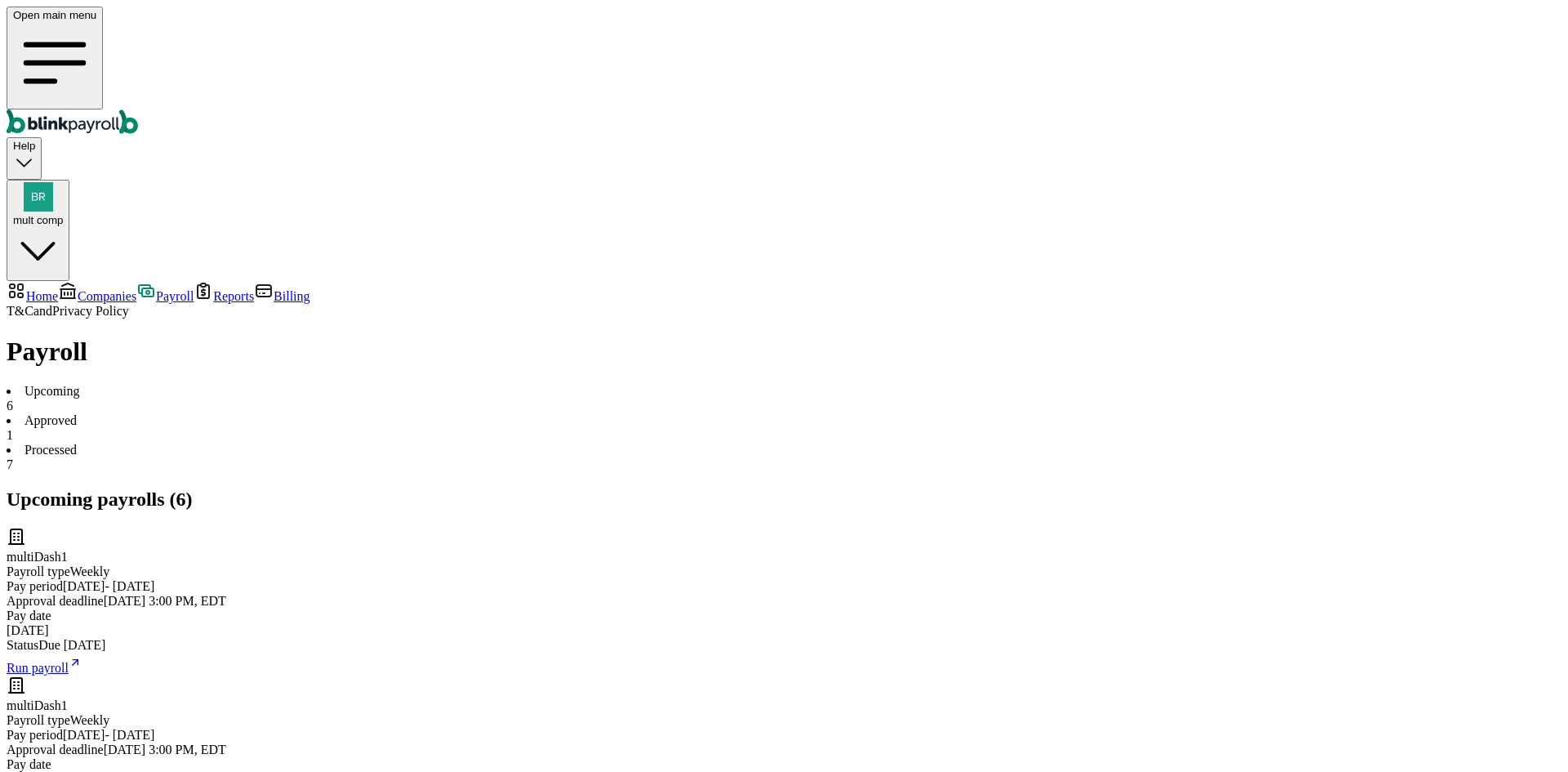 click on "Home Companies Payroll Reports Billing T&C  and  Privacy Policy" at bounding box center [784, 300] 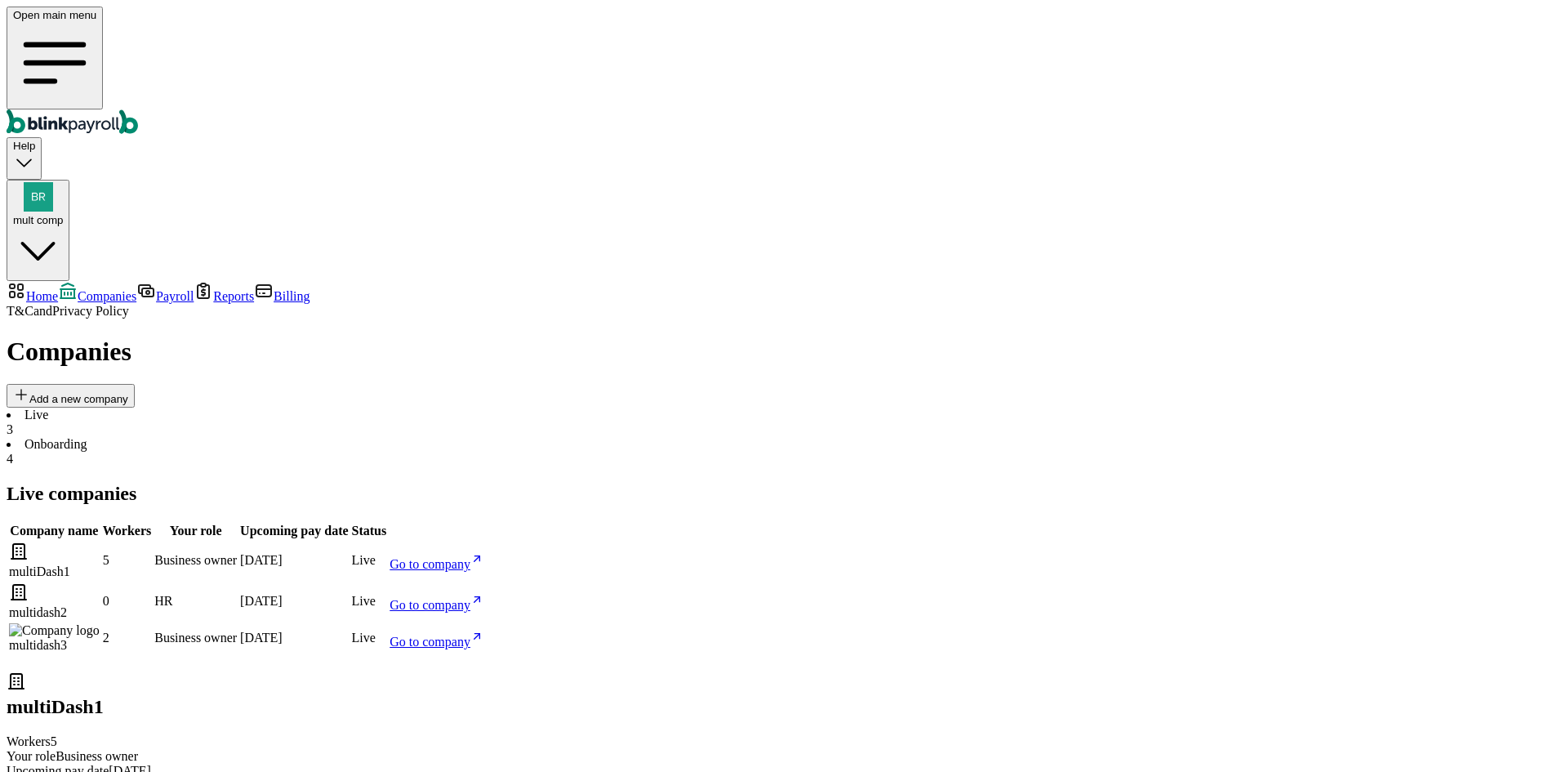 click on "Onboarding 4" at bounding box center (784, 452) 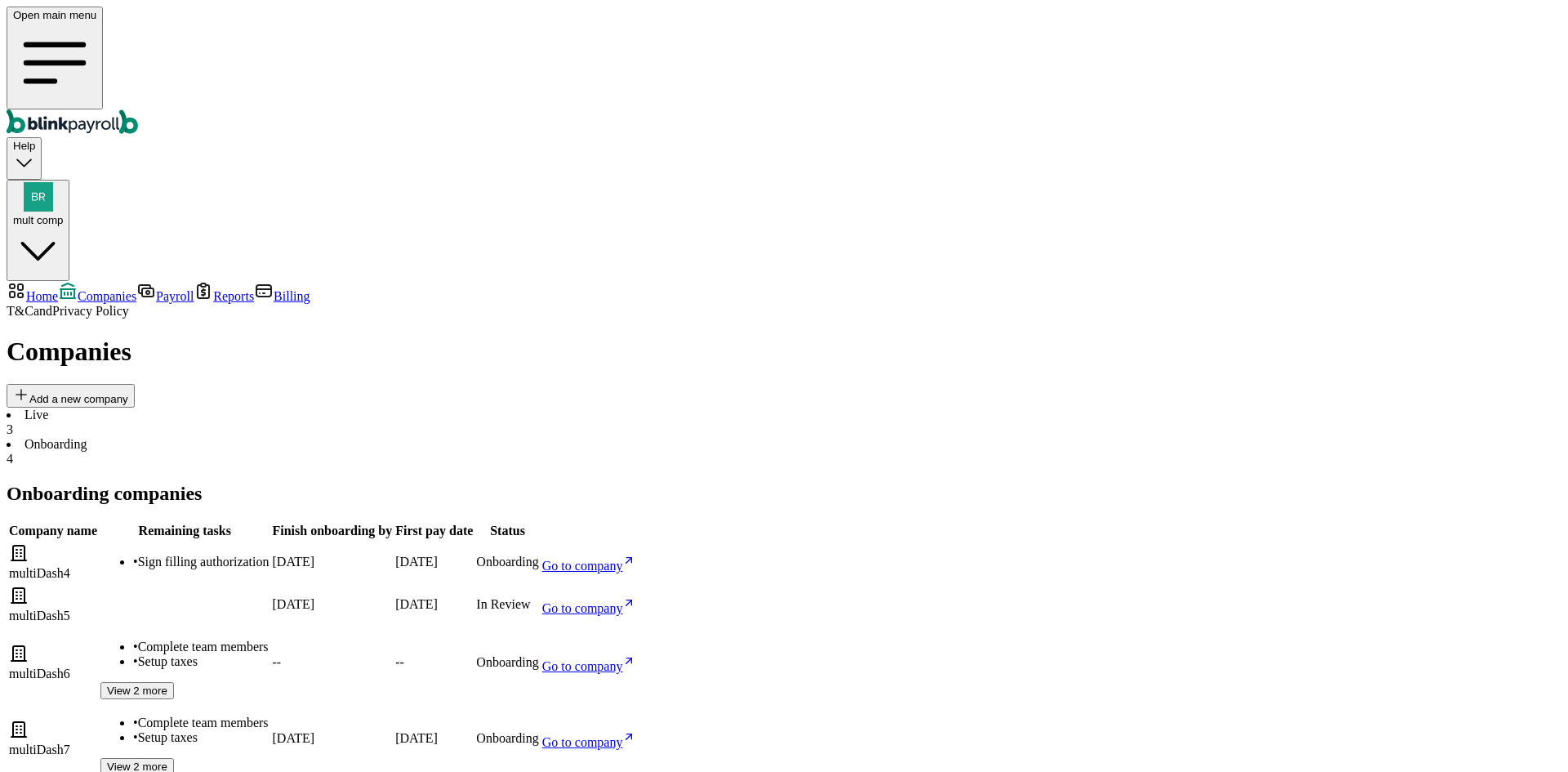 click on "Go to company" at bounding box center [582, 608] 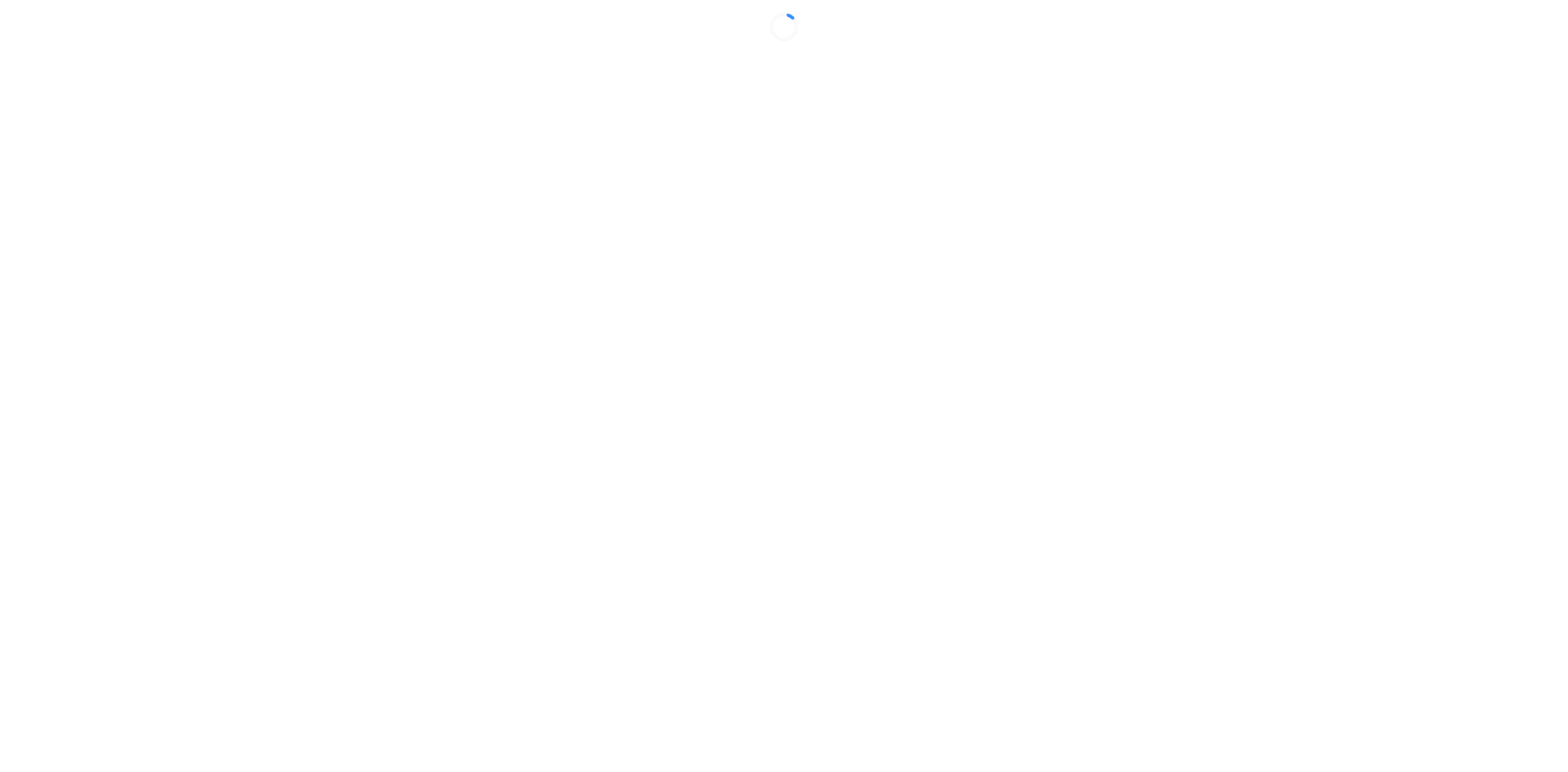scroll, scrollTop: 0, scrollLeft: 0, axis: both 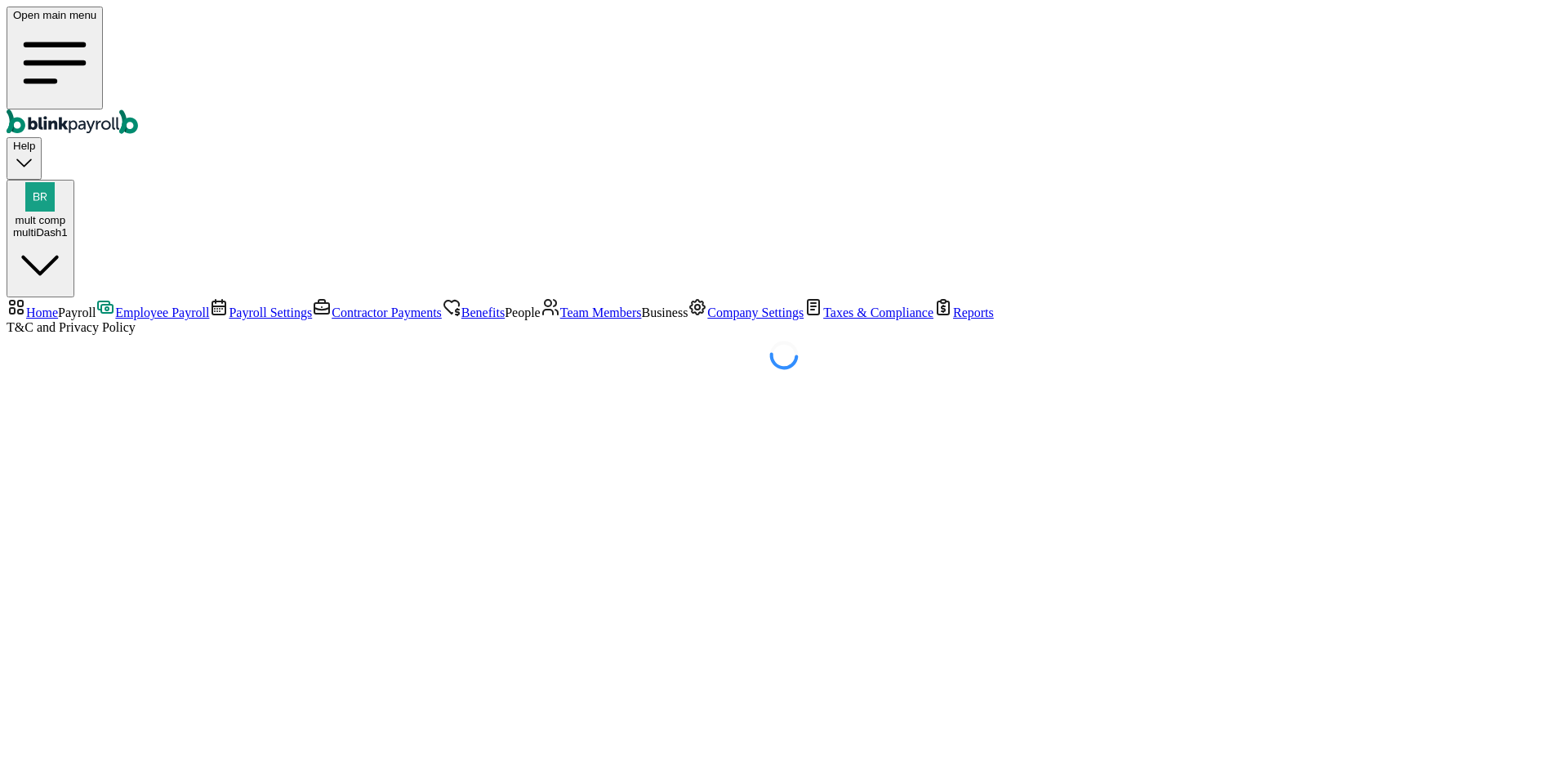select on "direct_deposit" 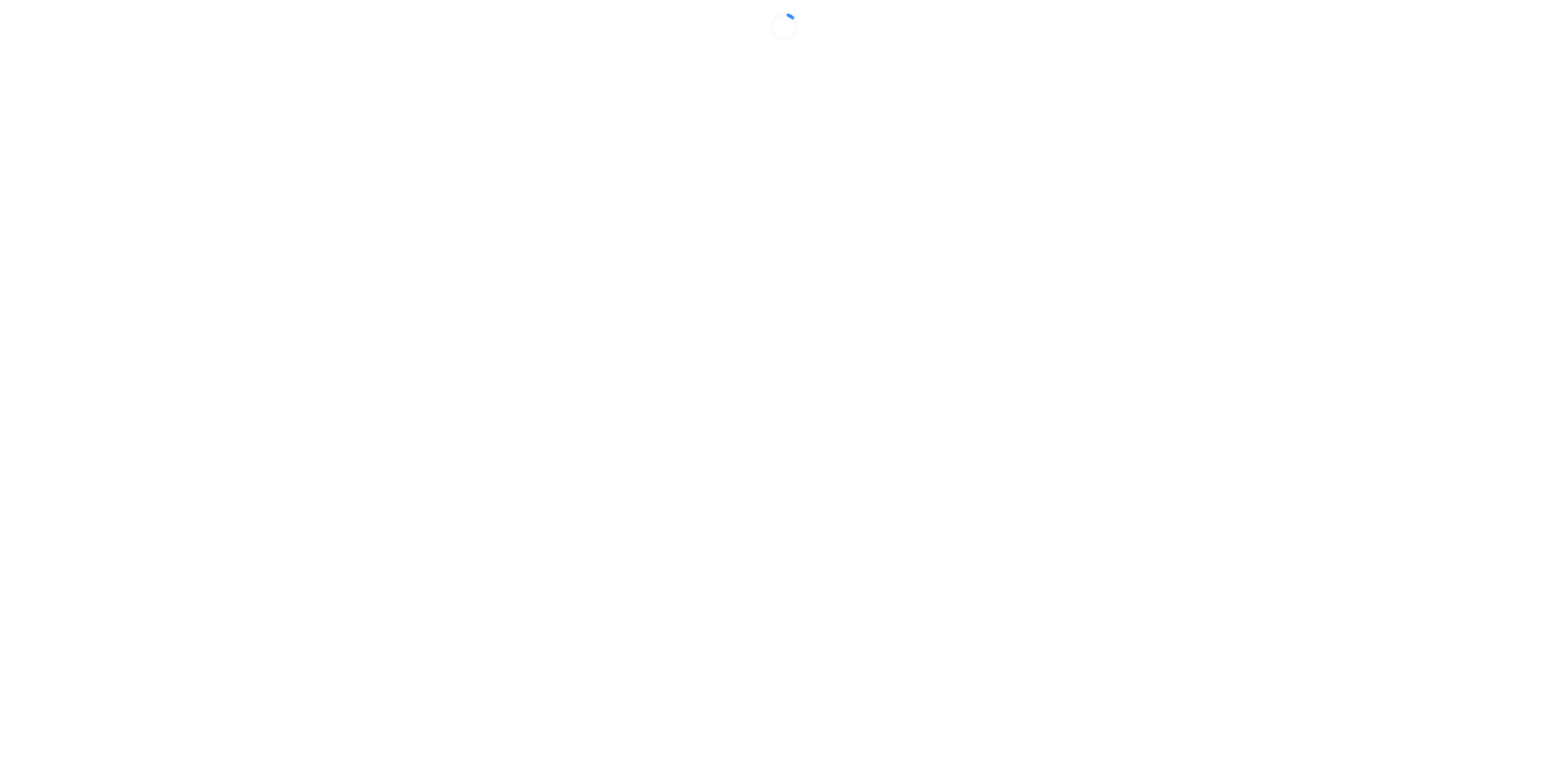 scroll, scrollTop: 0, scrollLeft: 0, axis: both 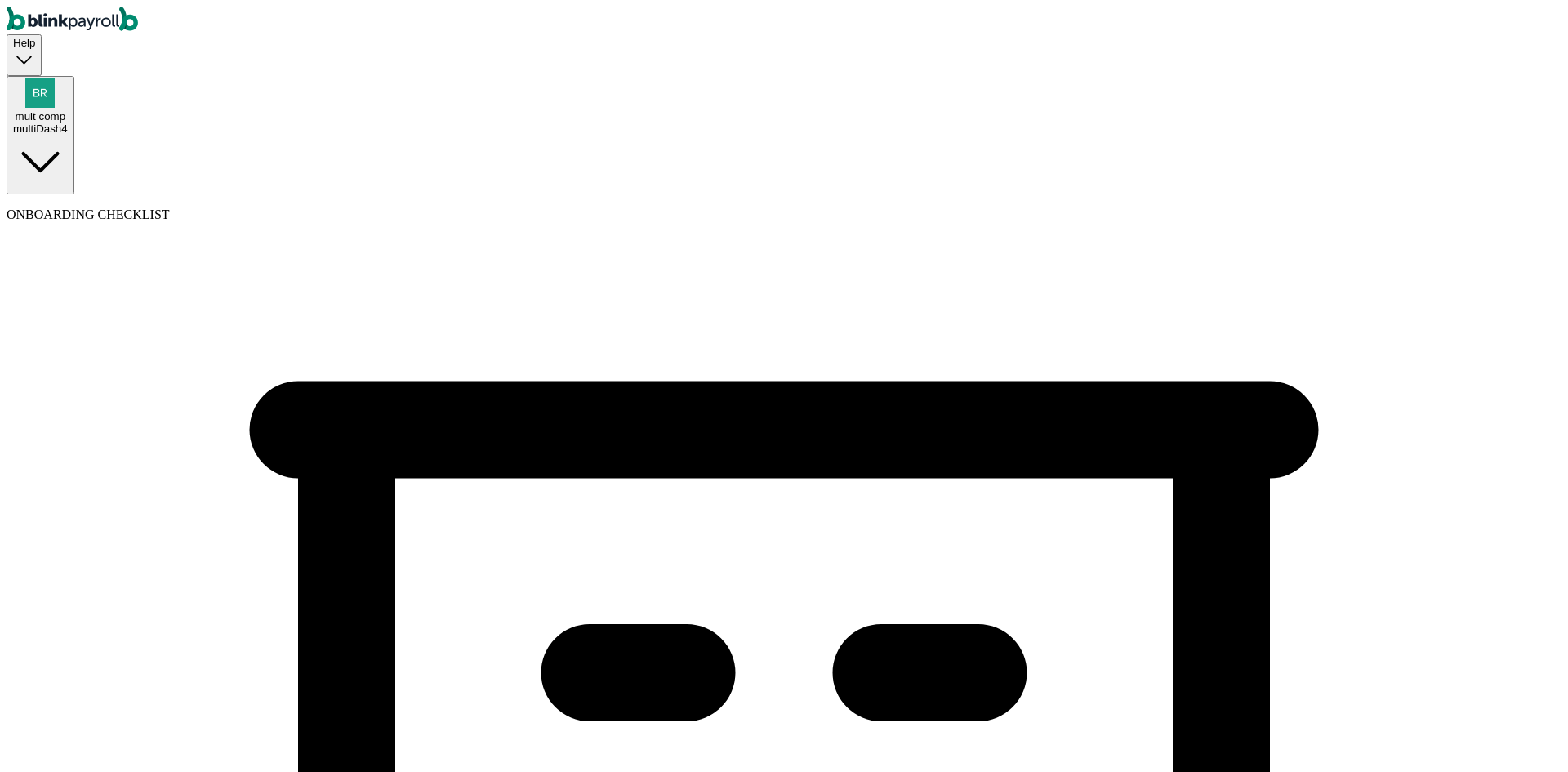 click on "Filing authorization In progress" at bounding box center (784, 6712) 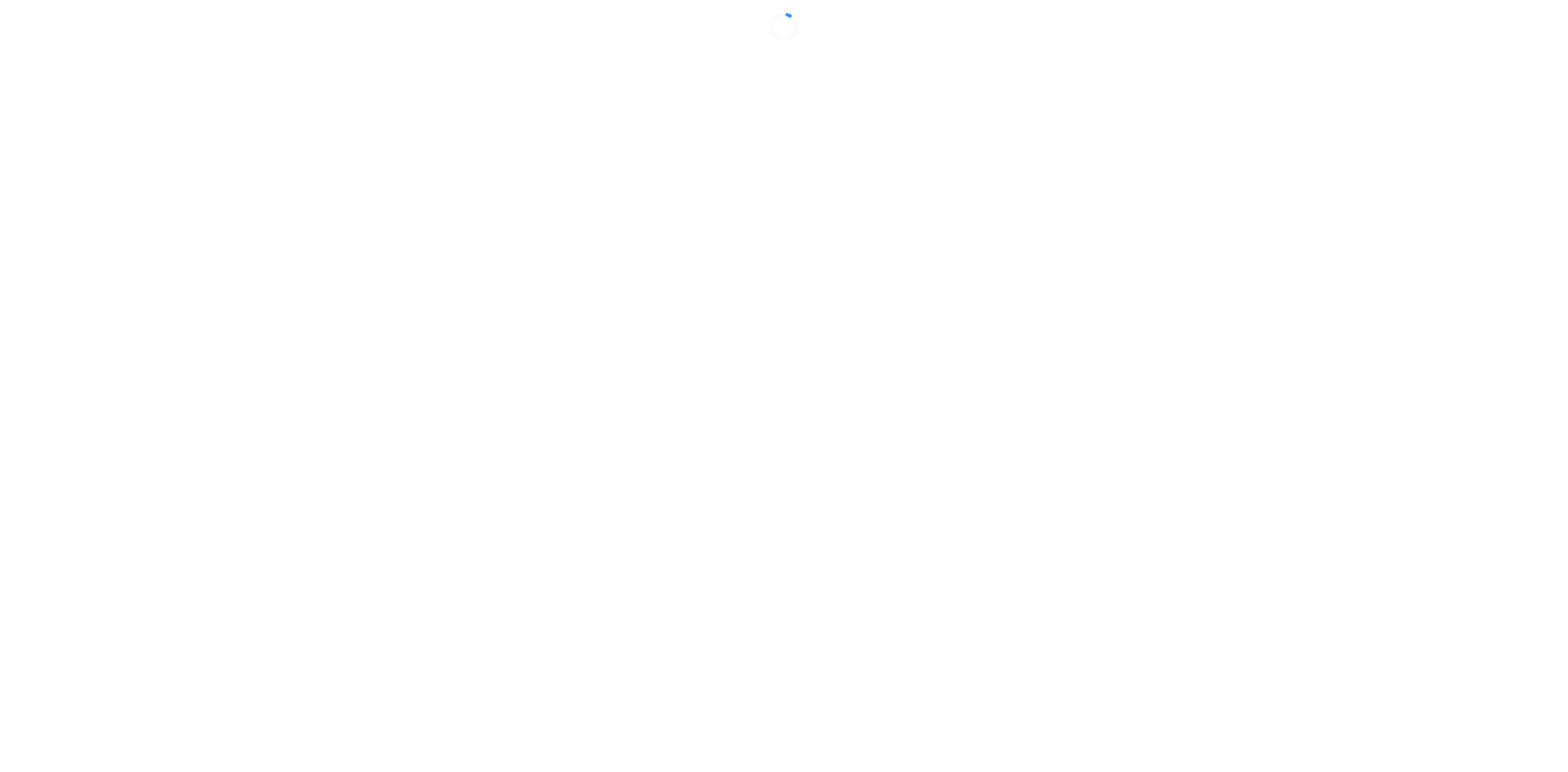 scroll, scrollTop: 0, scrollLeft: 0, axis: both 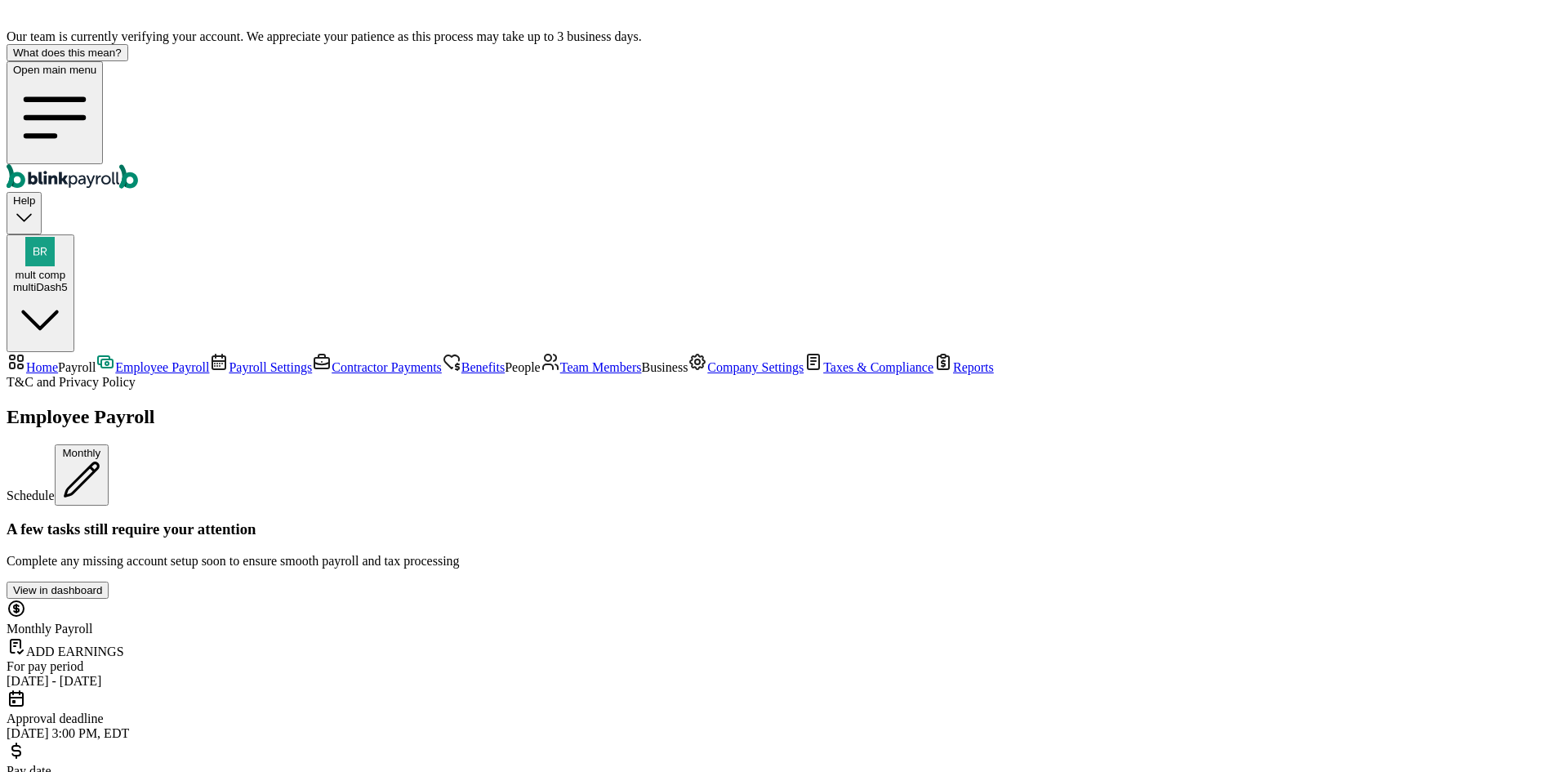 click on "Off-cycle Payroll Bonus Payroll Commission Payroll" at bounding box center [784, 3419] 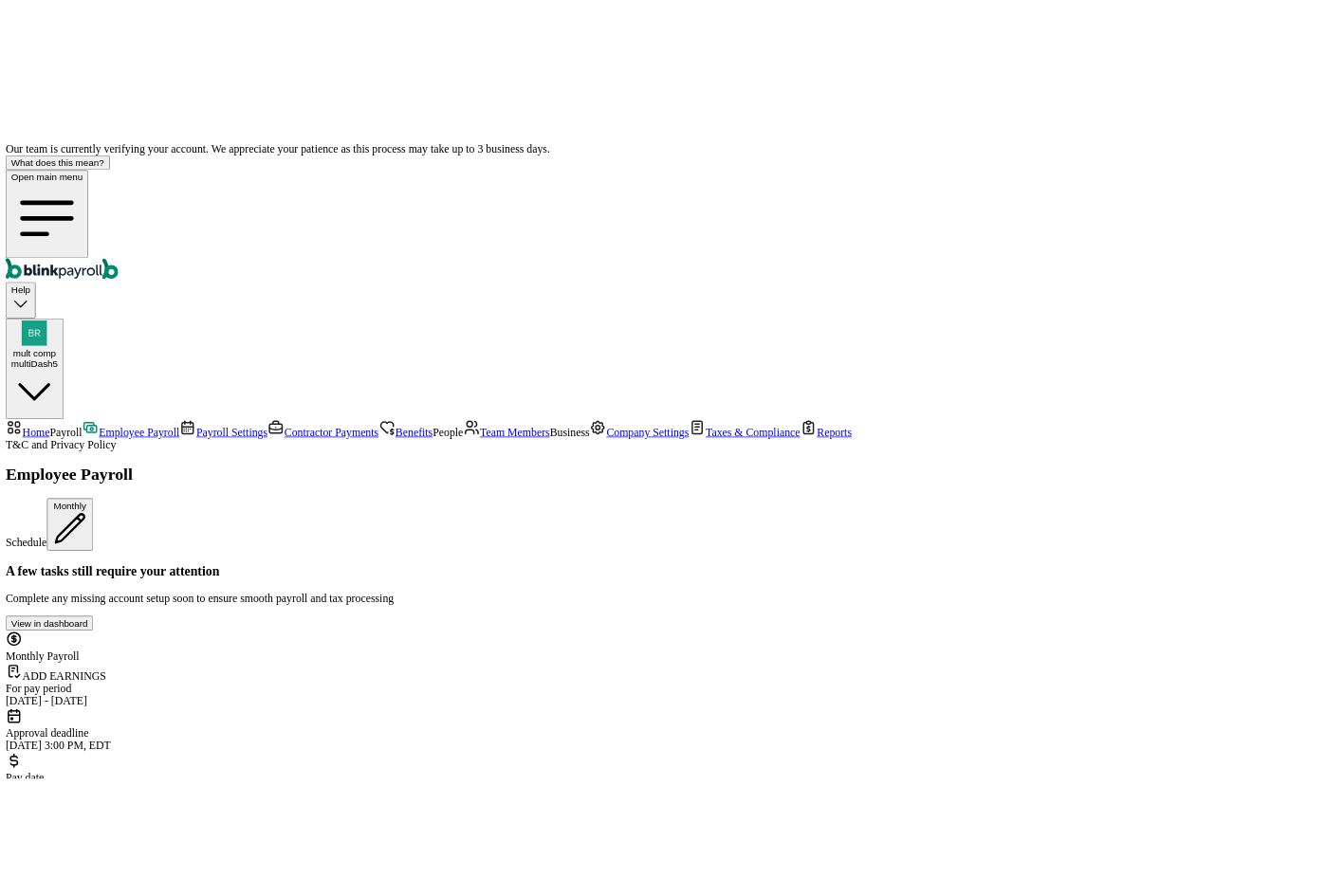 scroll, scrollTop: 0, scrollLeft: 0, axis: both 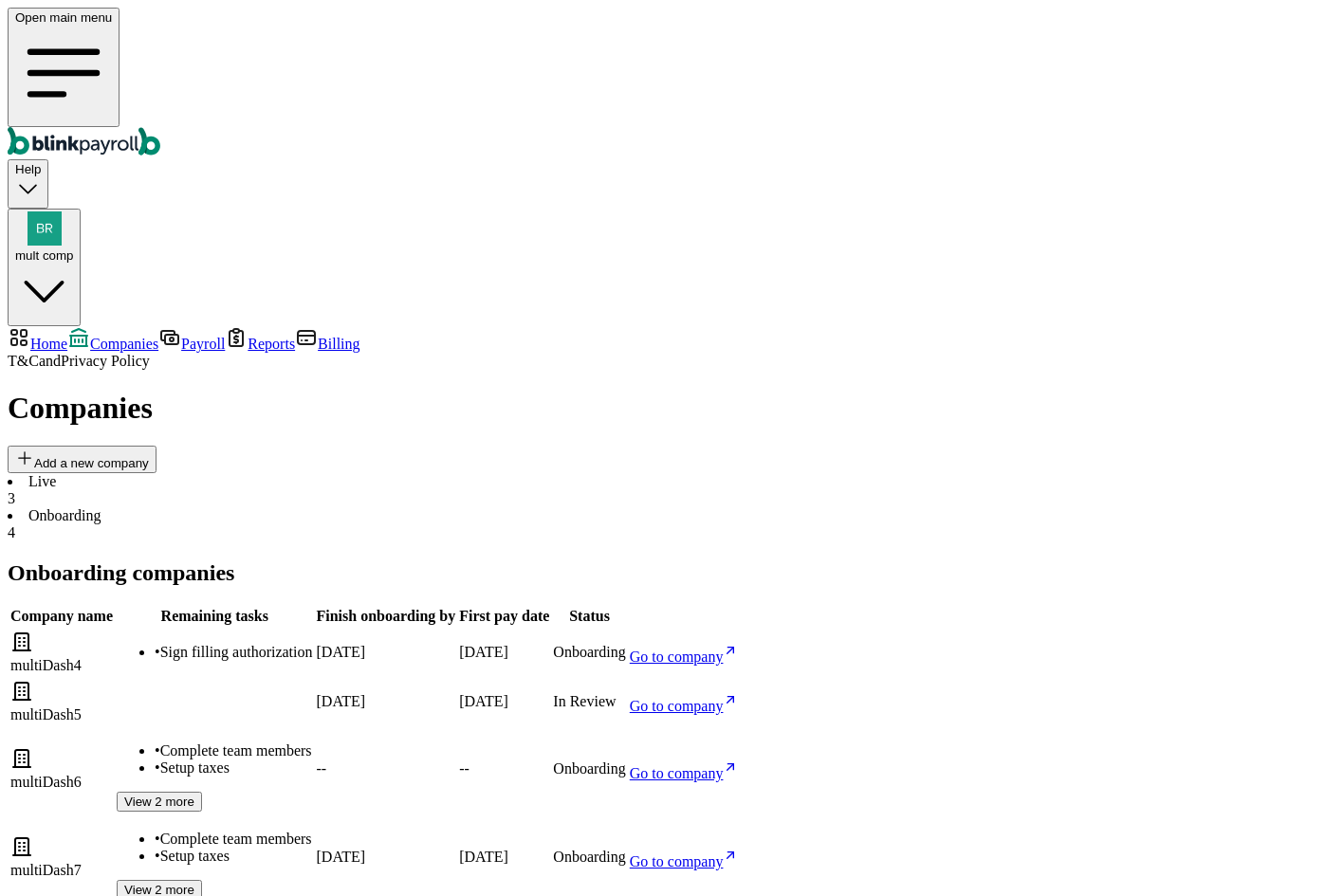 click on "Go to company" at bounding box center [684, 705] 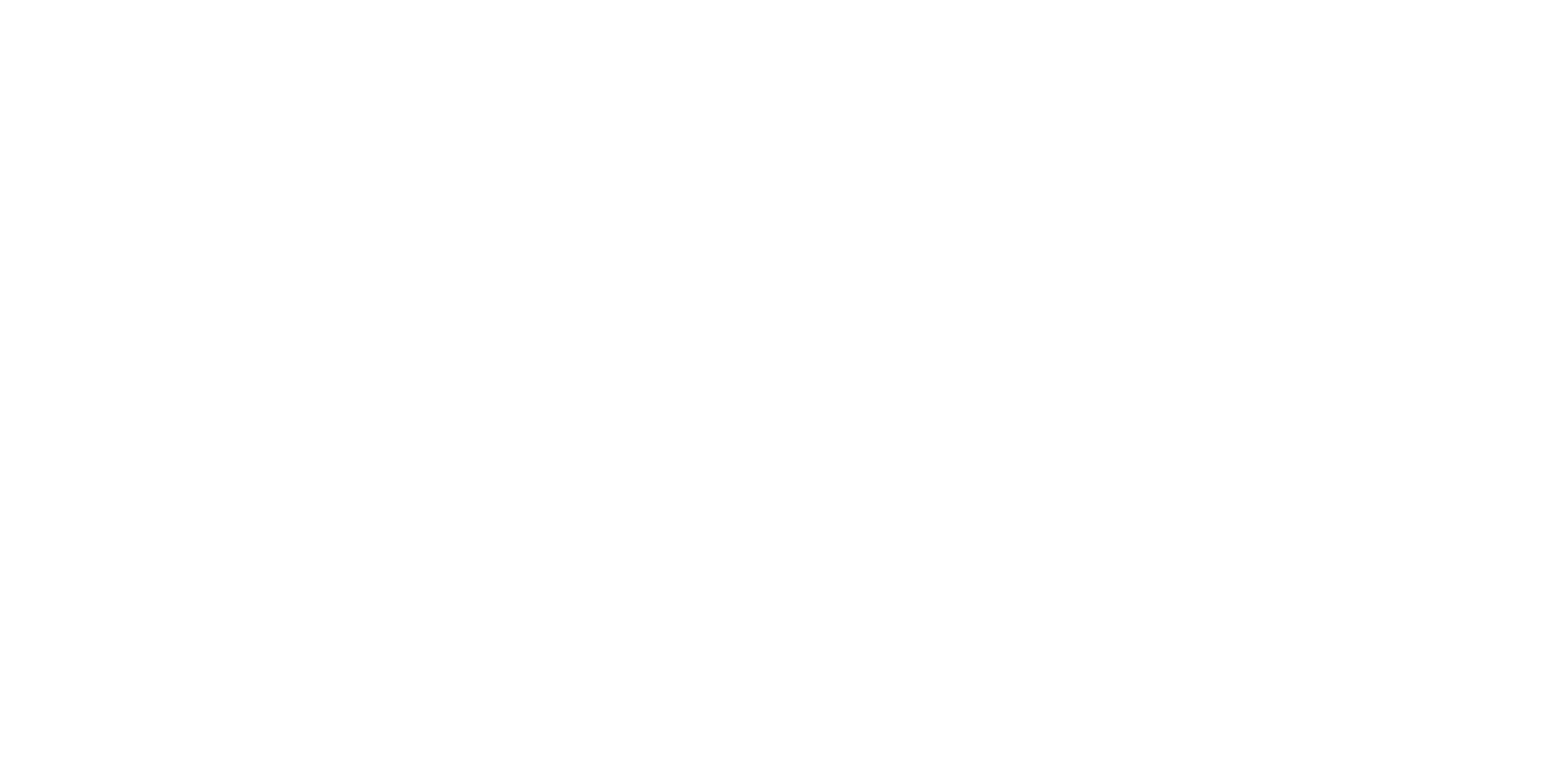 scroll, scrollTop: 0, scrollLeft: 0, axis: both 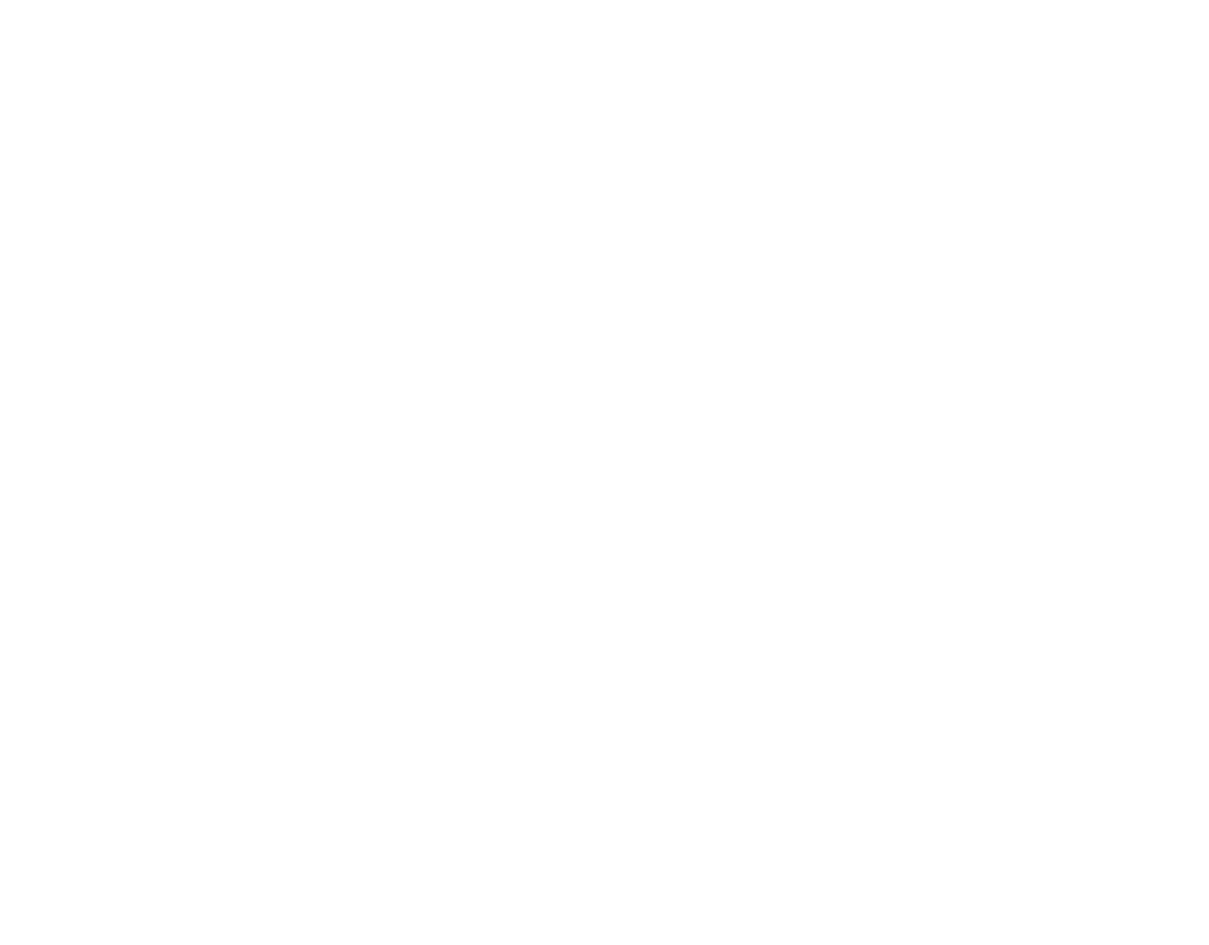click at bounding box center (604, 4) 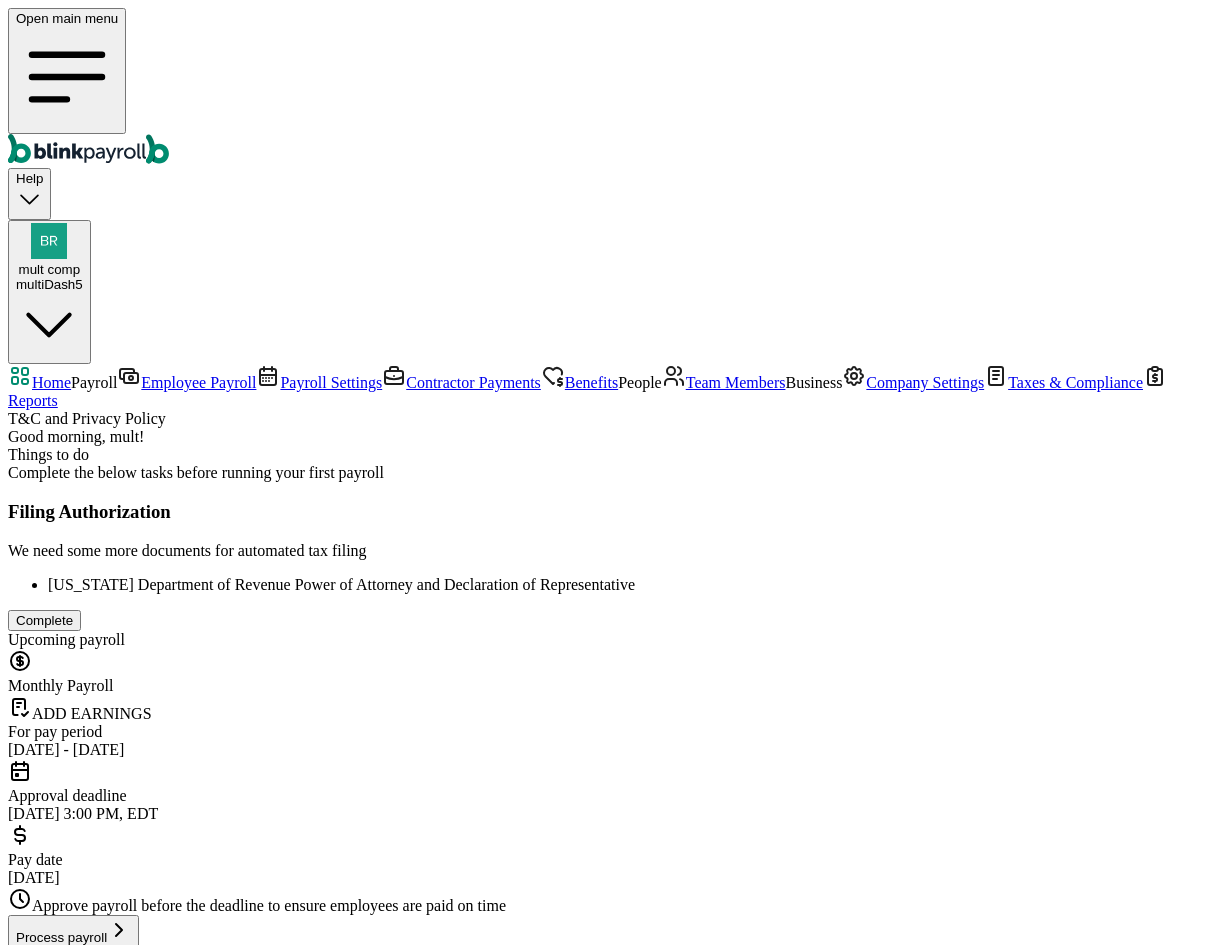 scroll, scrollTop: 0, scrollLeft: 0, axis: both 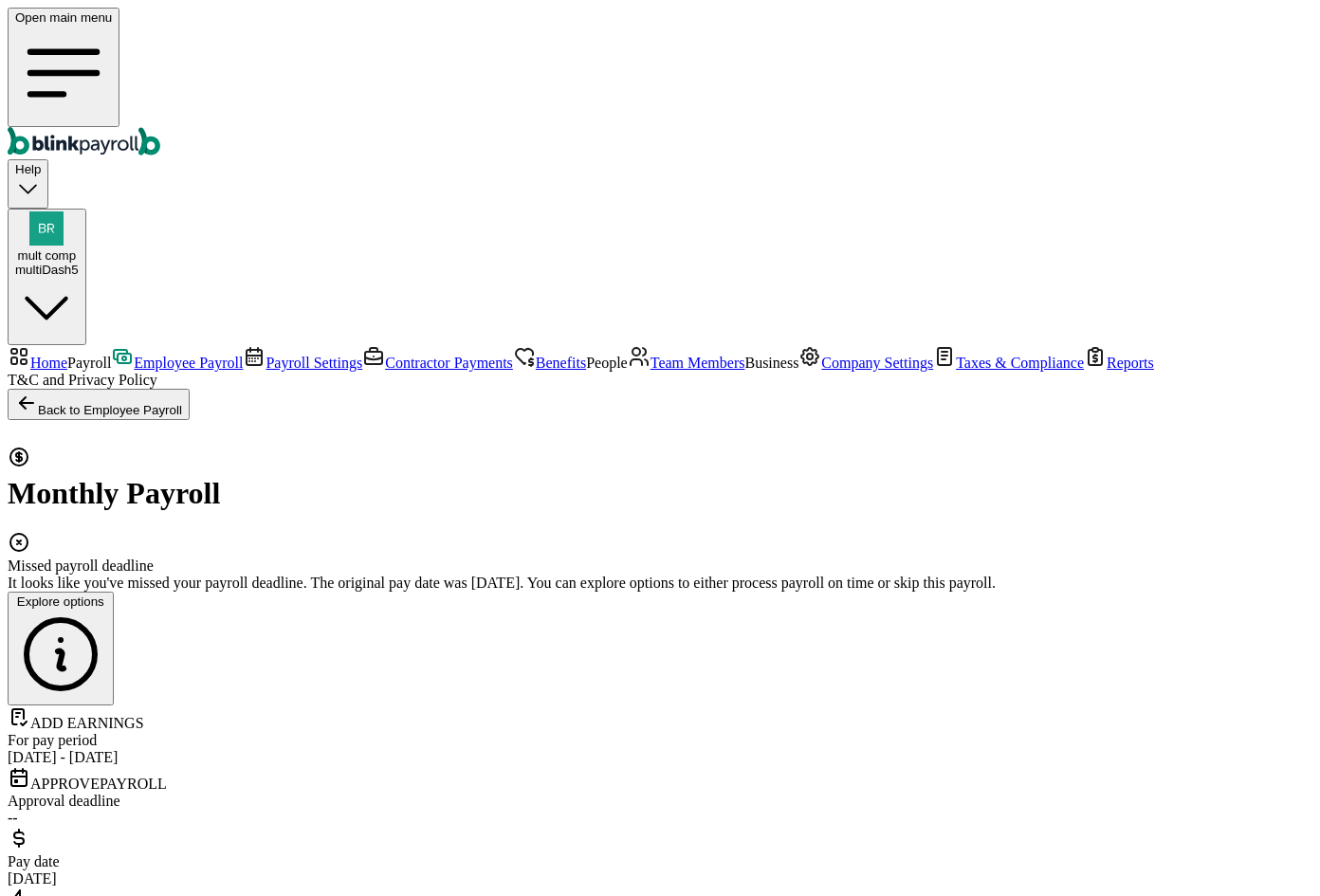 click on "Run this payroll" at bounding box center [59, 1624] 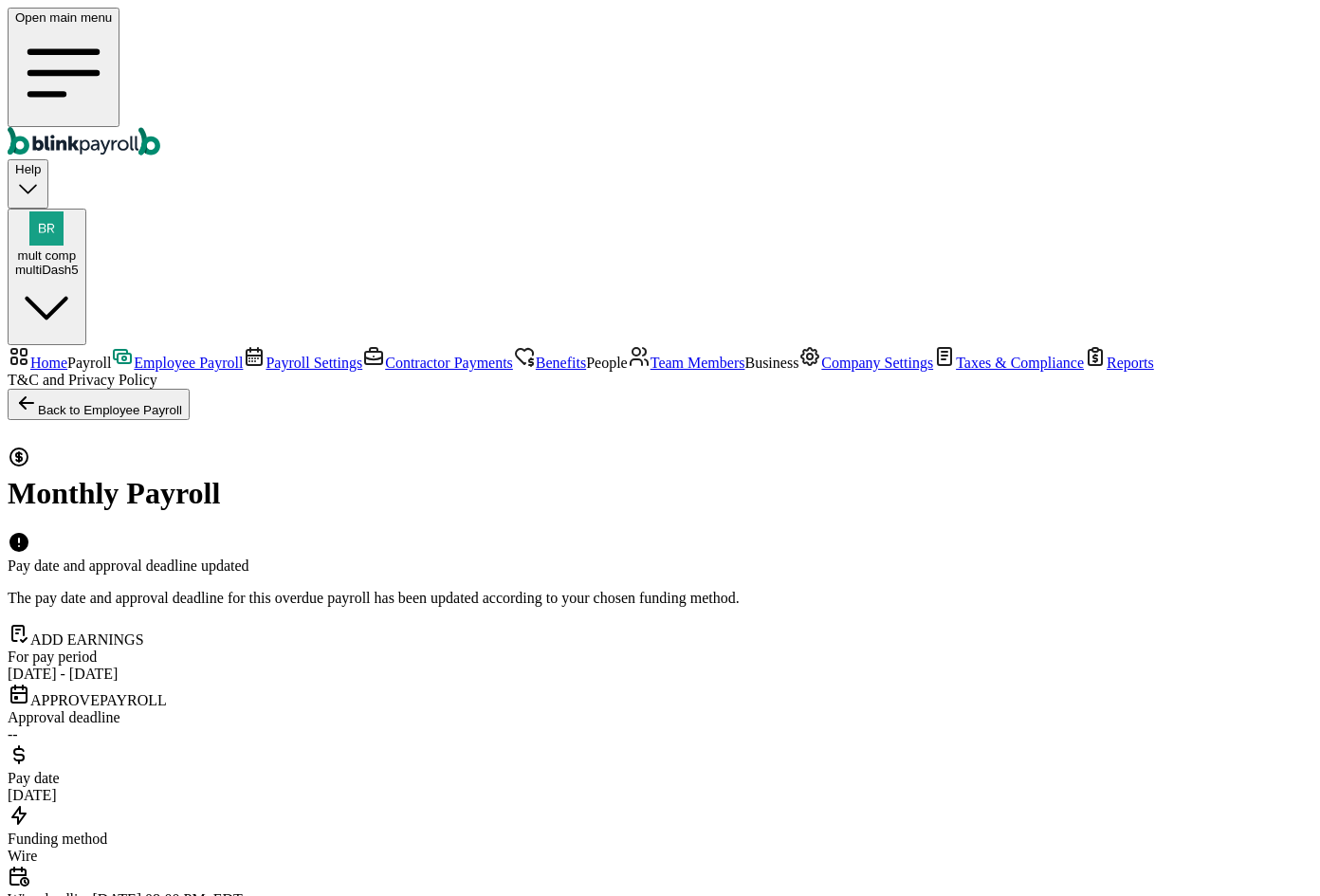 click on "Review calculations" at bounding box center (160, 1287) 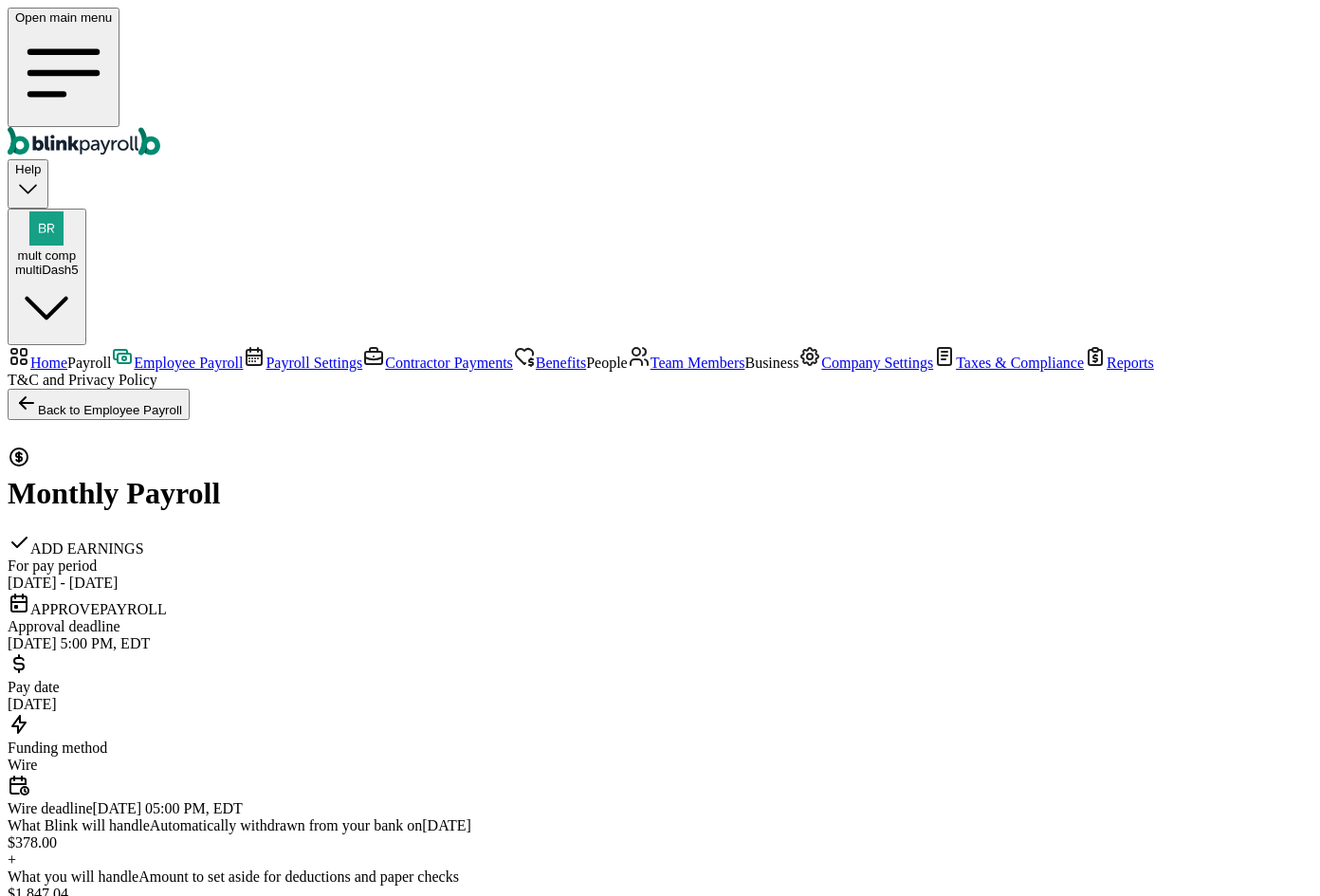 click on "Approve payroll" at bounding box center [149, 9759] 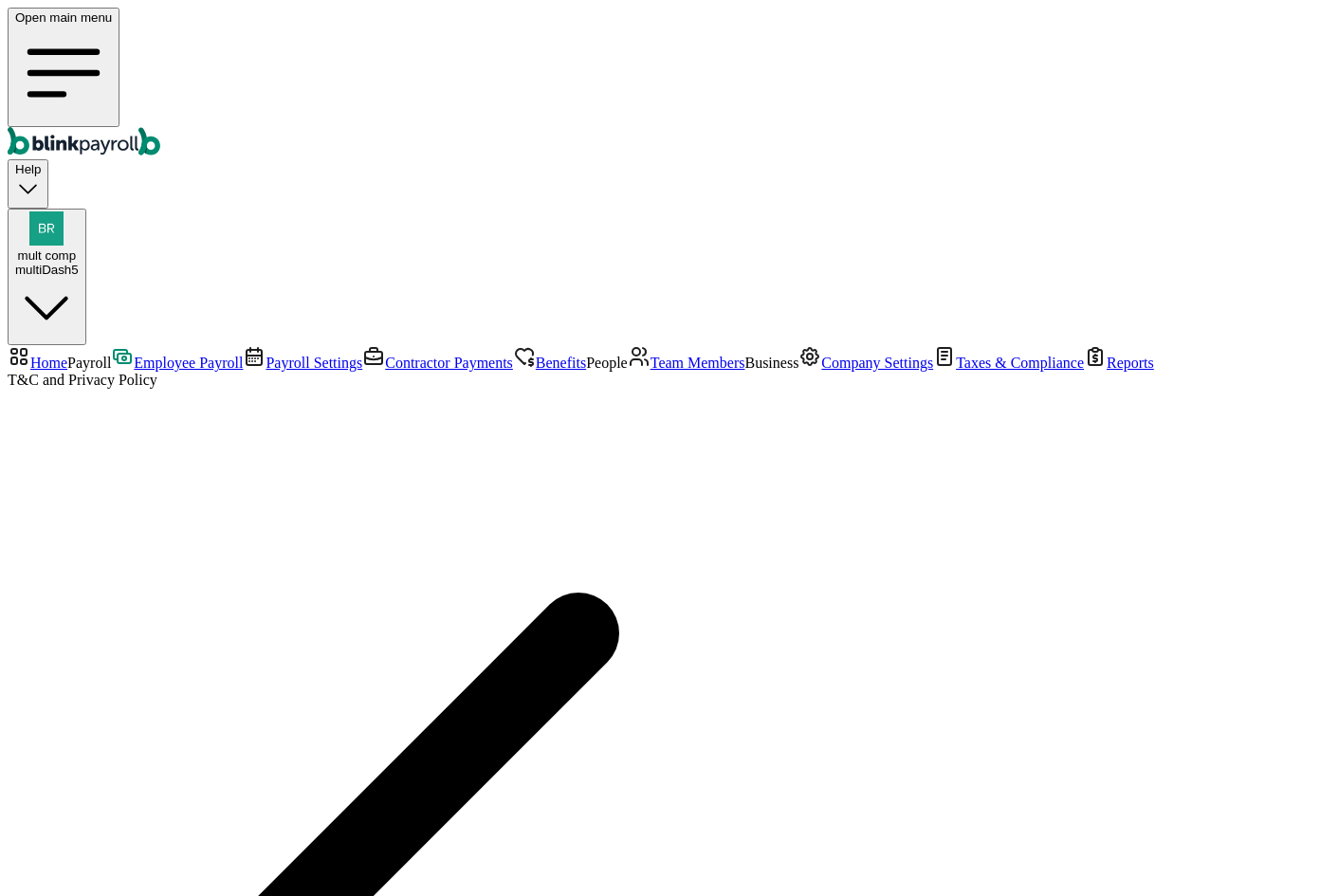 click on "An error occurred: Payroll must be previewed before being approved" at bounding box center (660, 12658) 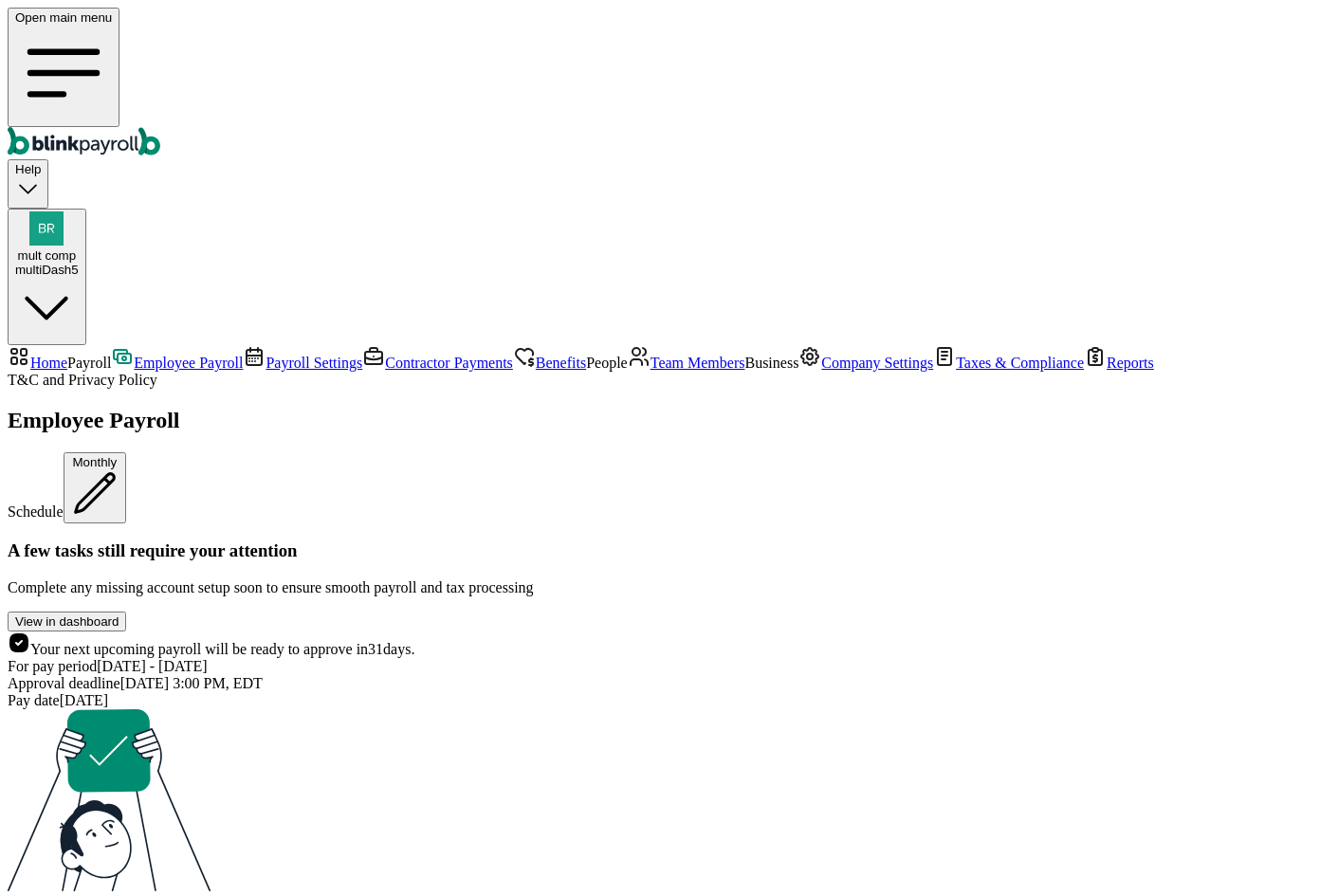 drag, startPoint x: 765, startPoint y: 301, endPoint x: 345, endPoint y: 306, distance: 420.02976 